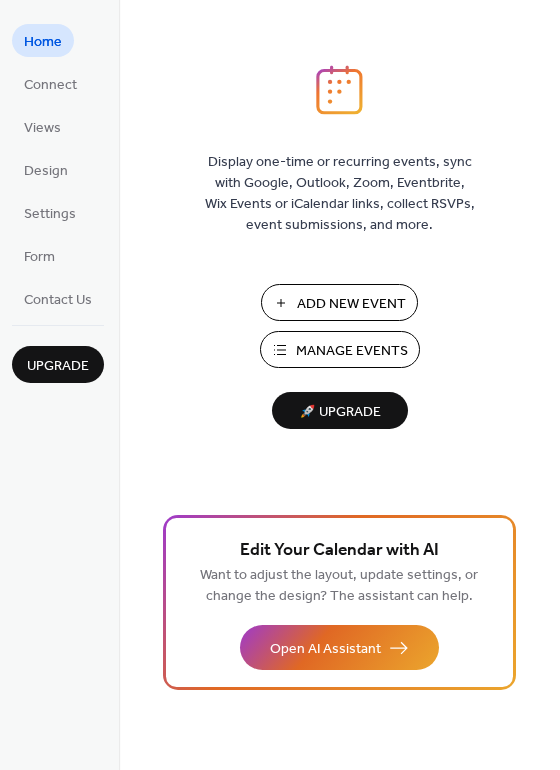 scroll, scrollTop: 0, scrollLeft: 0, axis: both 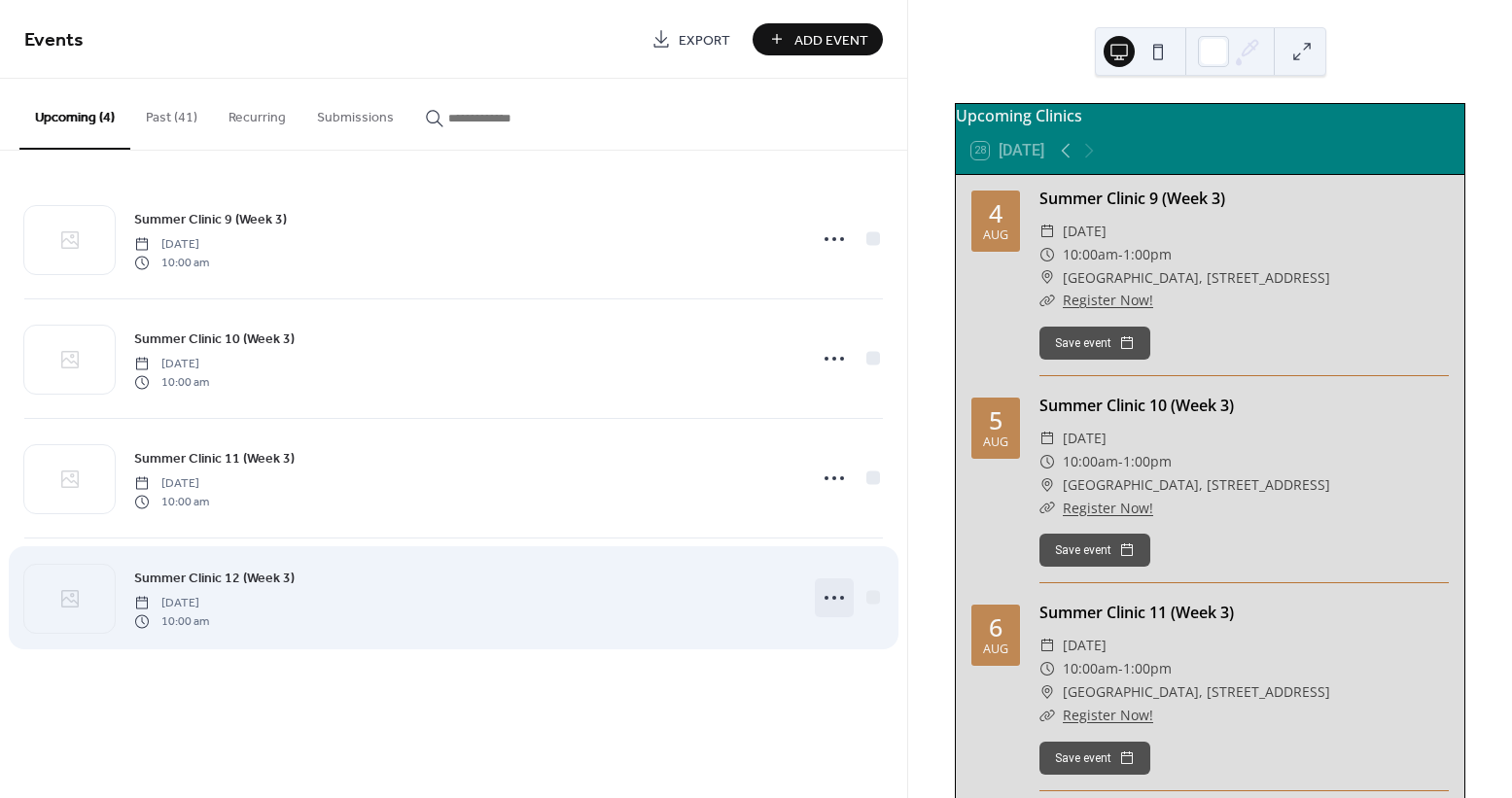click 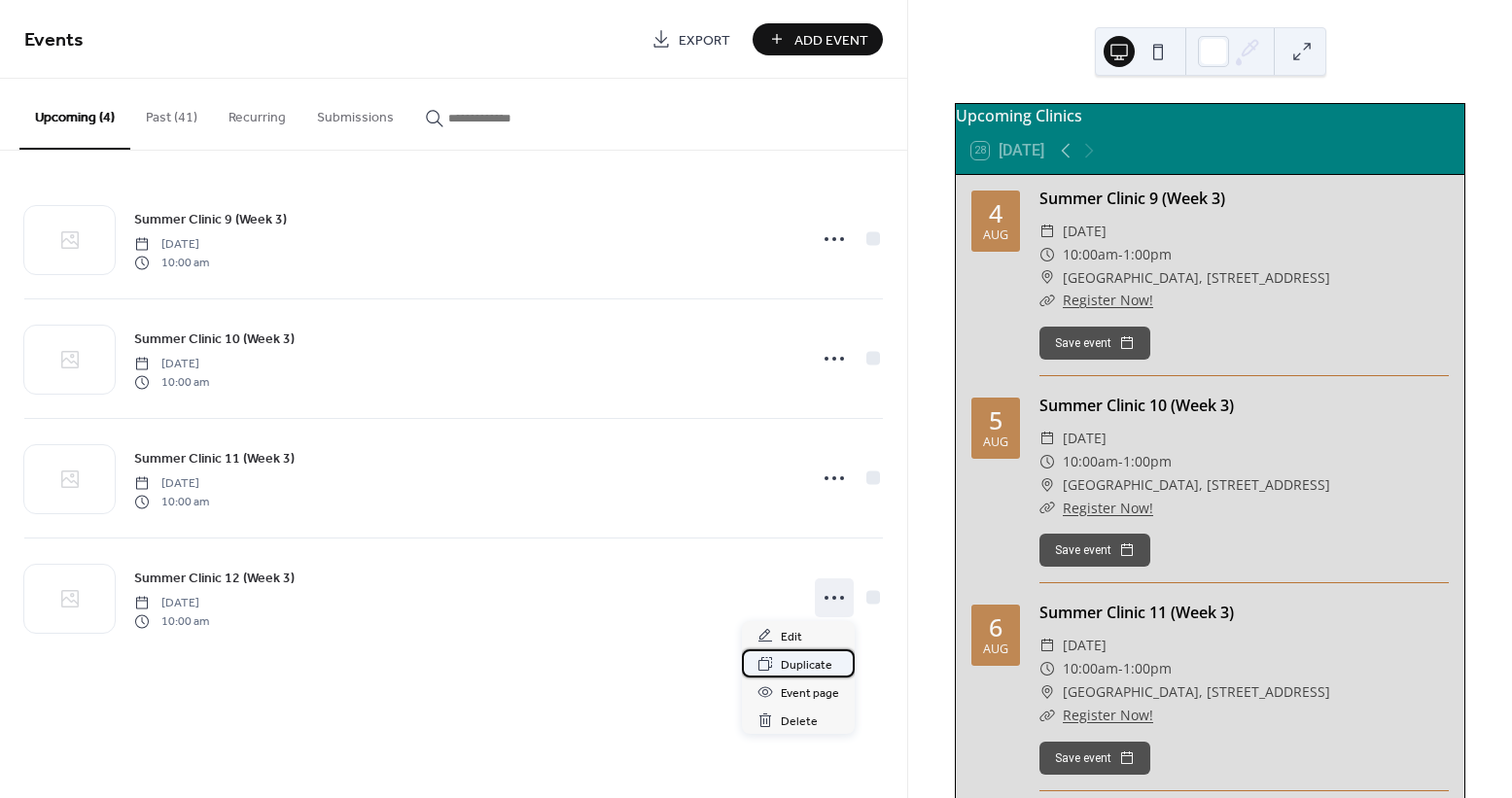 click on "Duplicate" at bounding box center [806, 665] 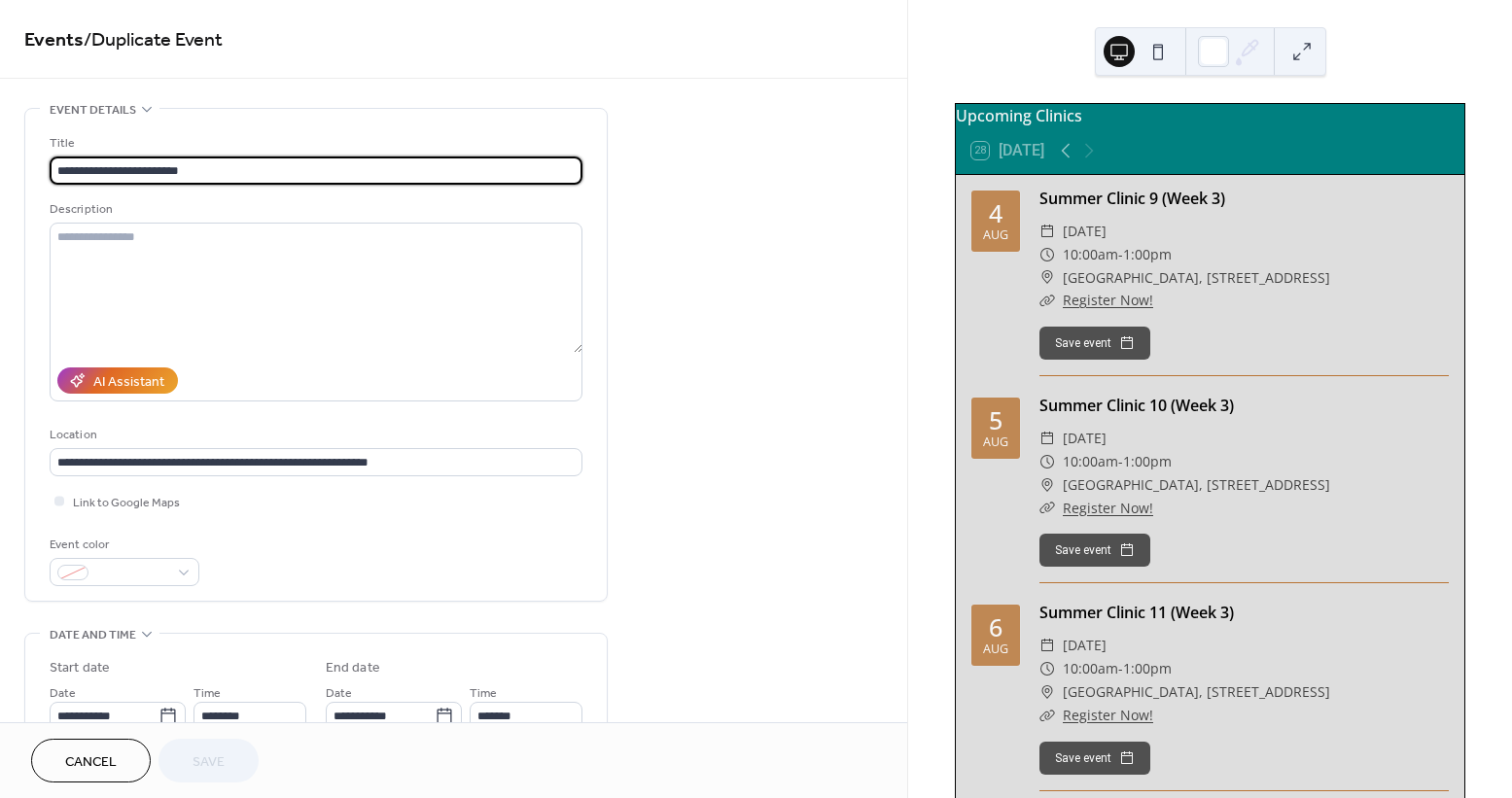 click on "**********" at bounding box center (316, 170) 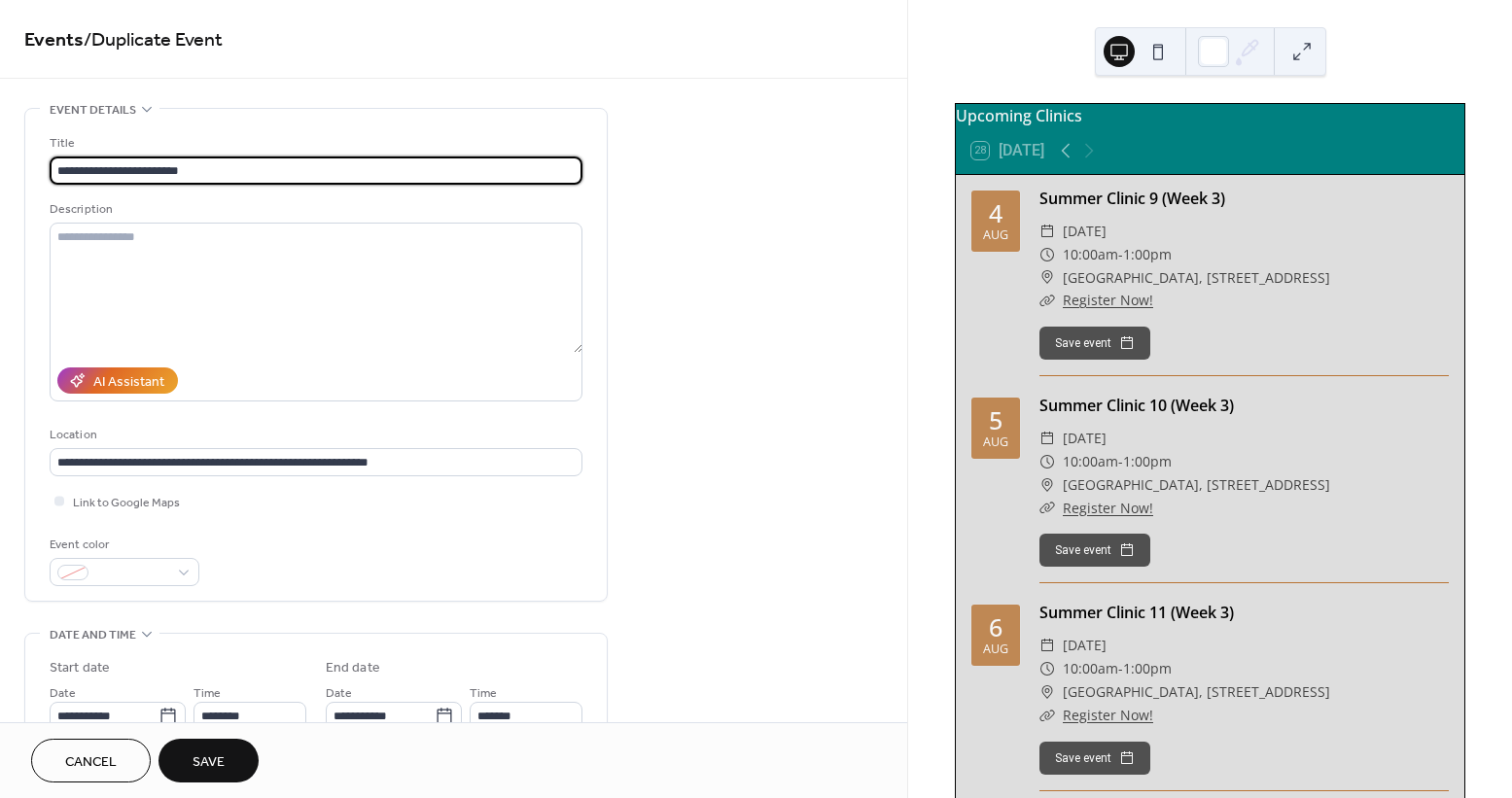 click on "**********" at bounding box center [316, 170] 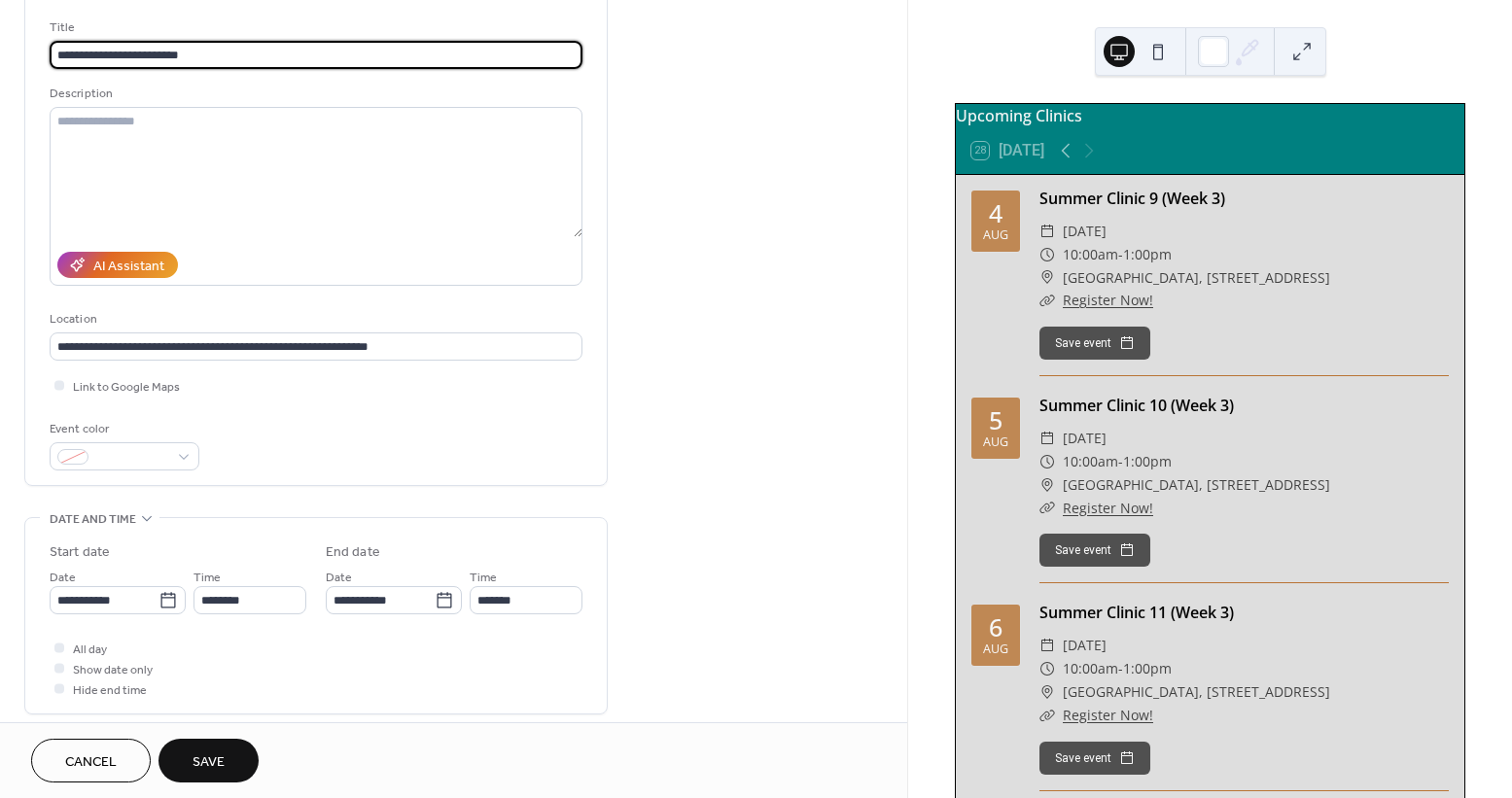 scroll, scrollTop: 137, scrollLeft: 0, axis: vertical 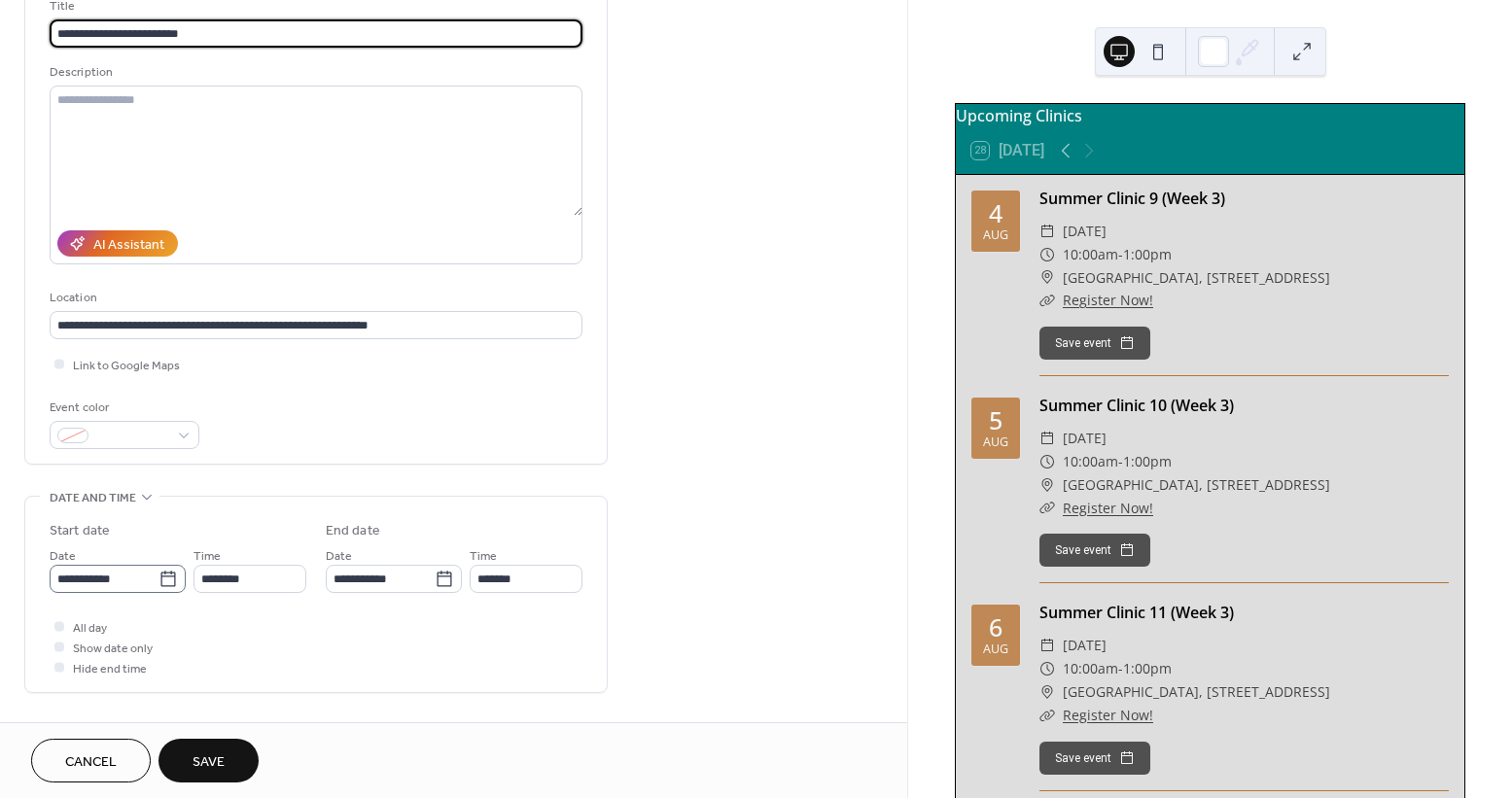 type on "**********" 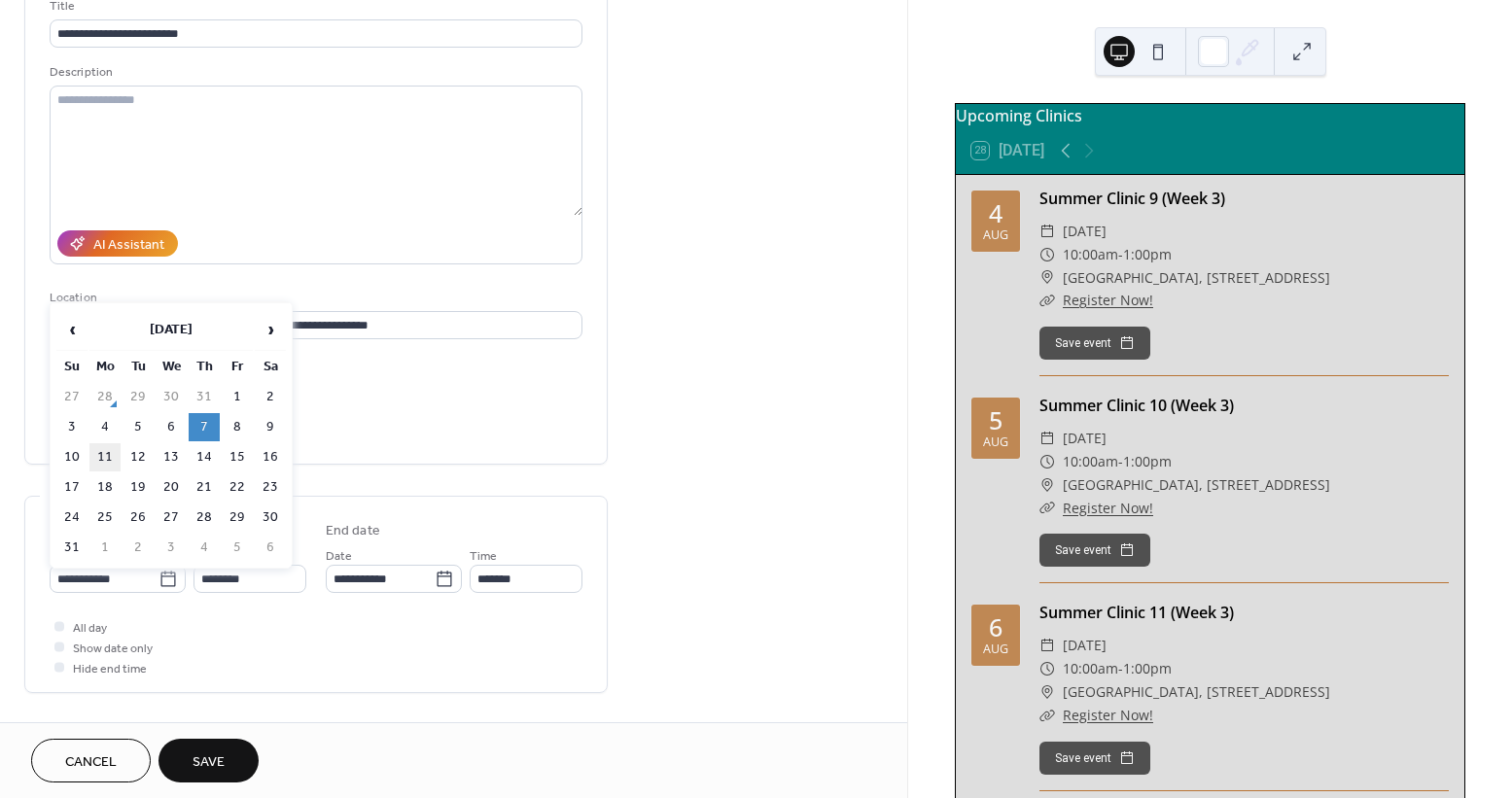 click on "11" at bounding box center [105, 457] 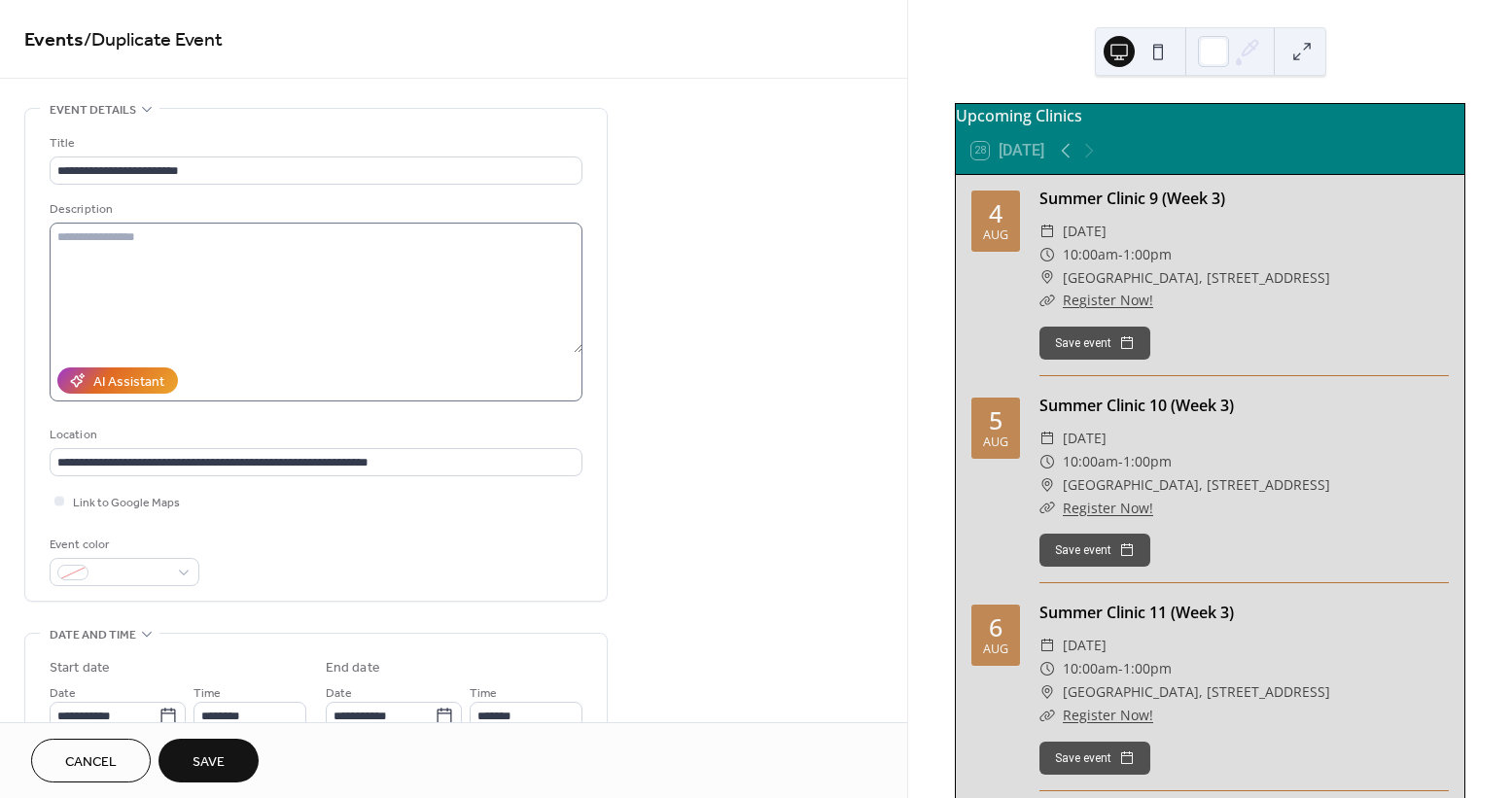 scroll, scrollTop: 0, scrollLeft: 0, axis: both 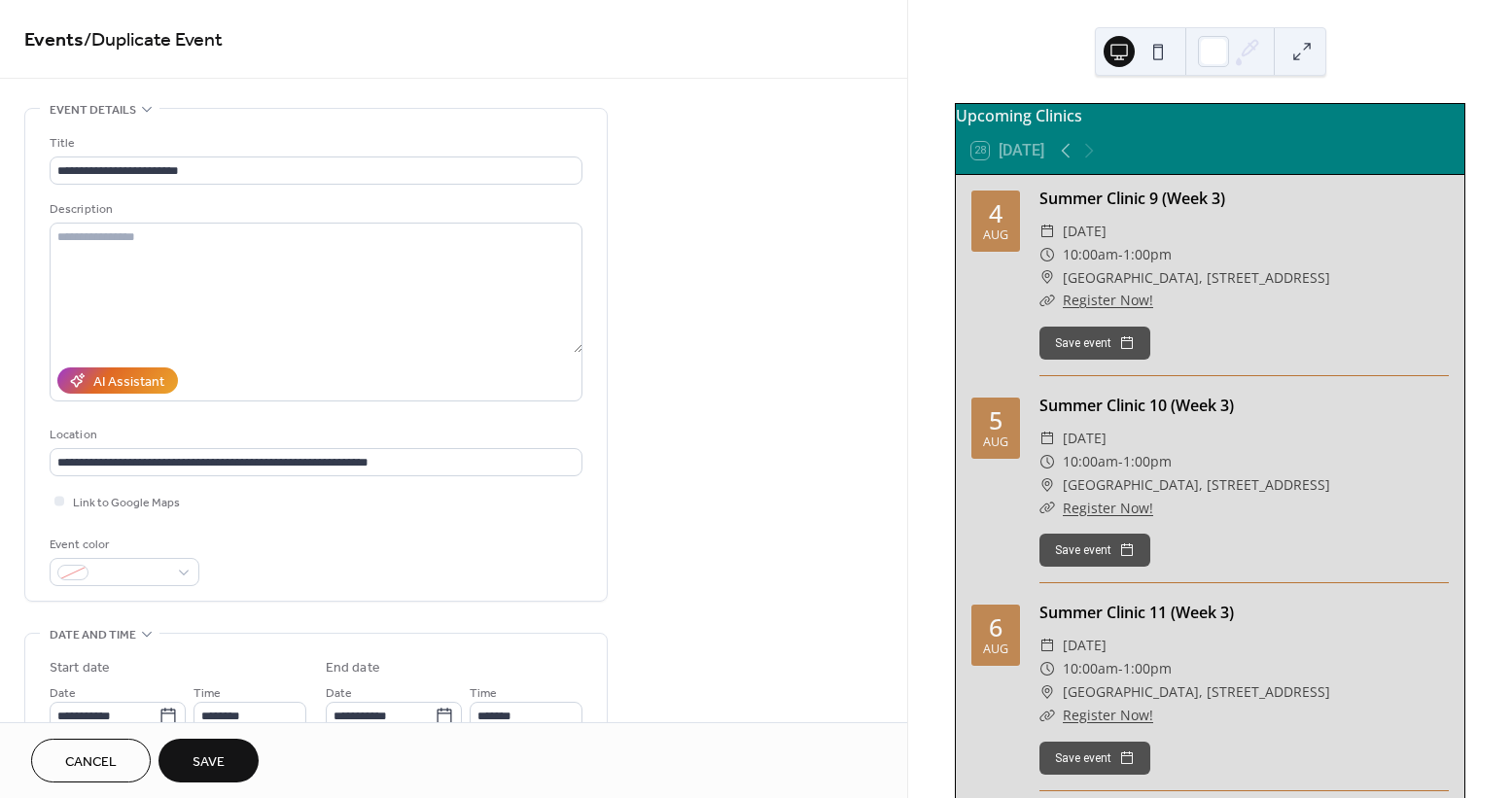 click on "Save" at bounding box center [208, 762] 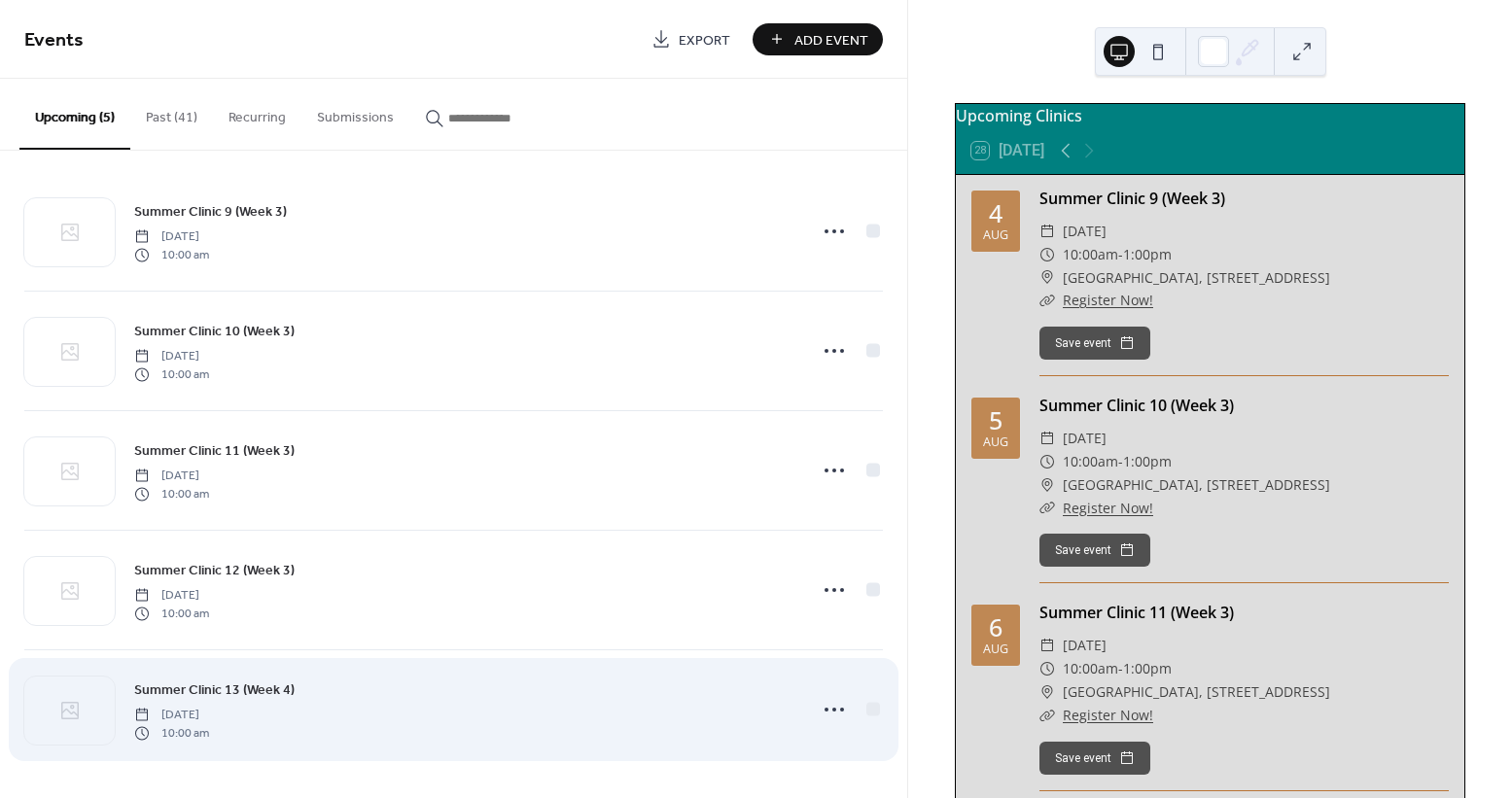 scroll, scrollTop: 8, scrollLeft: 0, axis: vertical 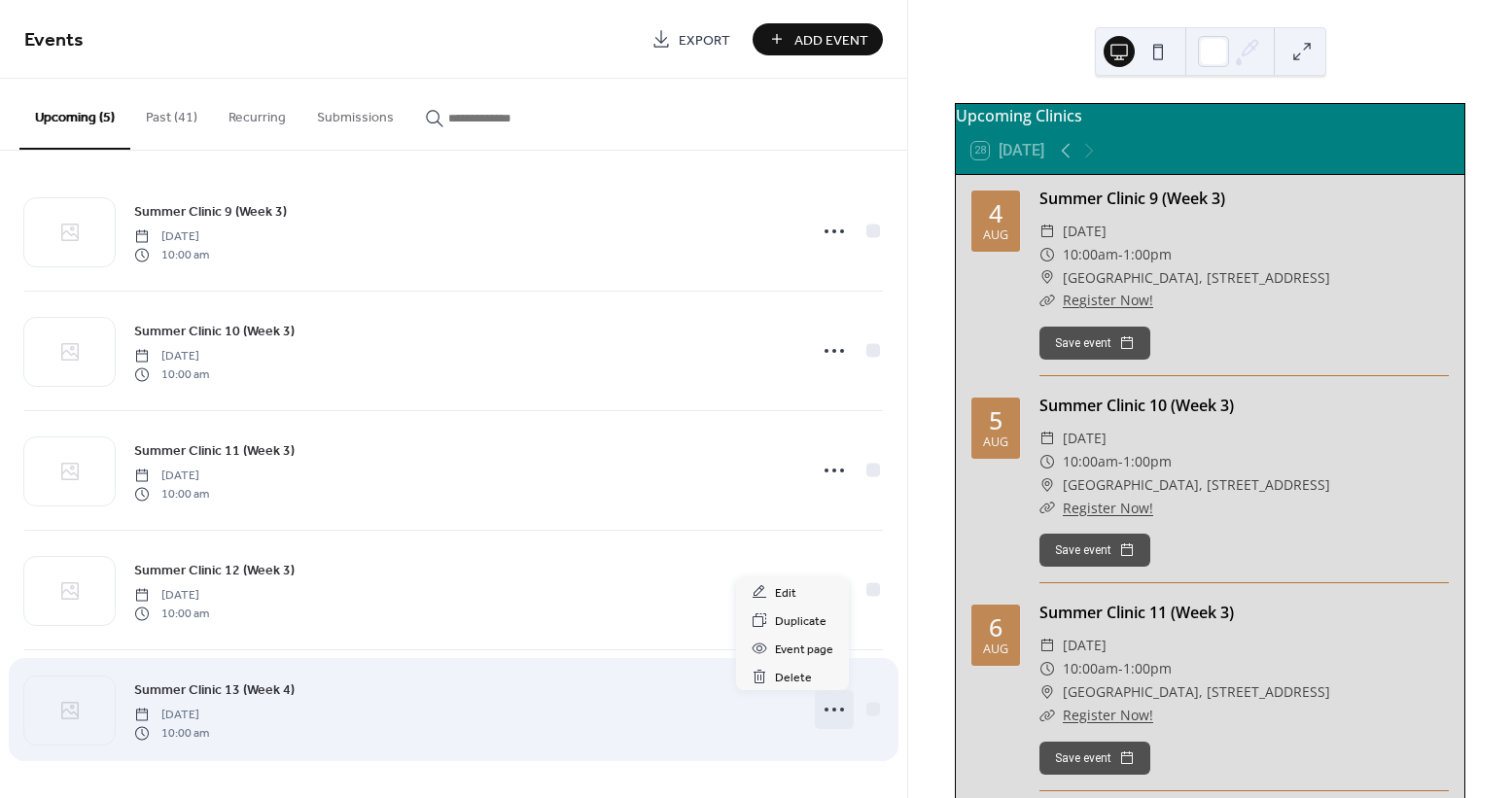 click 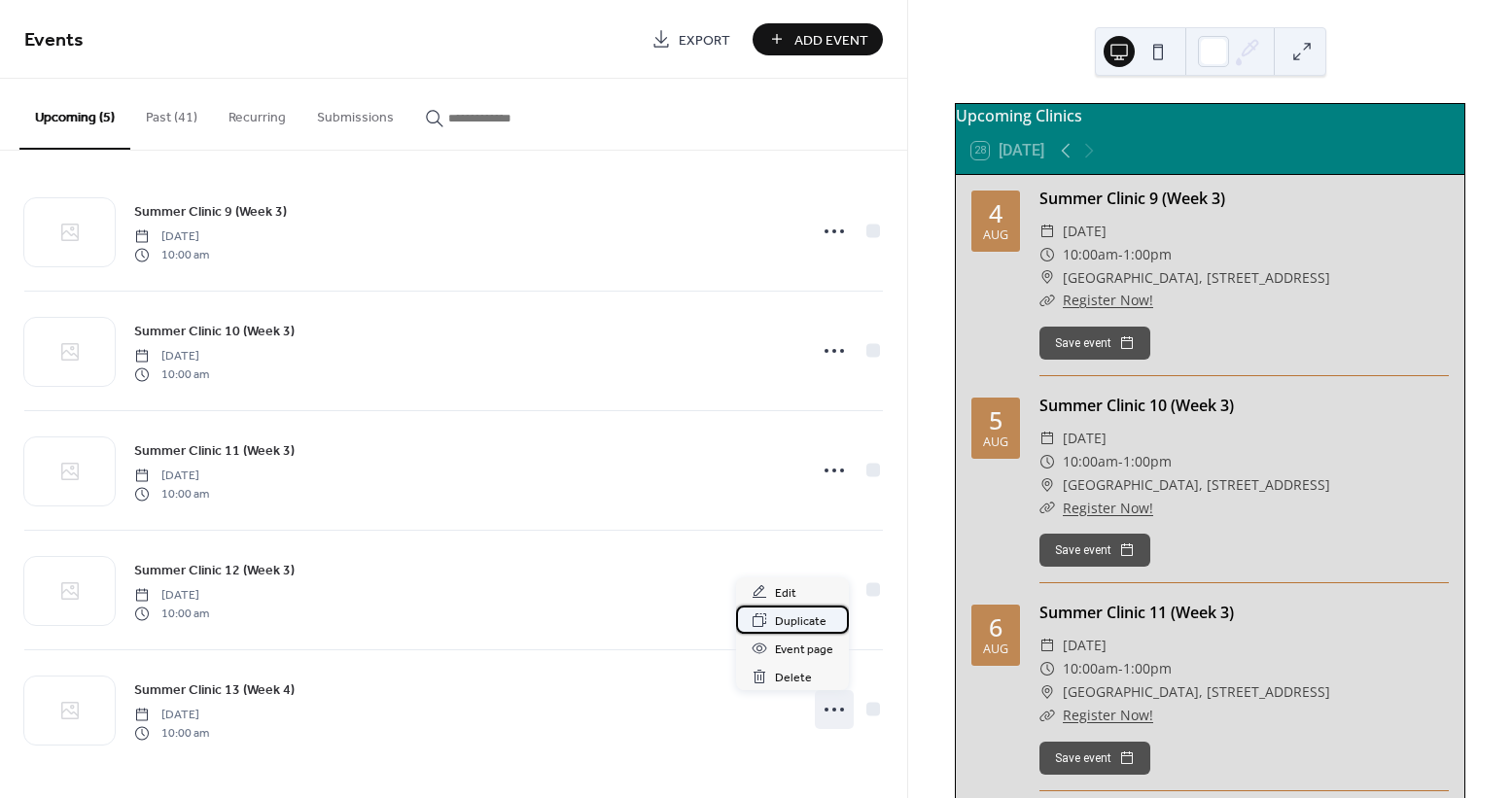 click on "Duplicate" at bounding box center (800, 621) 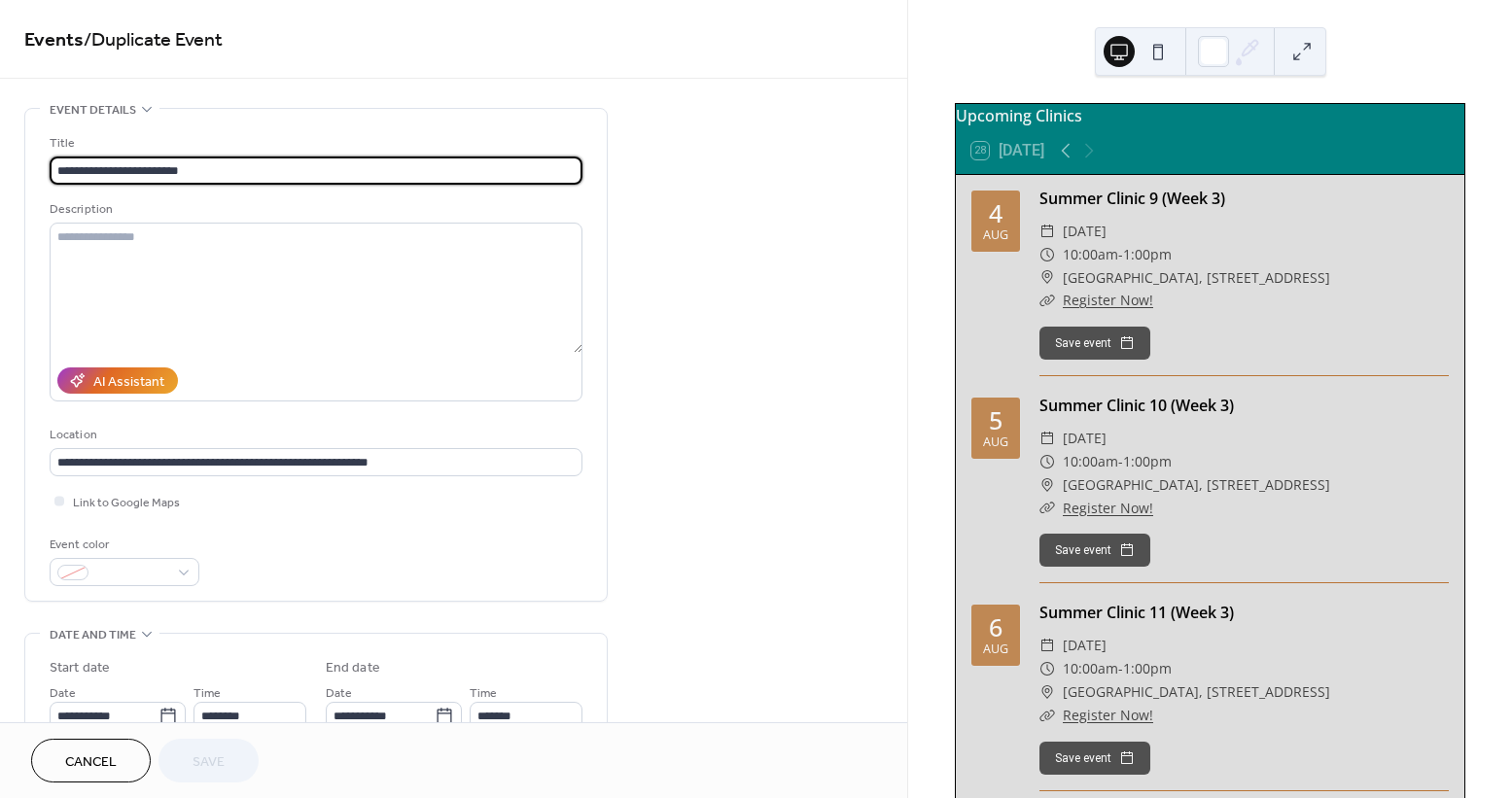 click on "**********" at bounding box center (316, 170) 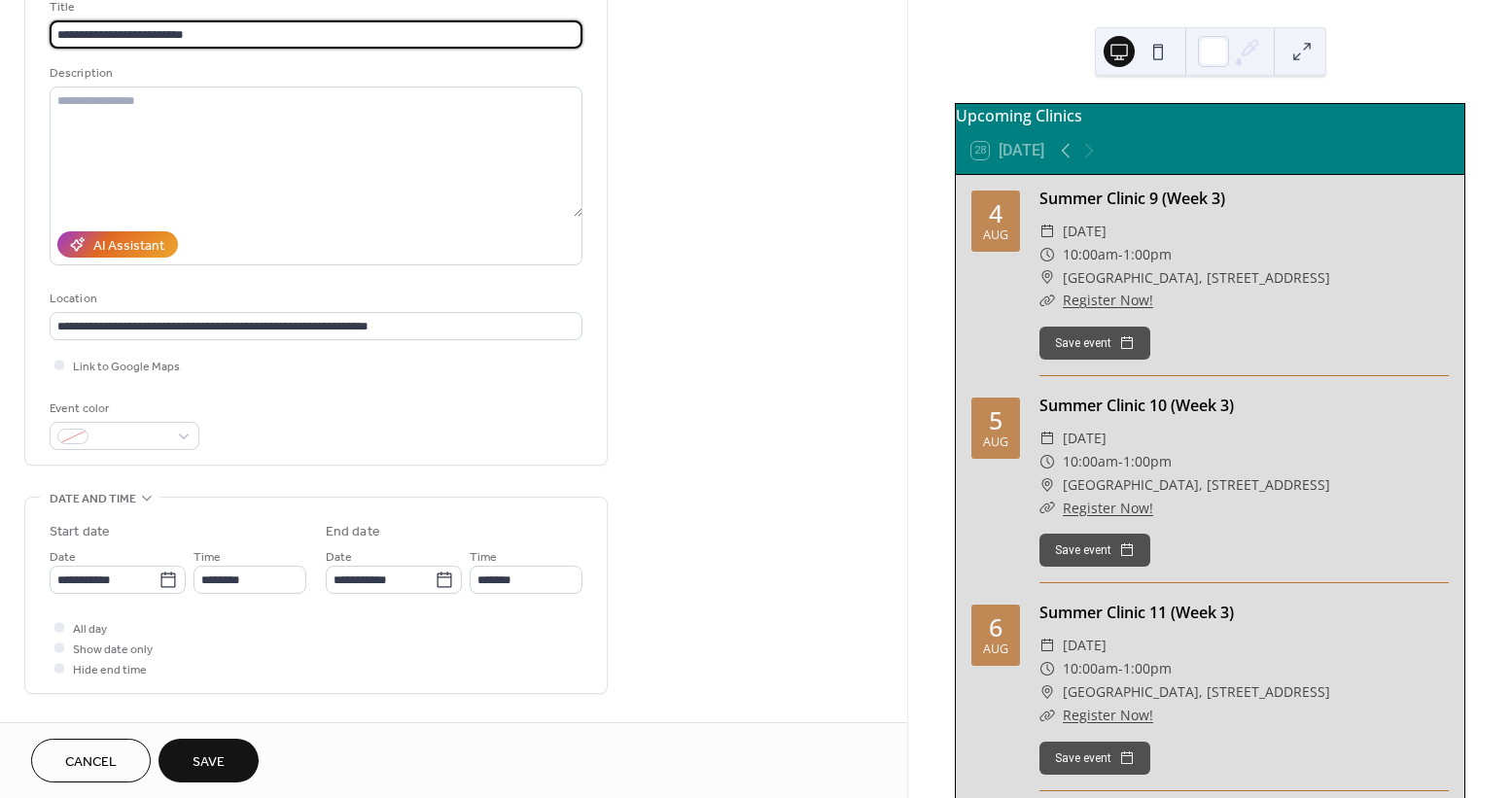 scroll, scrollTop: 162, scrollLeft: 0, axis: vertical 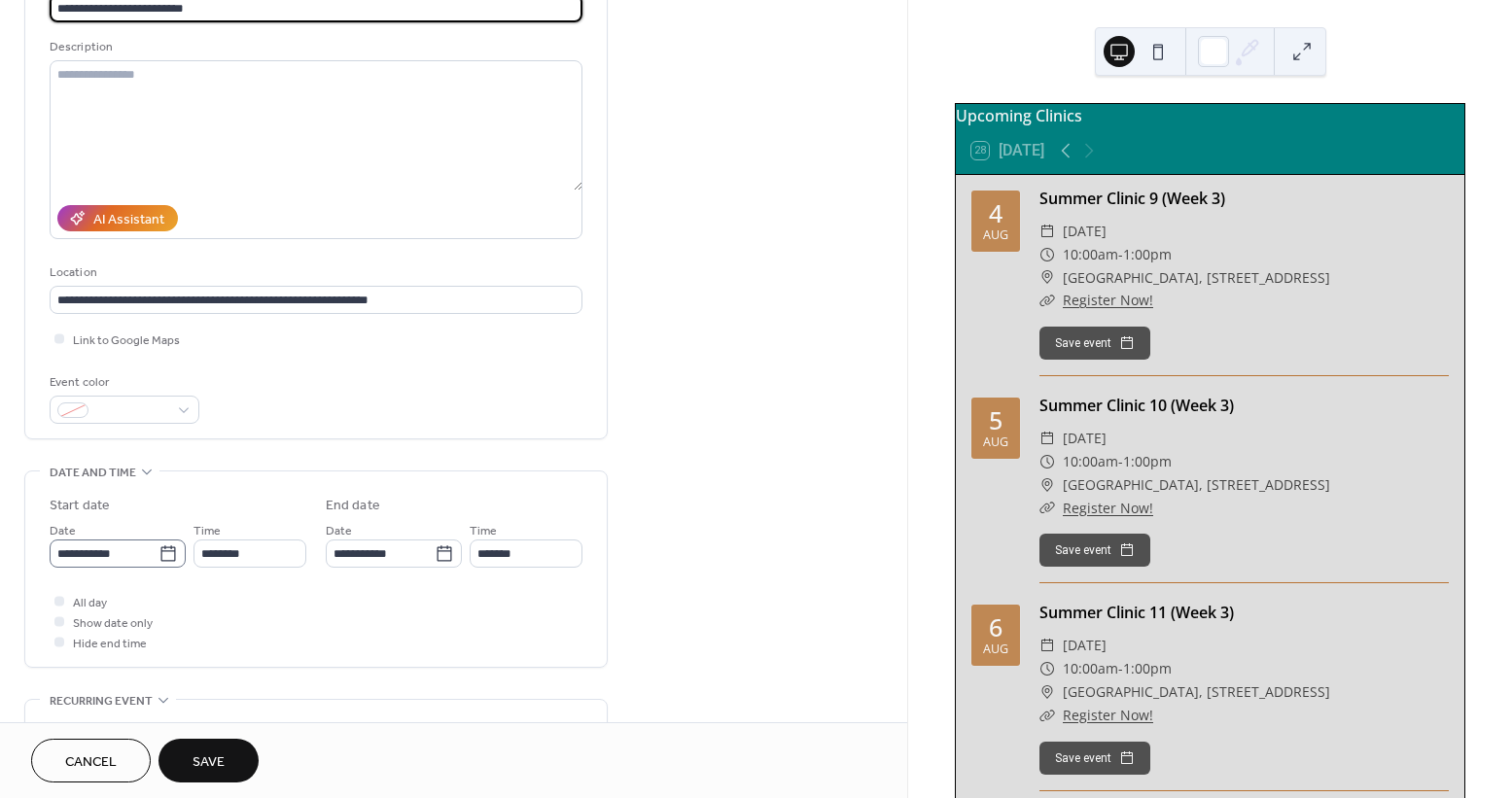 type on "**********" 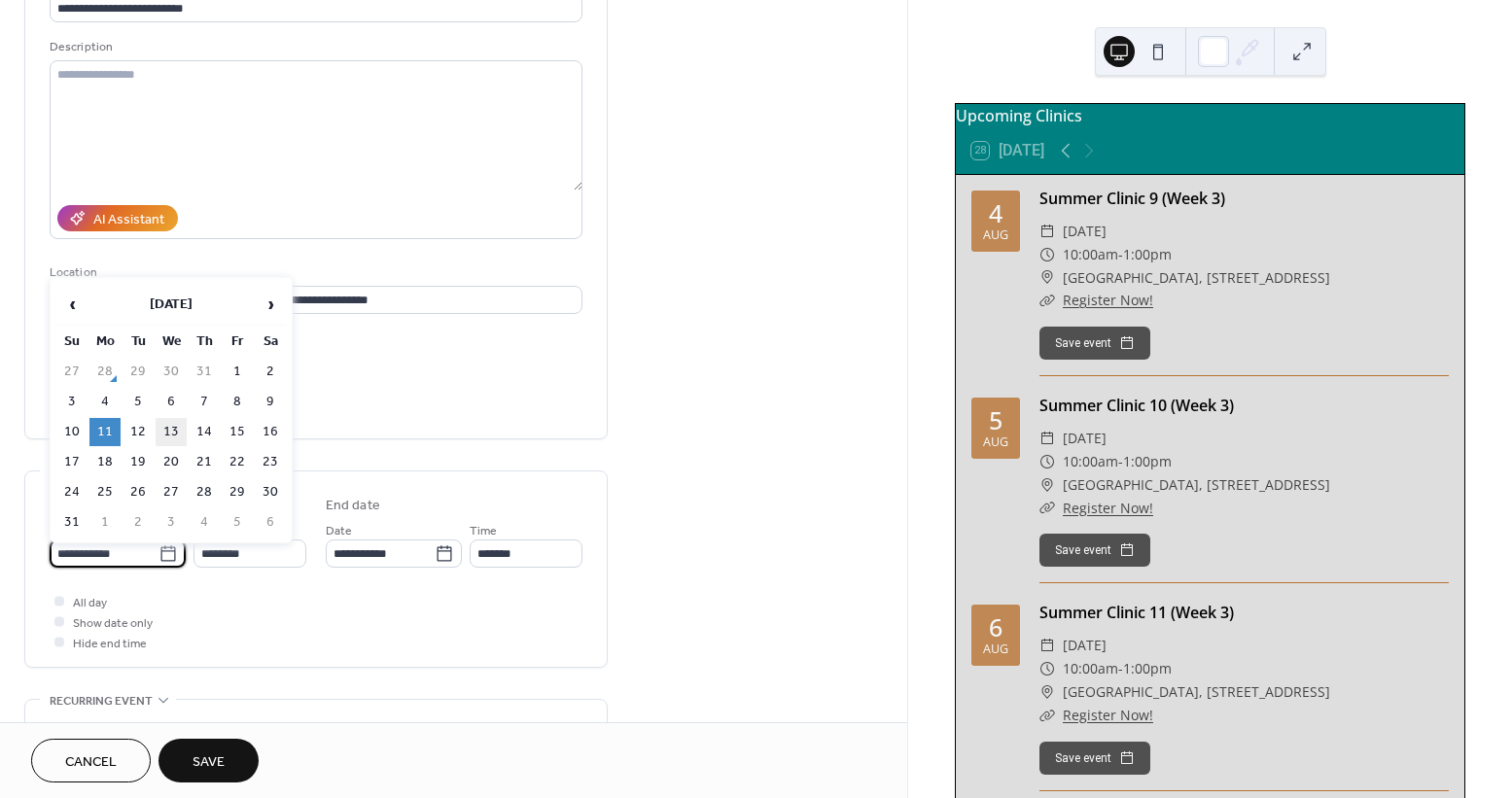 click on "13" at bounding box center [171, 432] 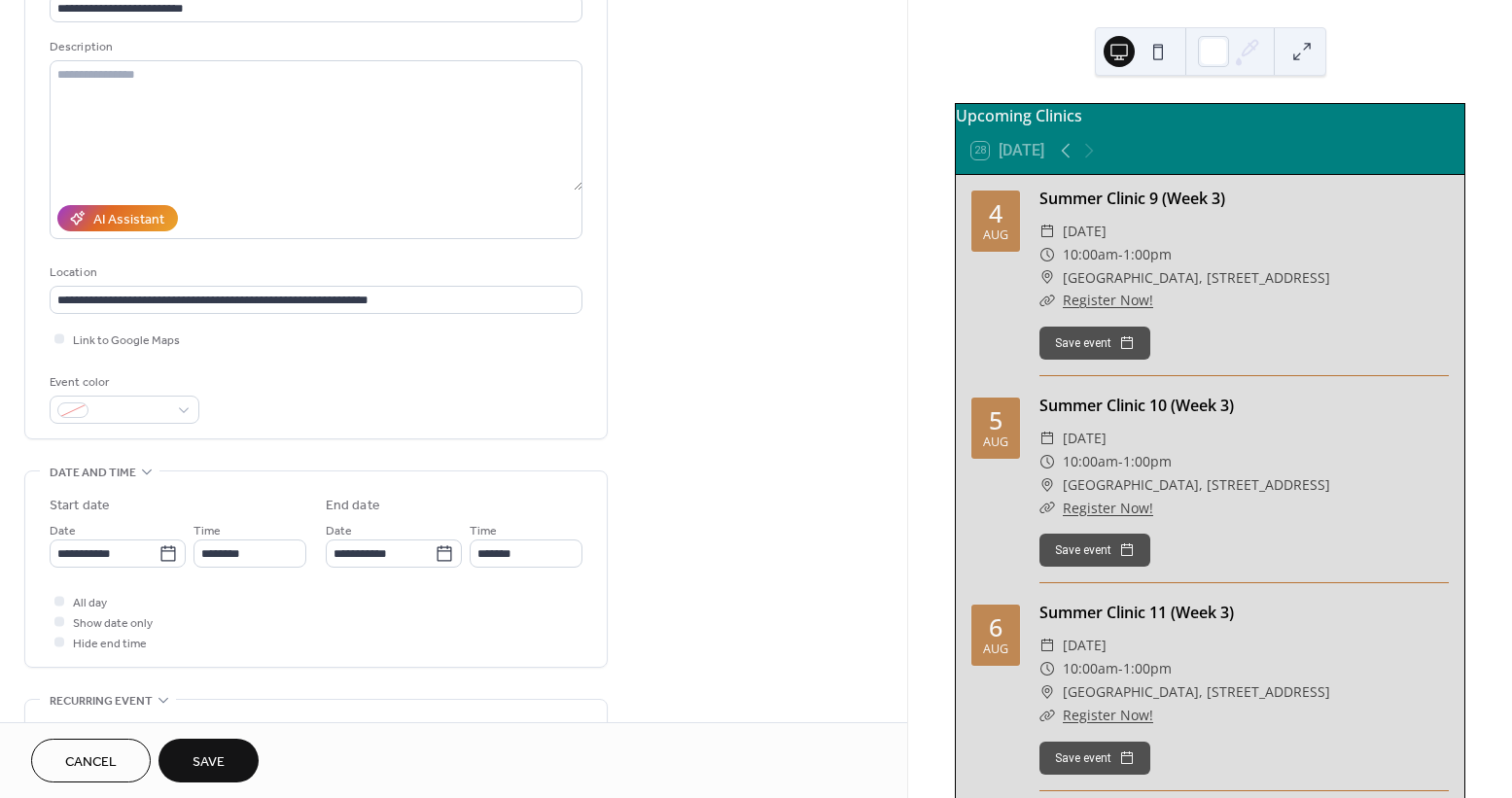 type on "**********" 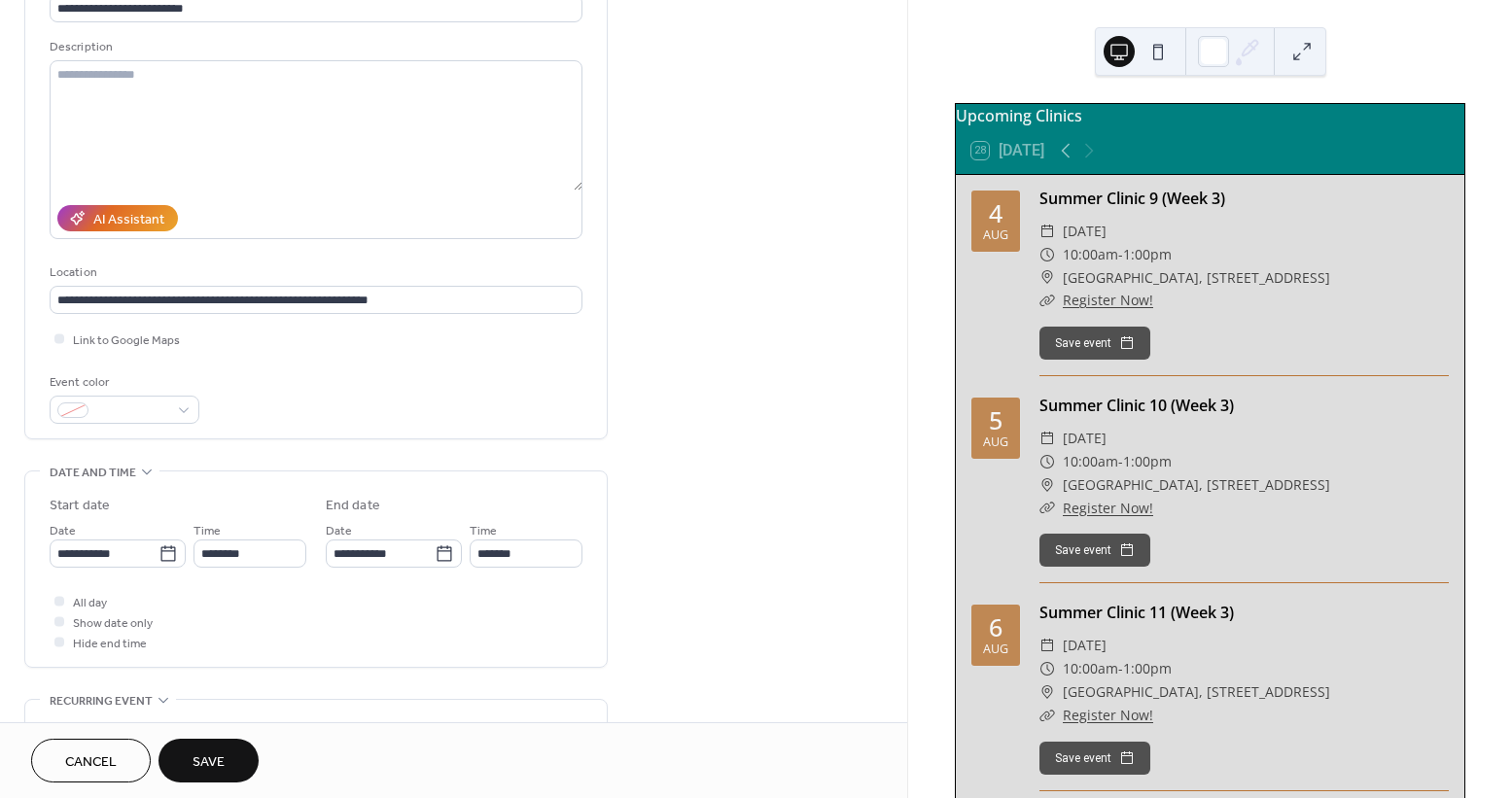 type on "**********" 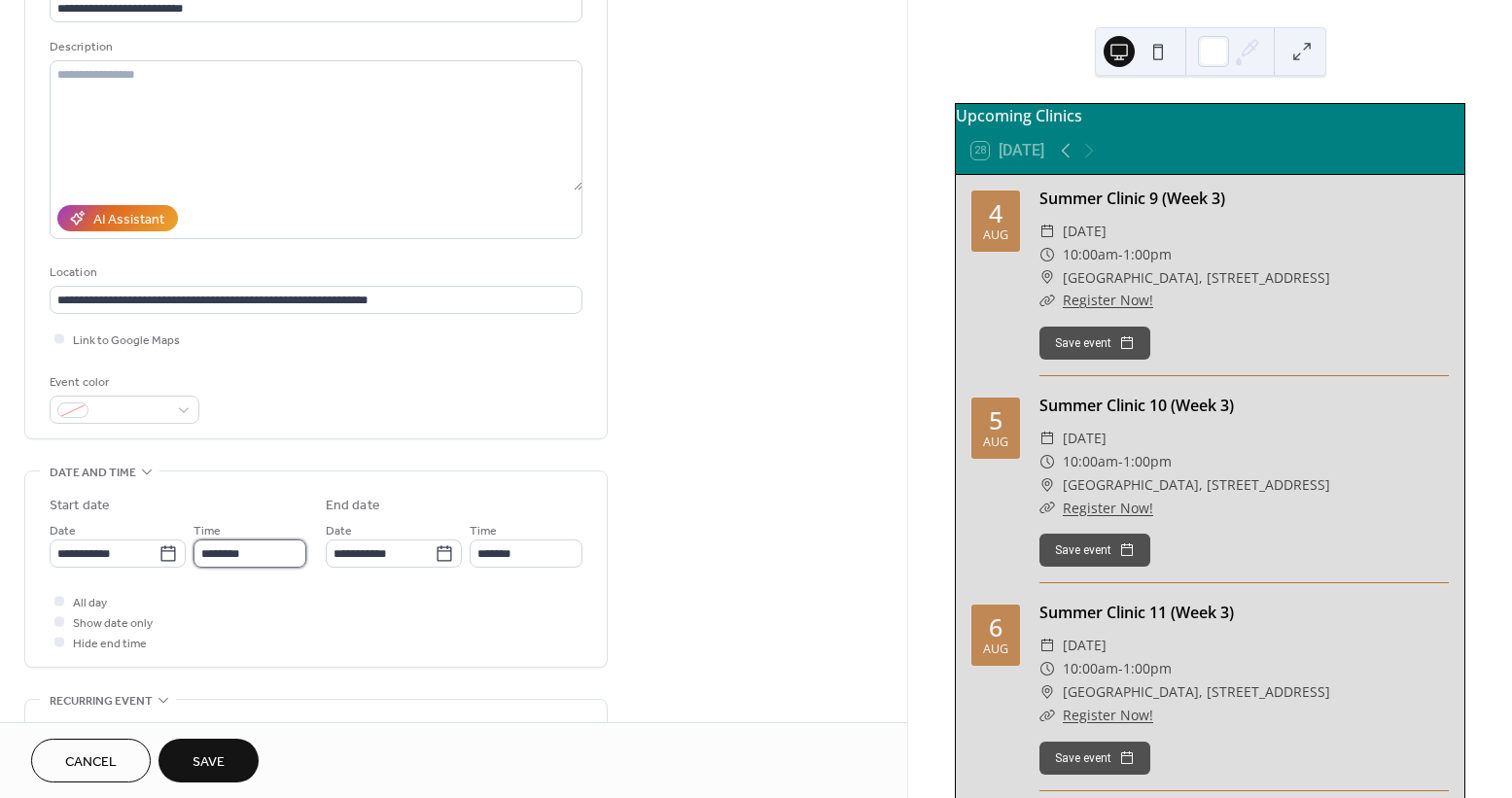 click on "********" at bounding box center [250, 553] 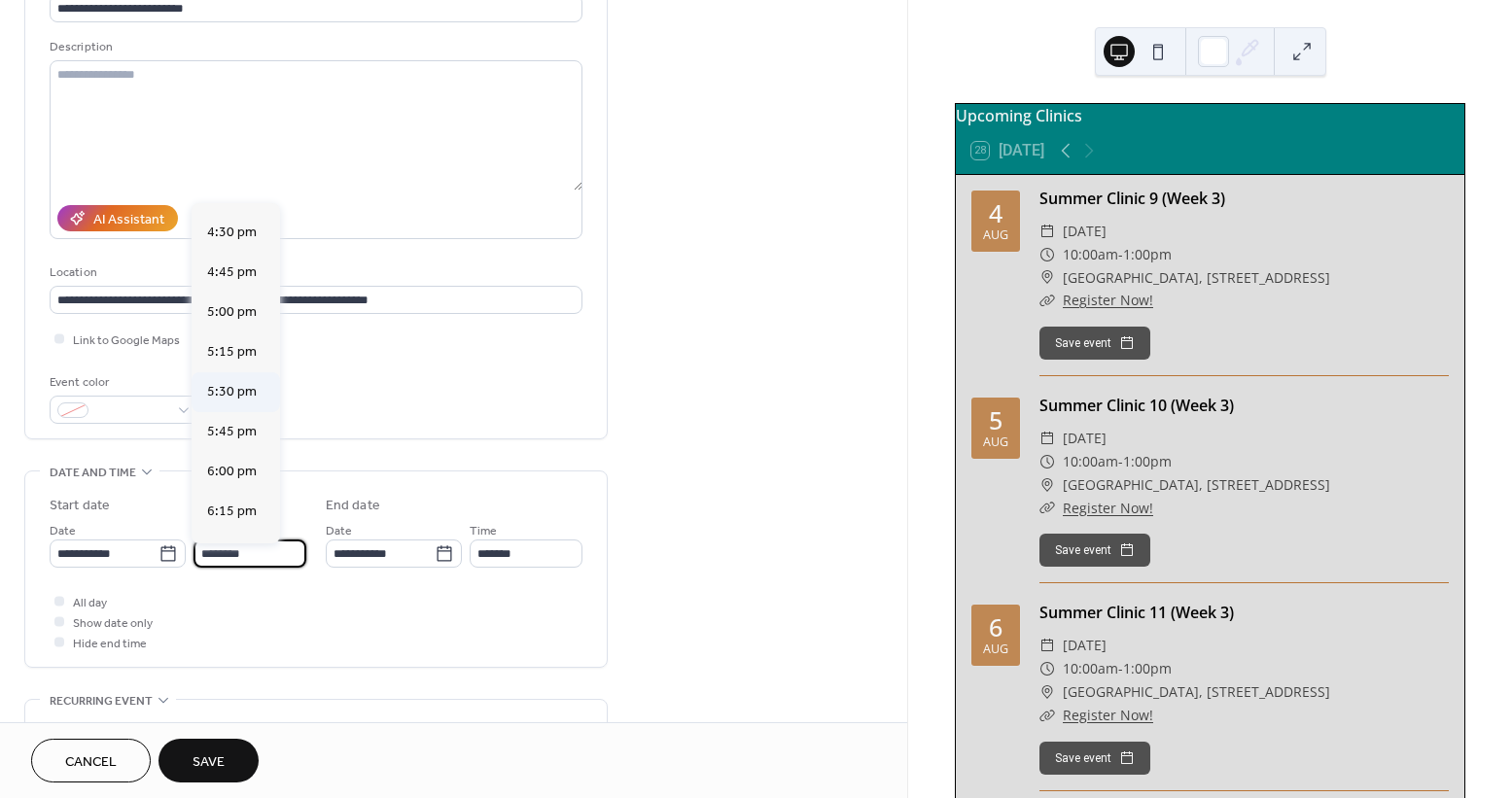 scroll, scrollTop: 2642, scrollLeft: 0, axis: vertical 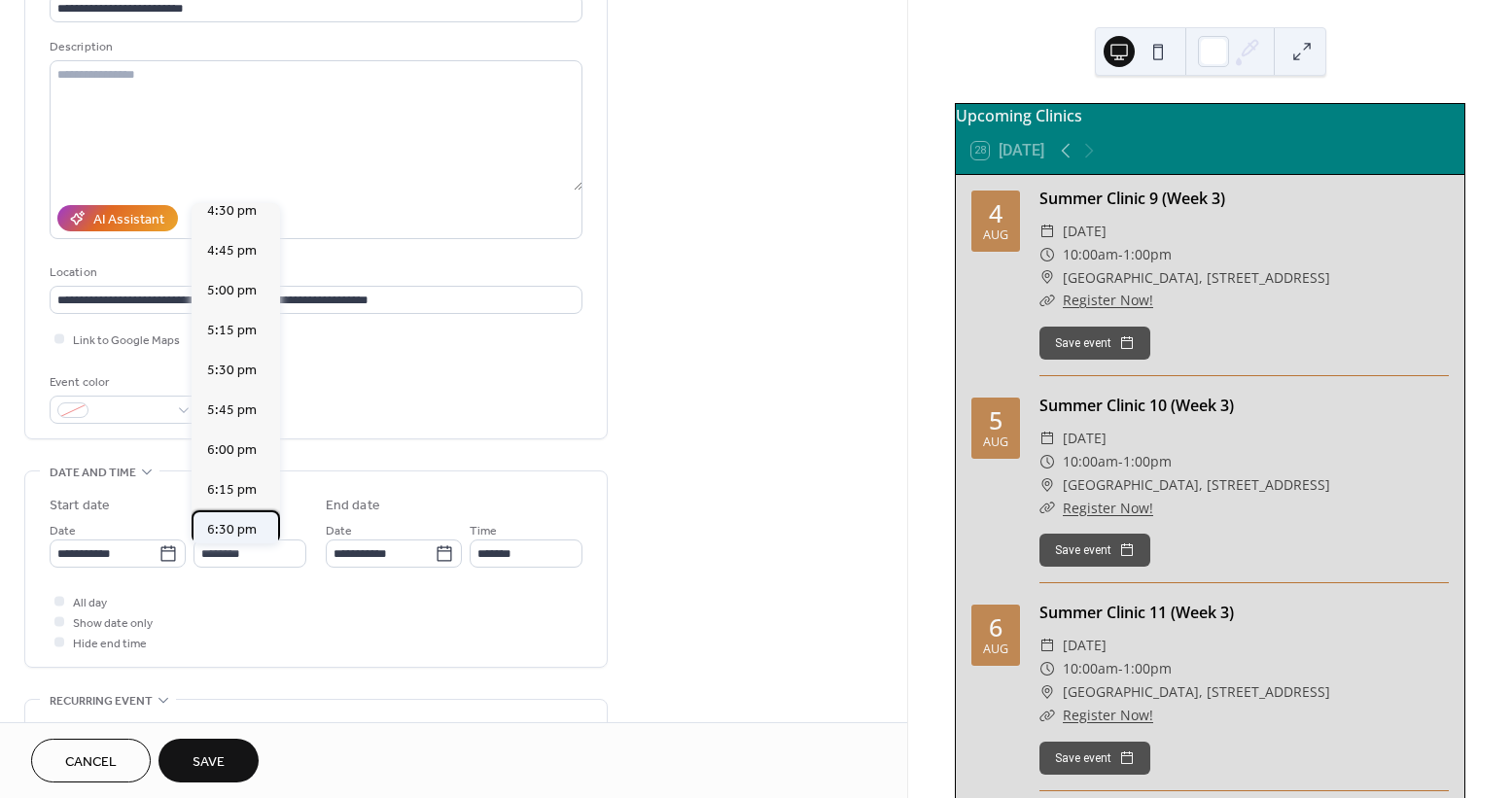 click on "6:30 pm" at bounding box center [231, 530] 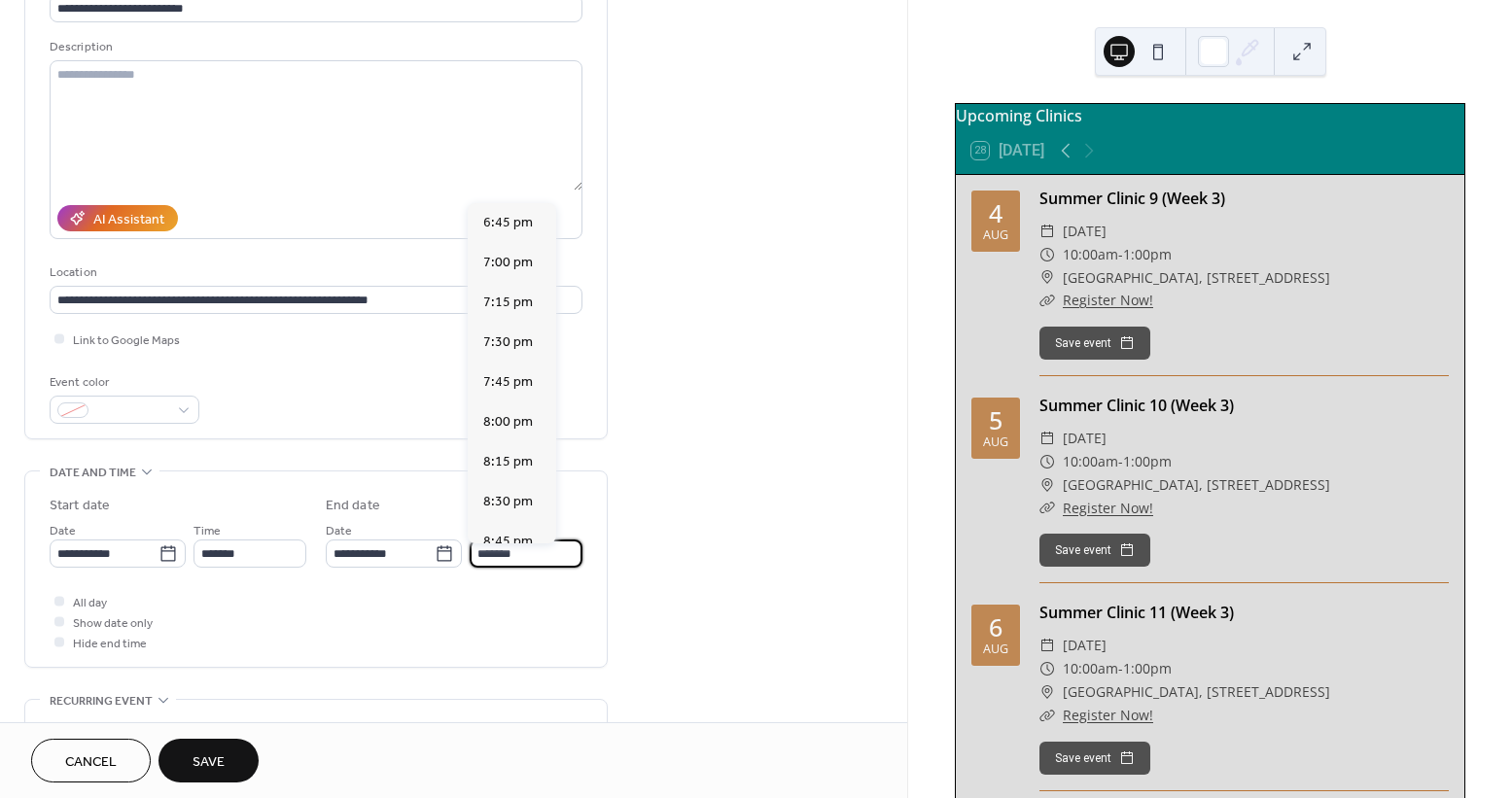 click on "*******" at bounding box center (526, 553) 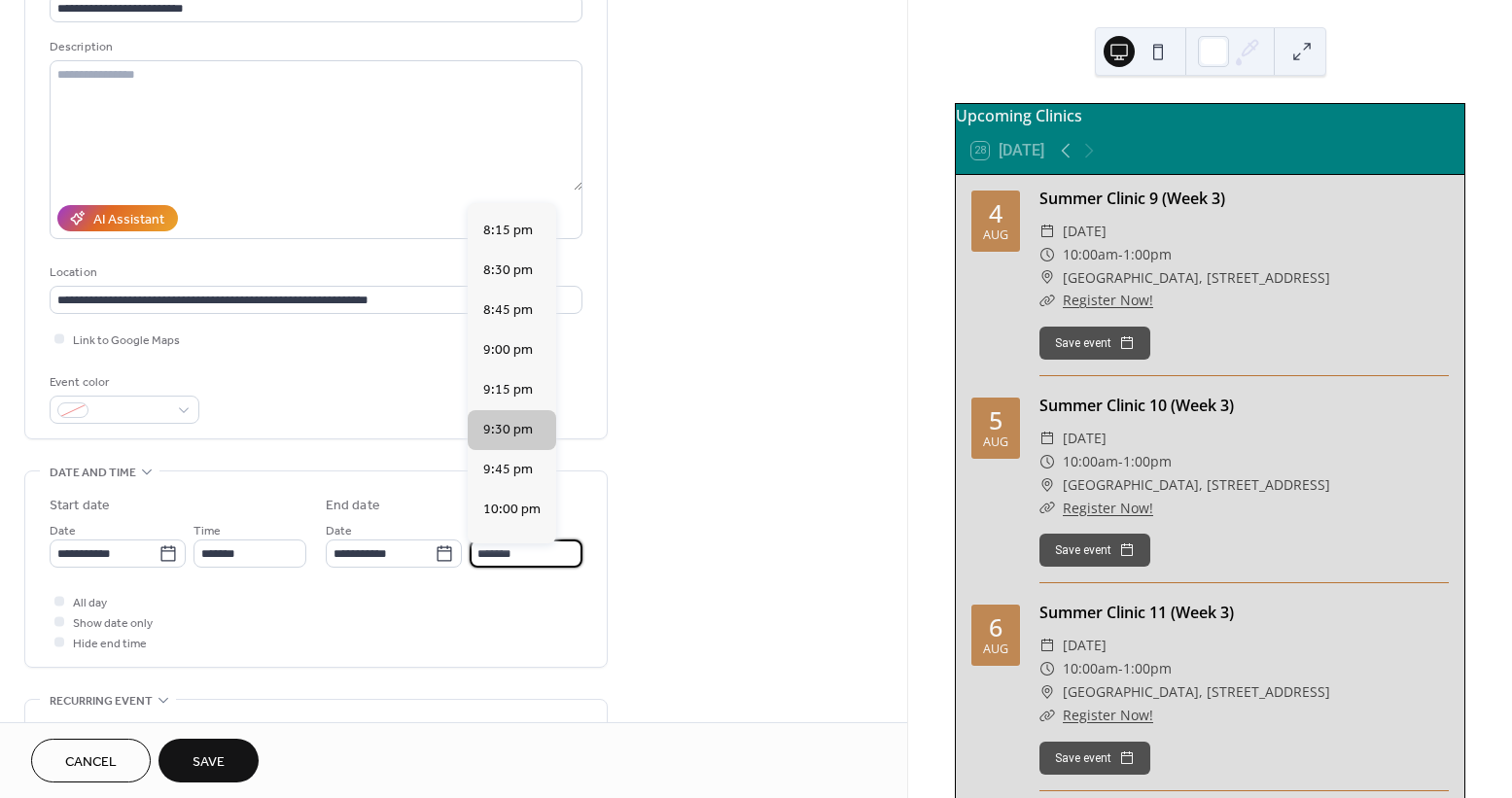 scroll, scrollTop: 227, scrollLeft: 0, axis: vertical 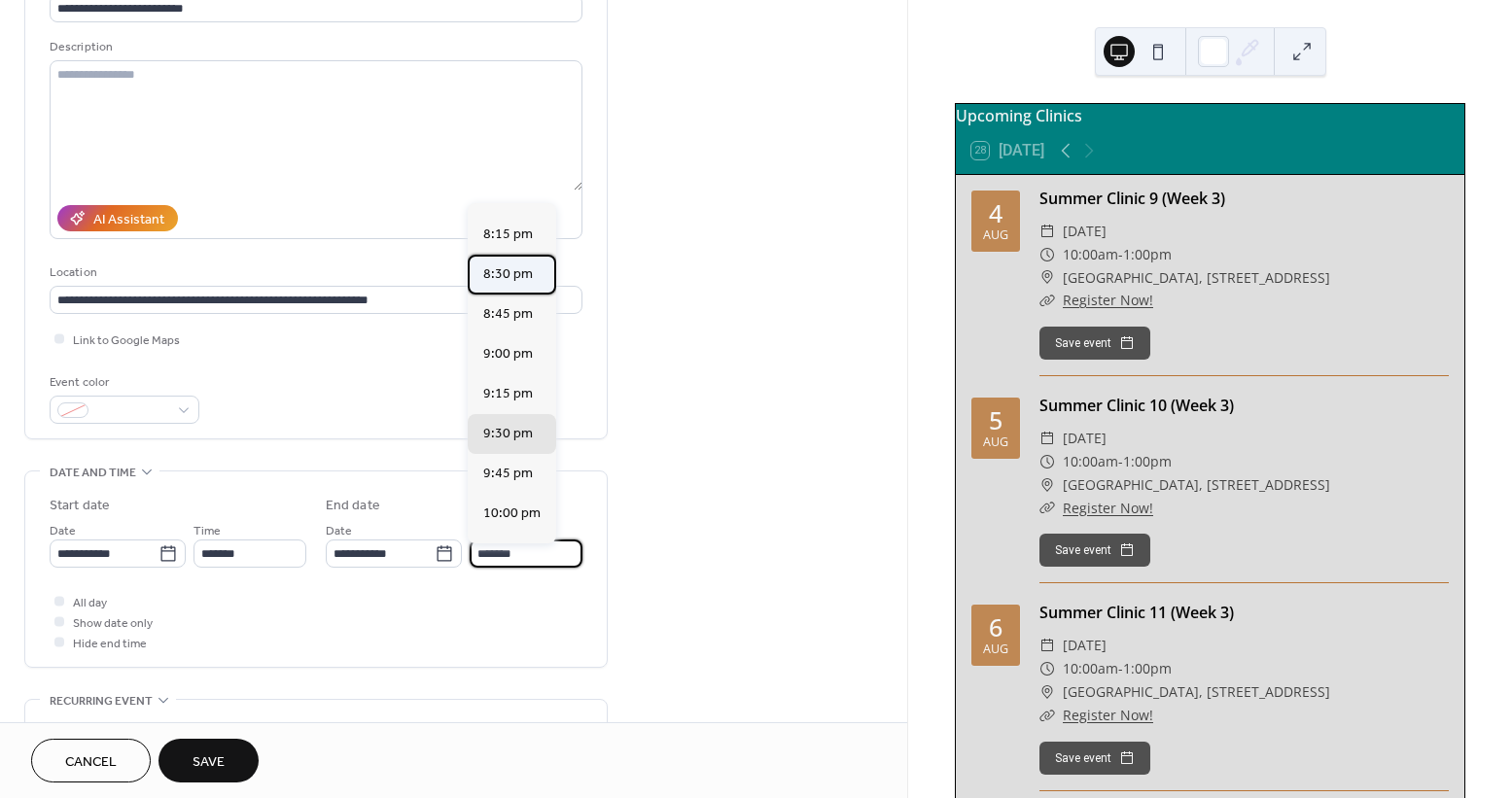 click on "8:30 pm" at bounding box center [508, 274] 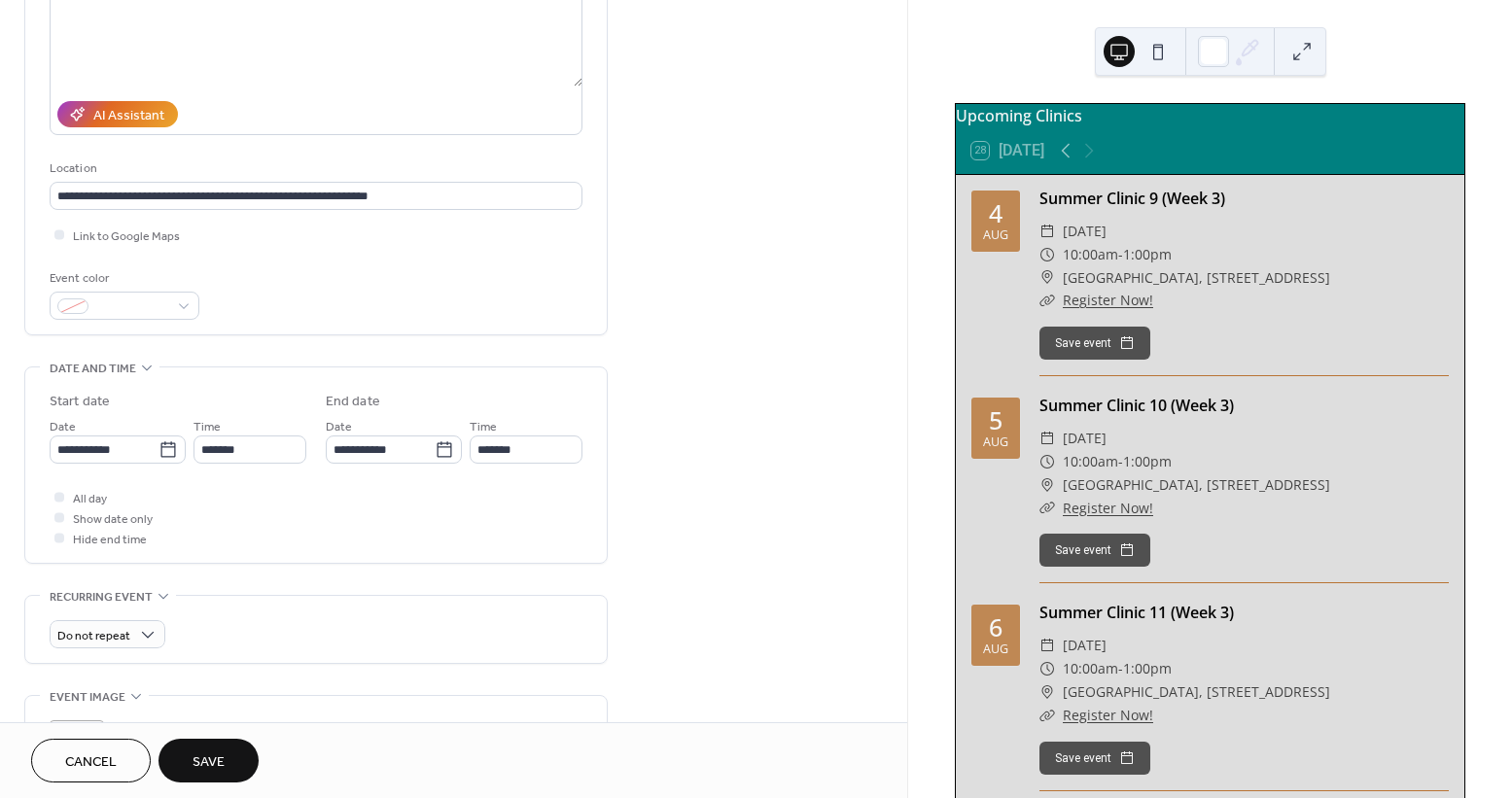 scroll, scrollTop: 269, scrollLeft: 0, axis: vertical 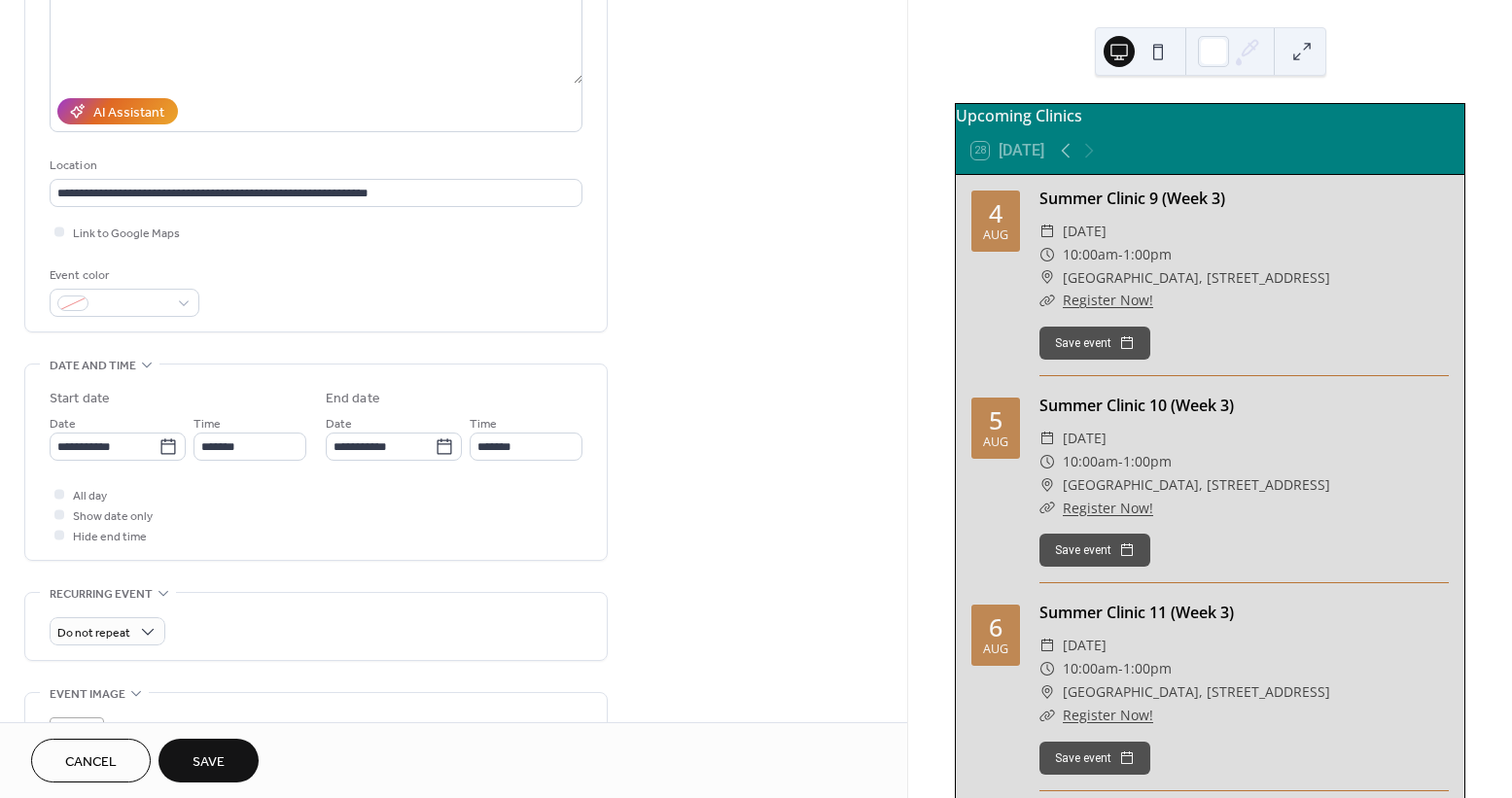 click on "Save" at bounding box center (208, 760) 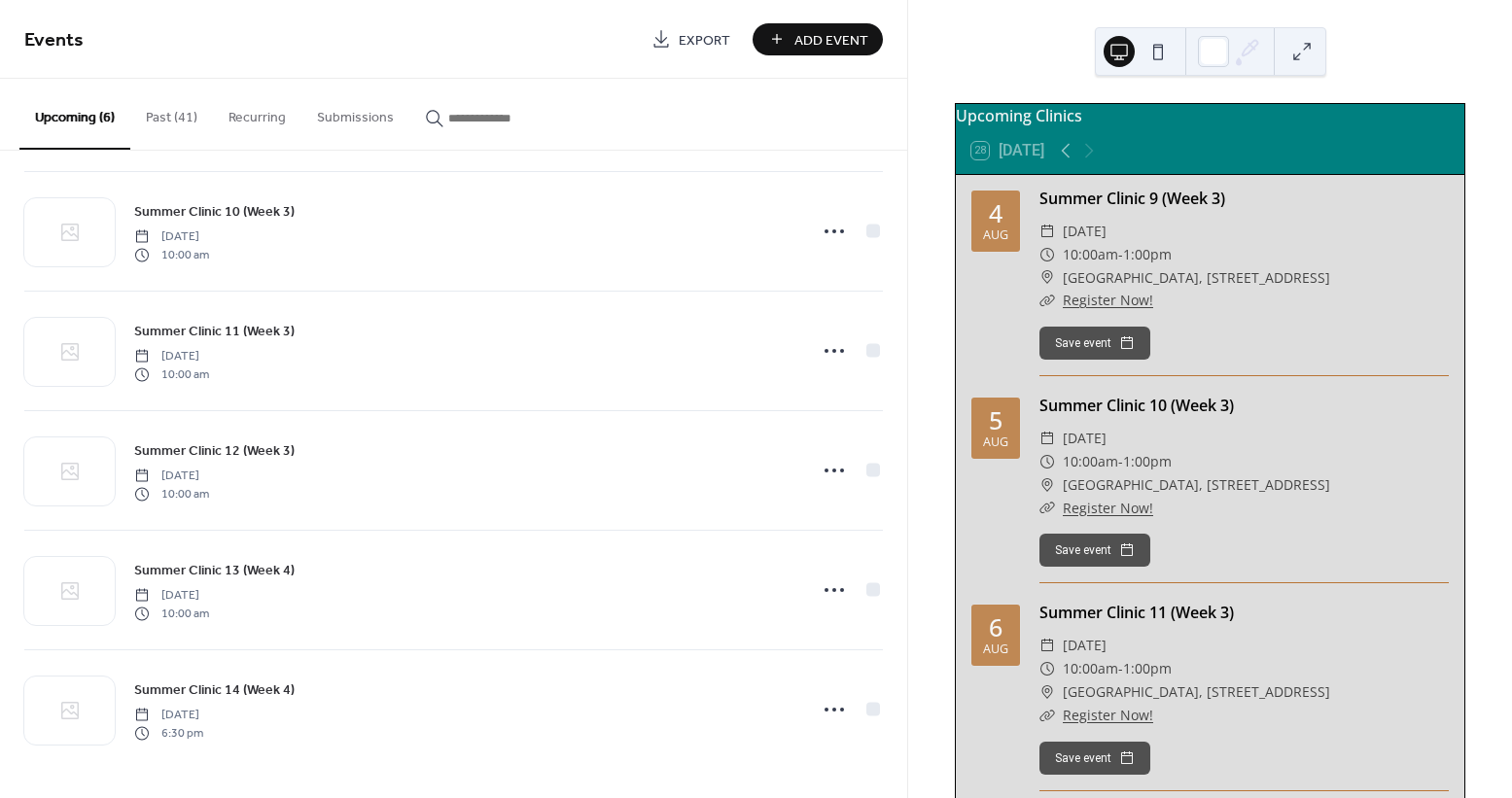 scroll, scrollTop: 127, scrollLeft: 0, axis: vertical 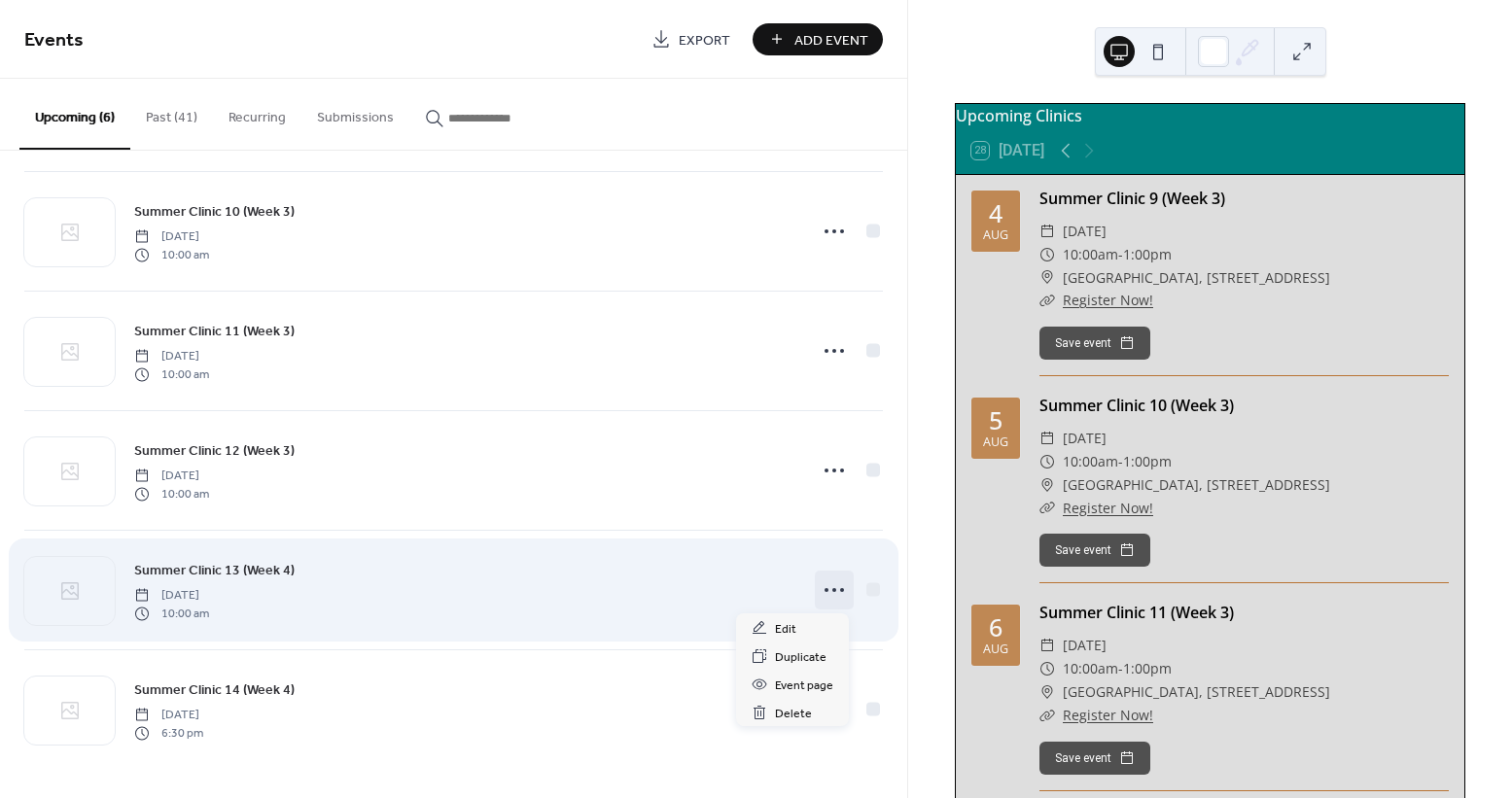 click 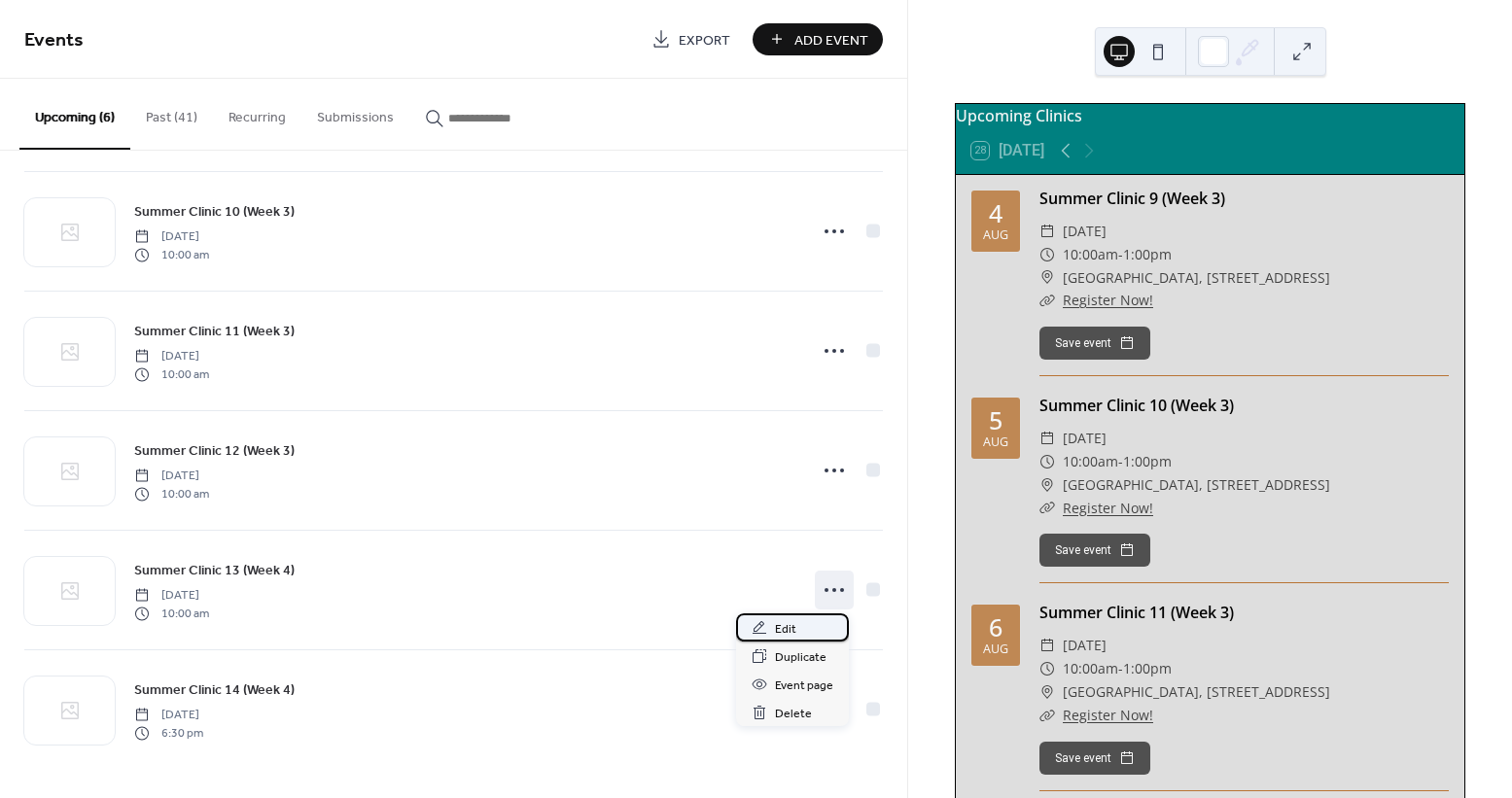 click on "Edit" at bounding box center [792, 627] 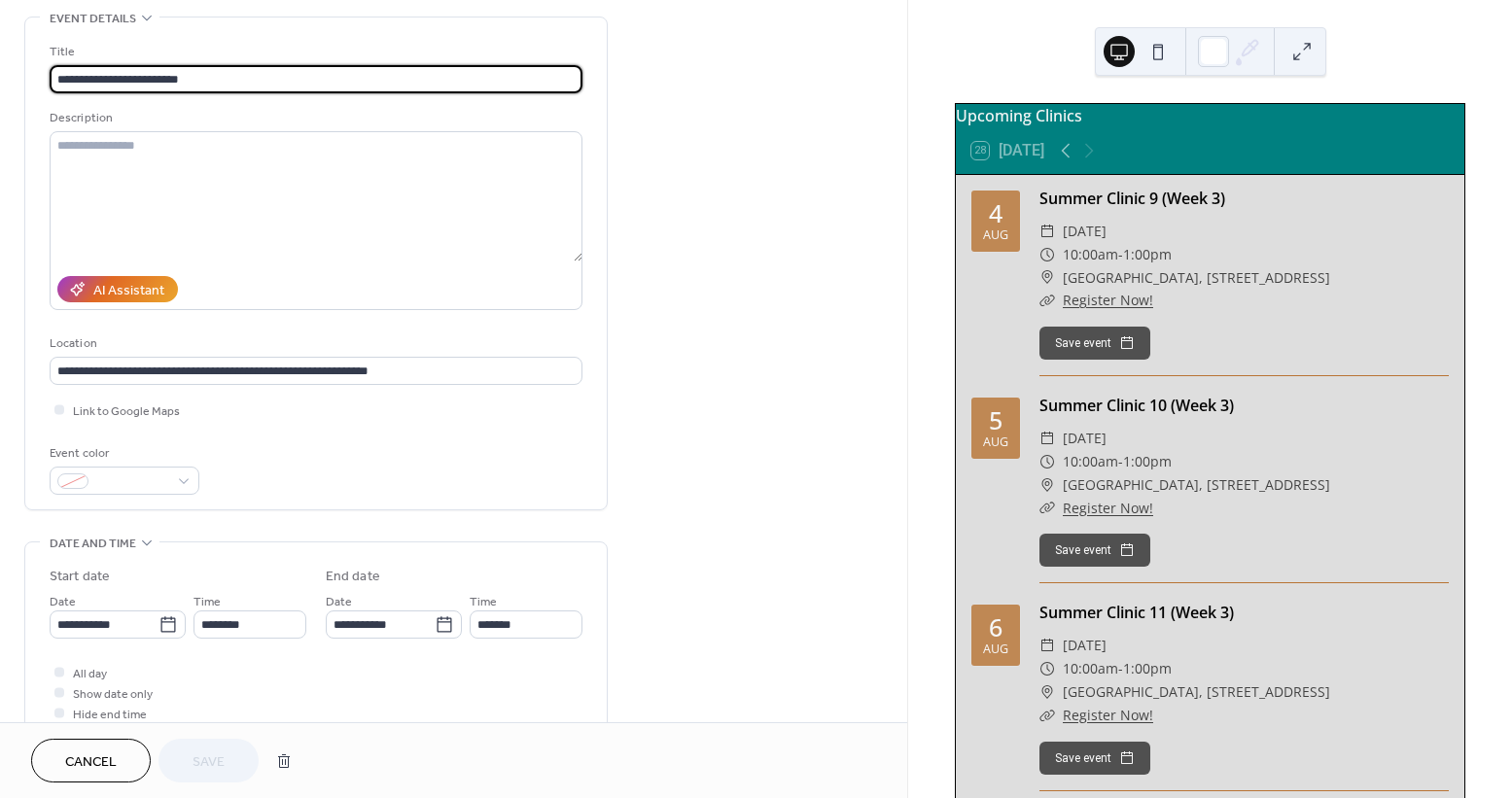 scroll, scrollTop: 157, scrollLeft: 0, axis: vertical 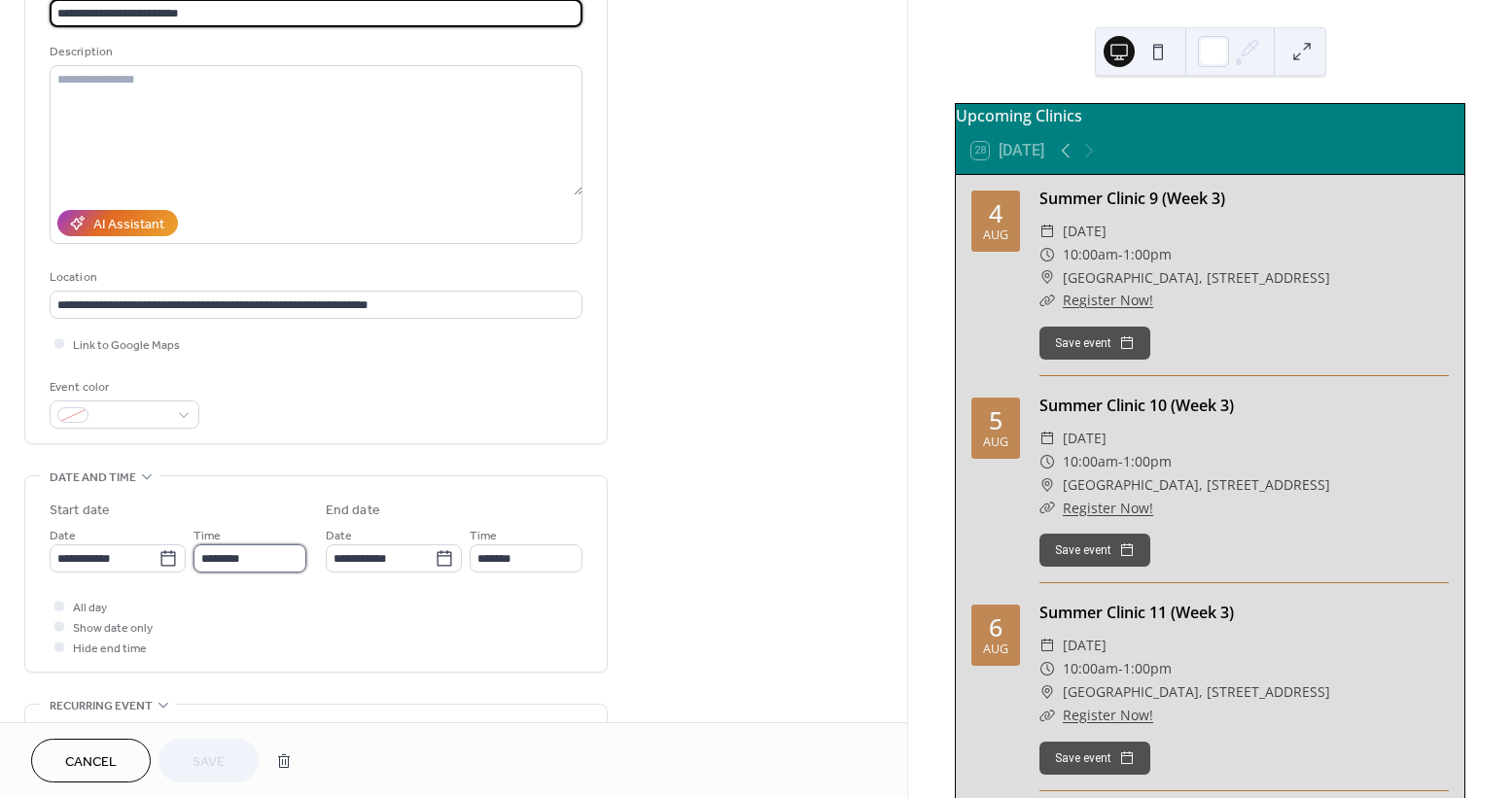click on "********" at bounding box center (250, 558) 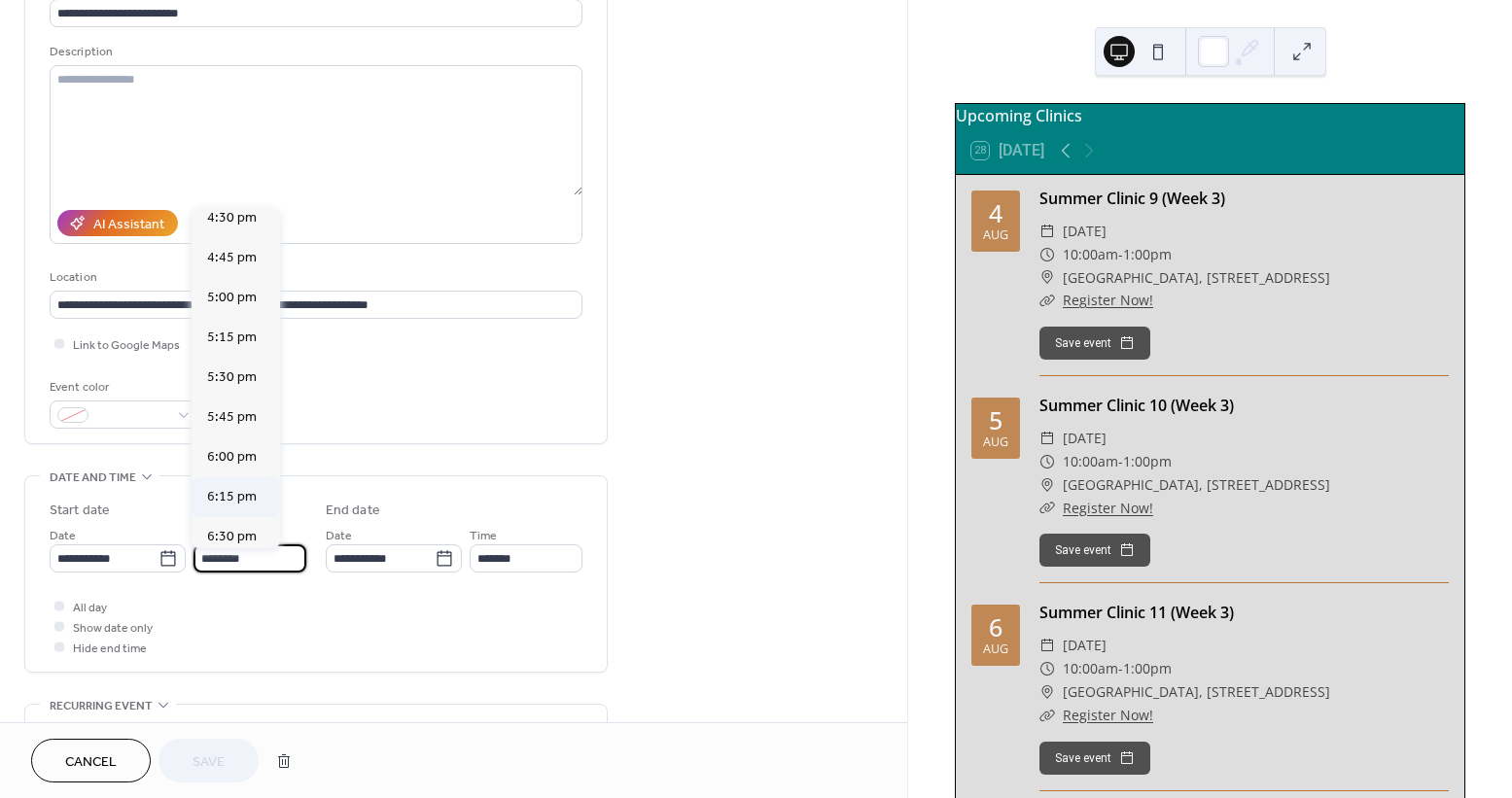 scroll, scrollTop: 2708, scrollLeft: 0, axis: vertical 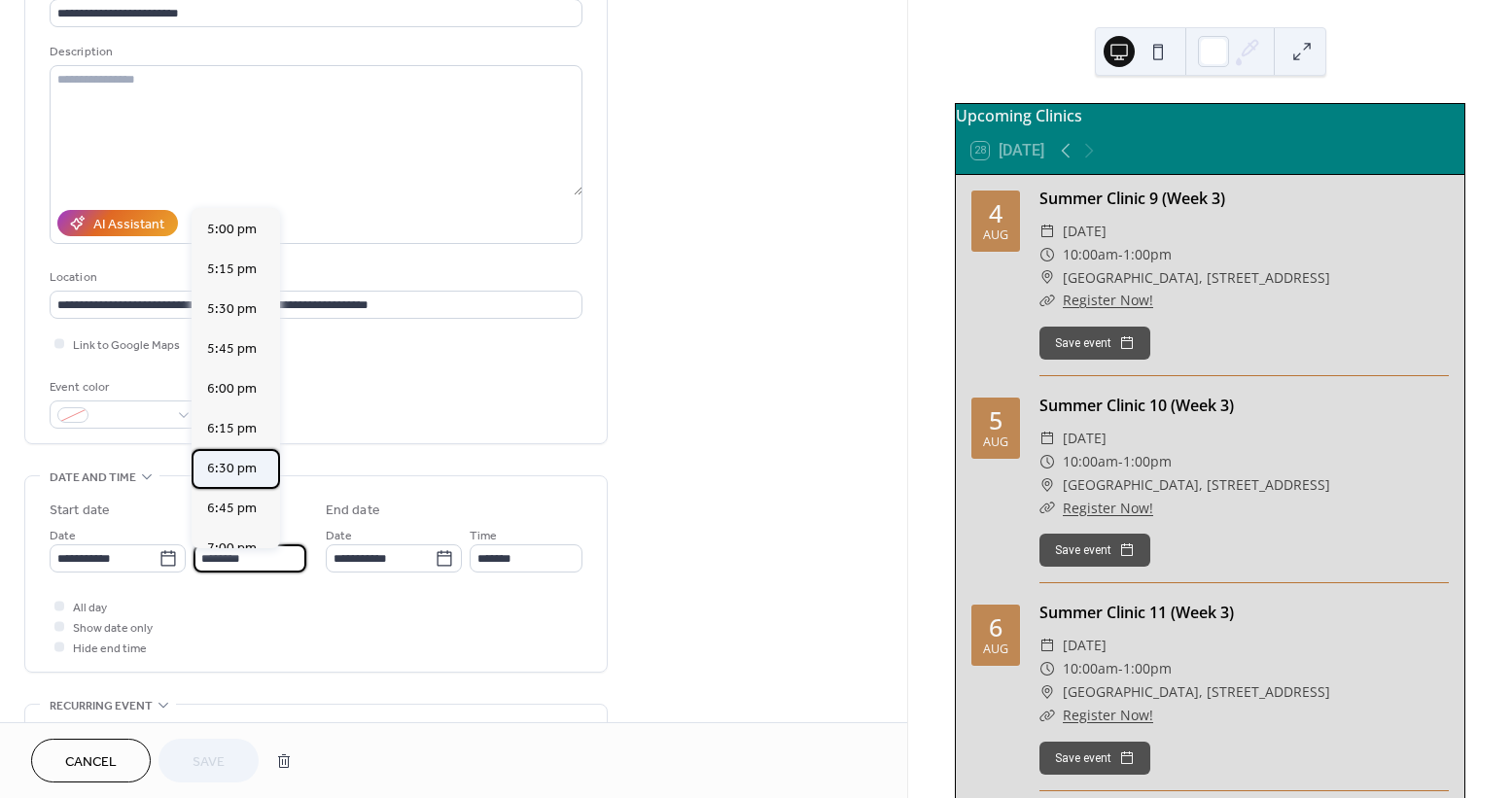 click on "6:30 pm" at bounding box center (231, 468) 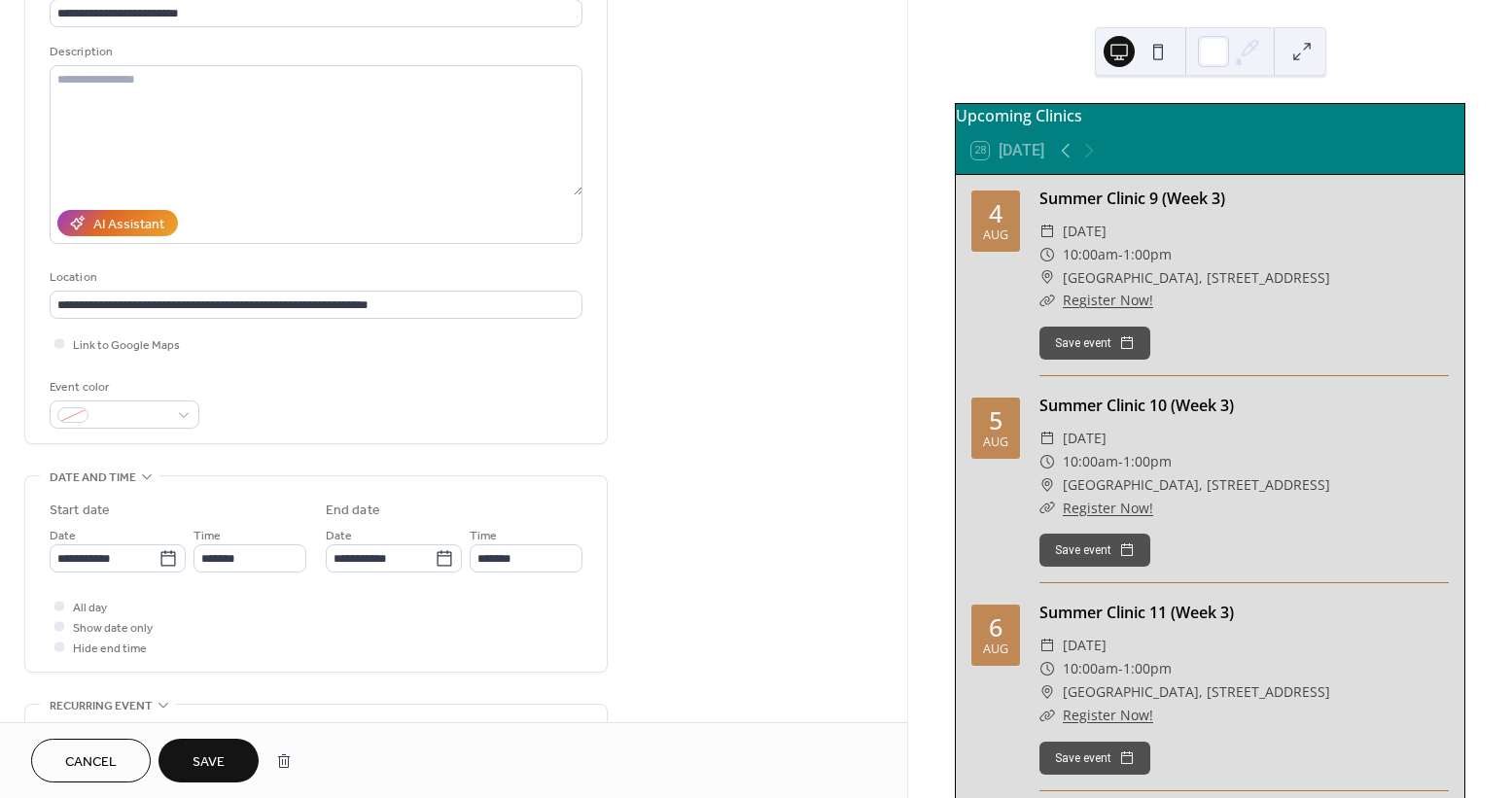 type on "*******" 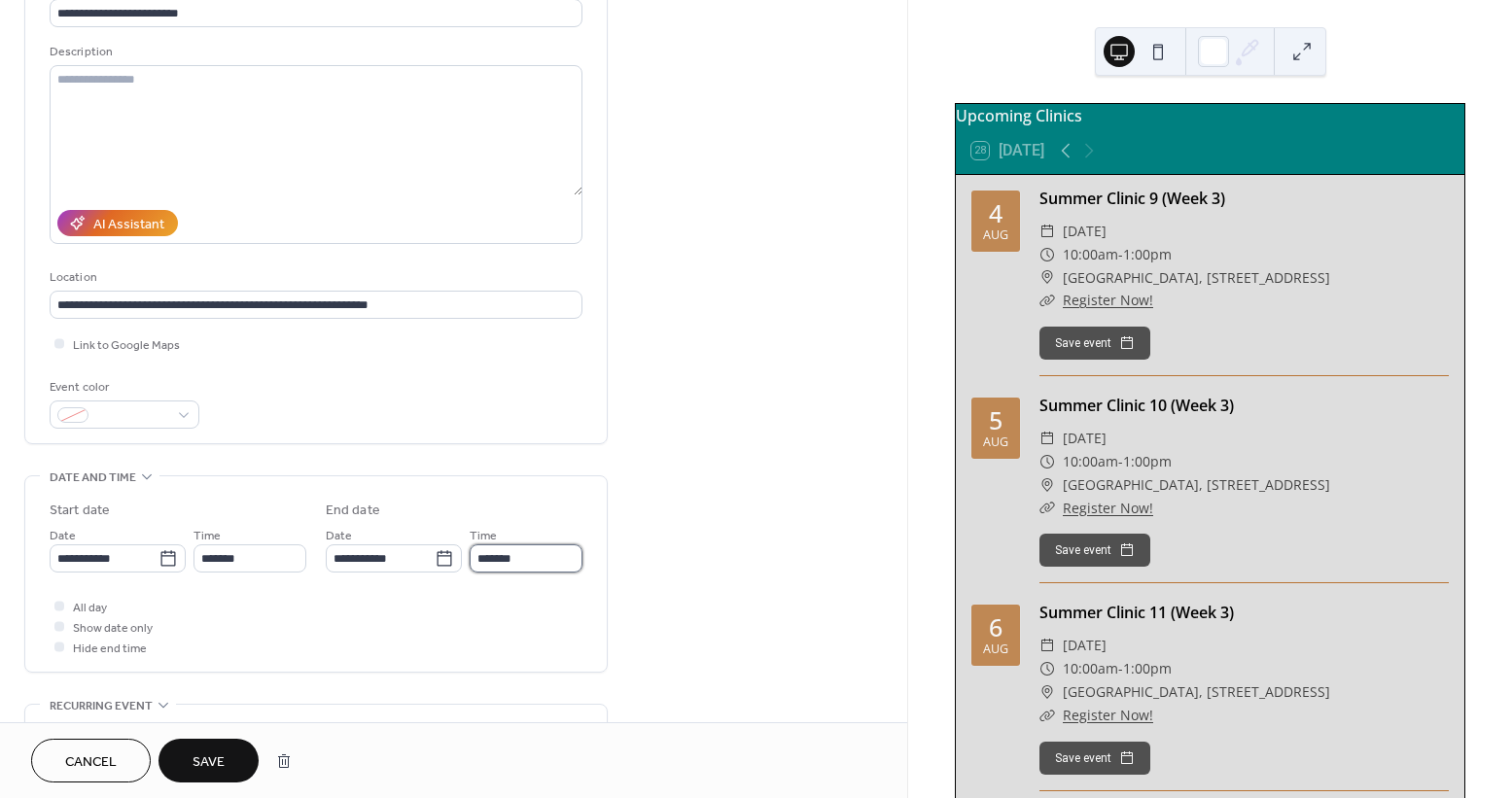 click on "*******" at bounding box center (526, 558) 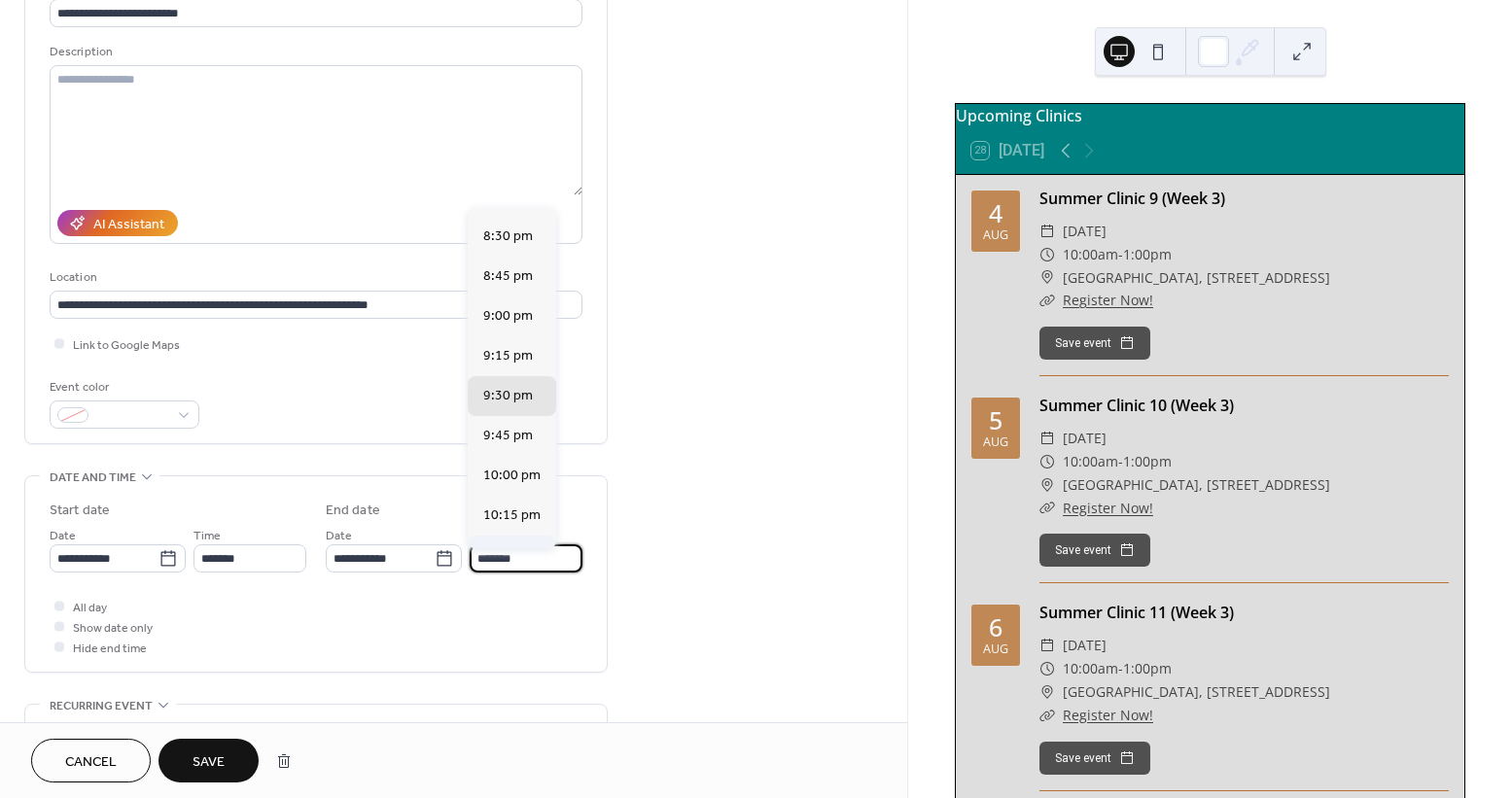 scroll, scrollTop: 253, scrollLeft: 0, axis: vertical 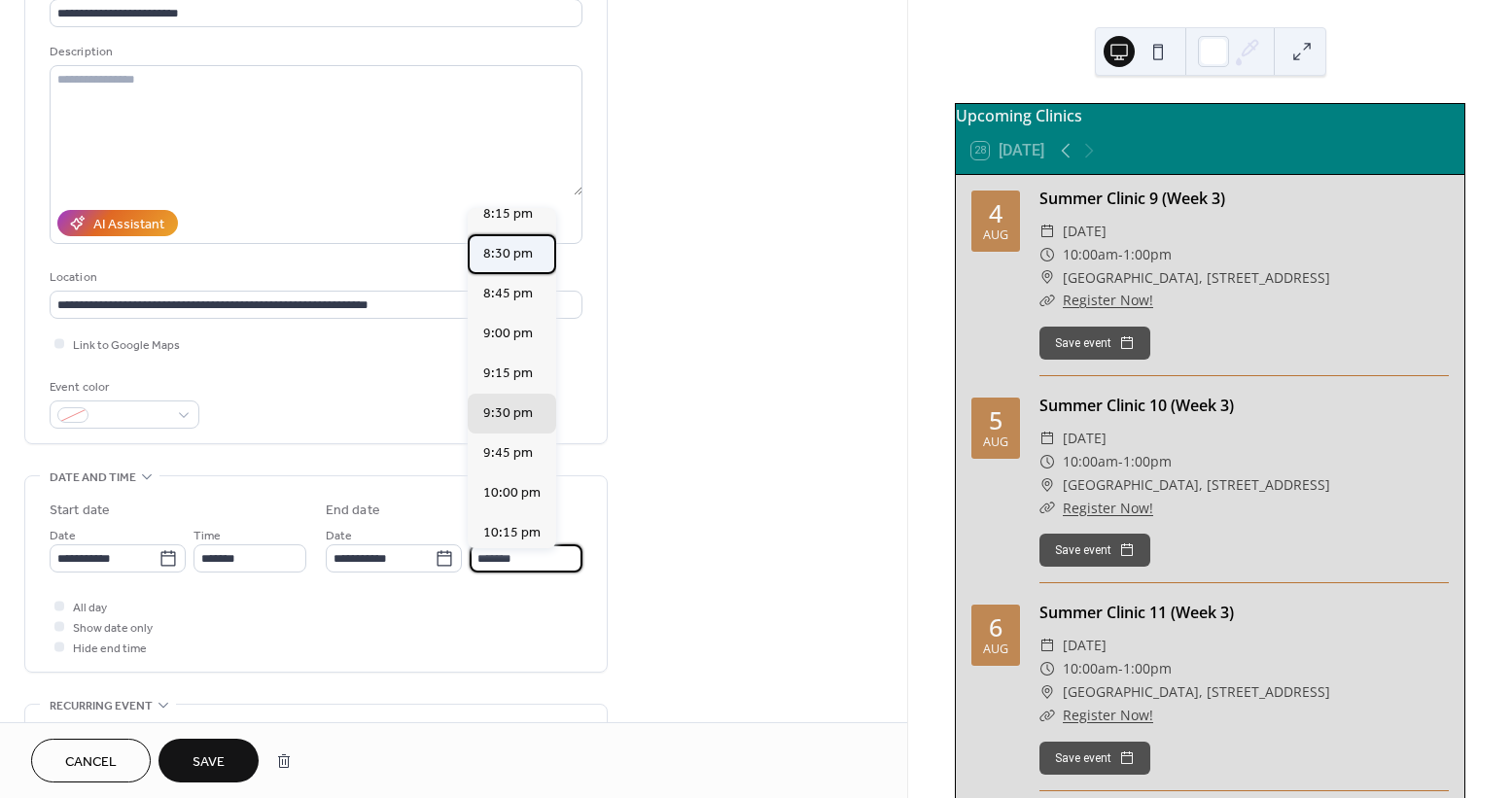 click on "8:30 pm" at bounding box center (508, 254) 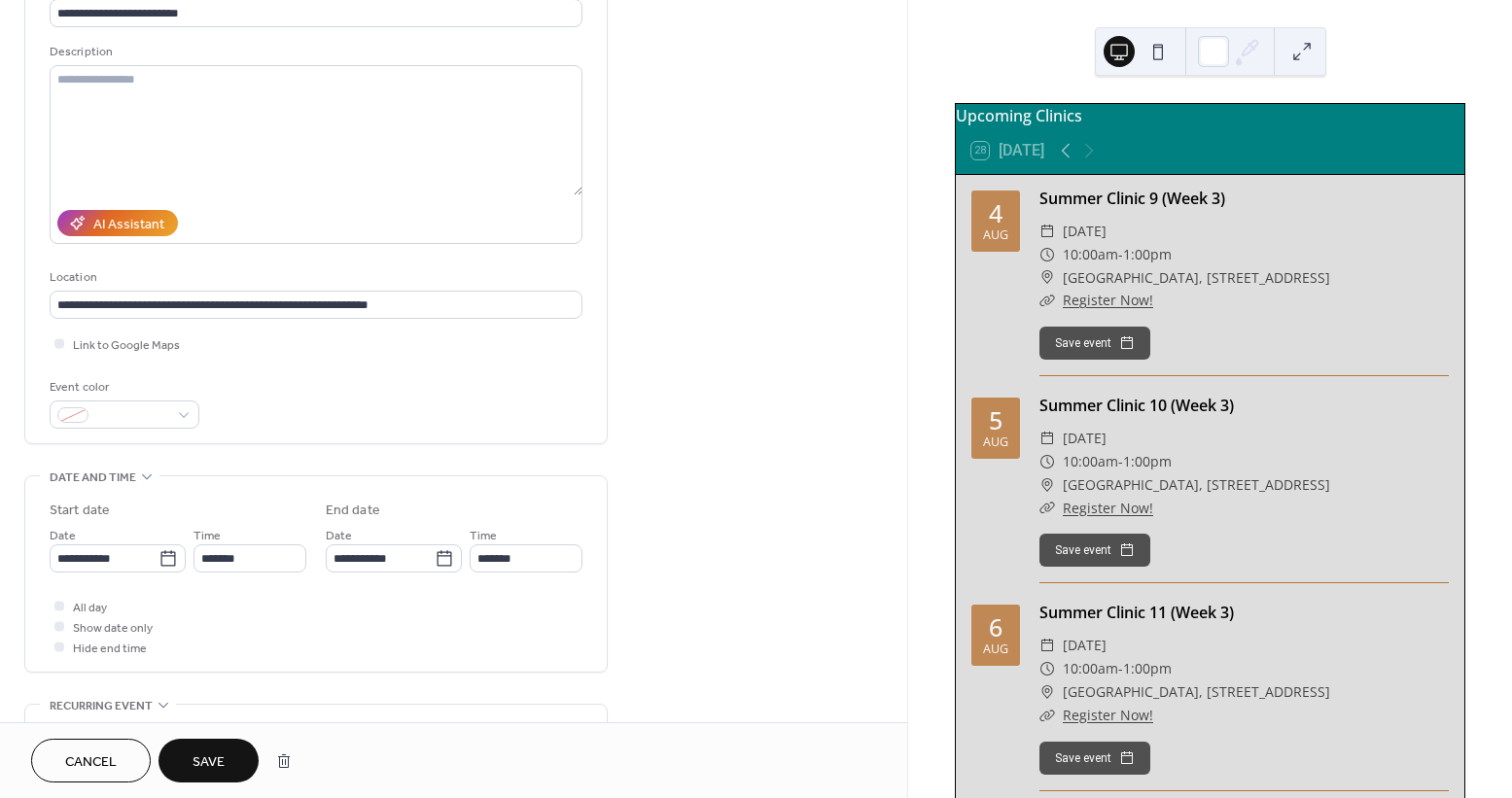 click on "Save" at bounding box center [208, 760] 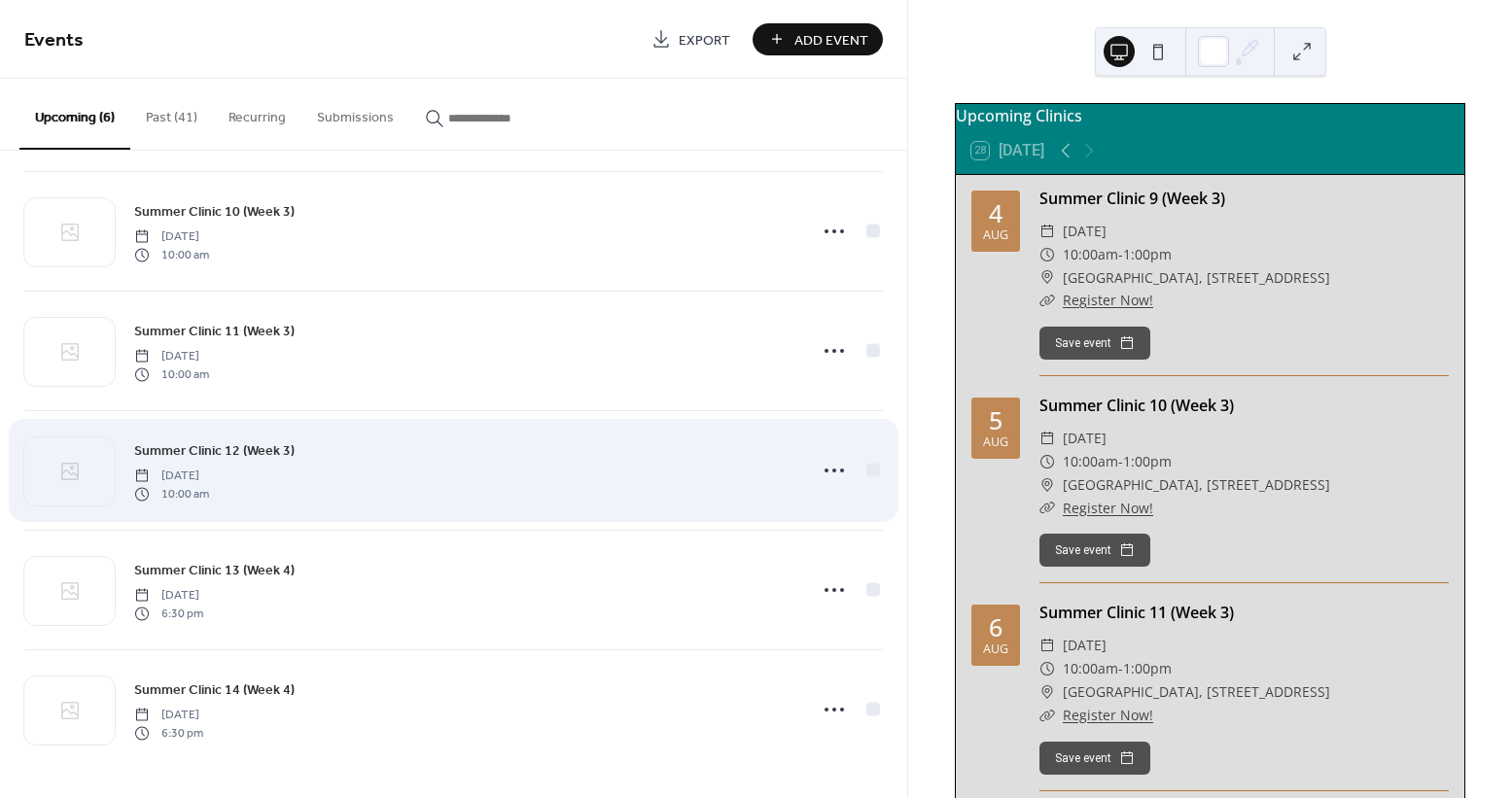 scroll, scrollTop: 127, scrollLeft: 0, axis: vertical 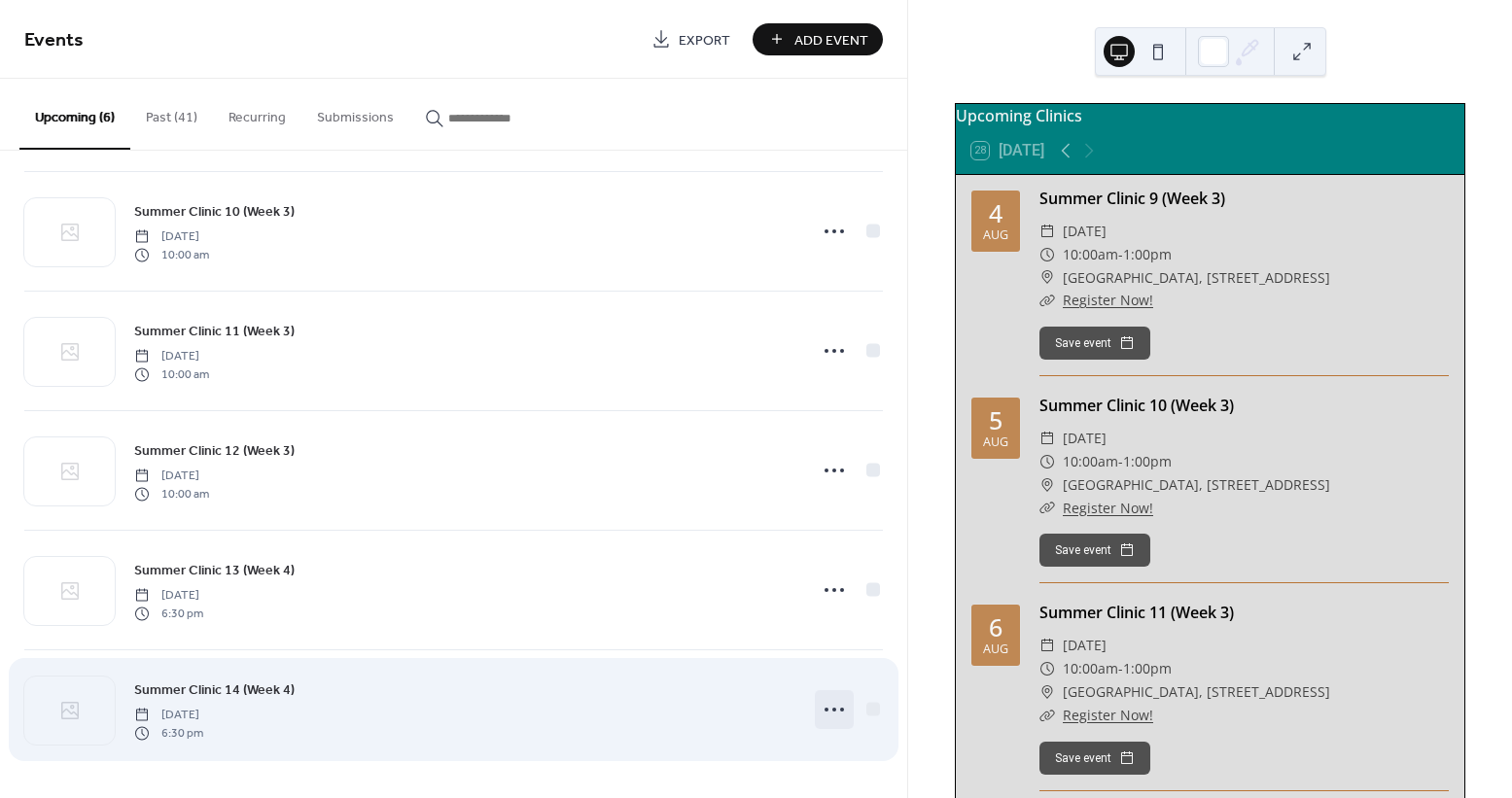 click 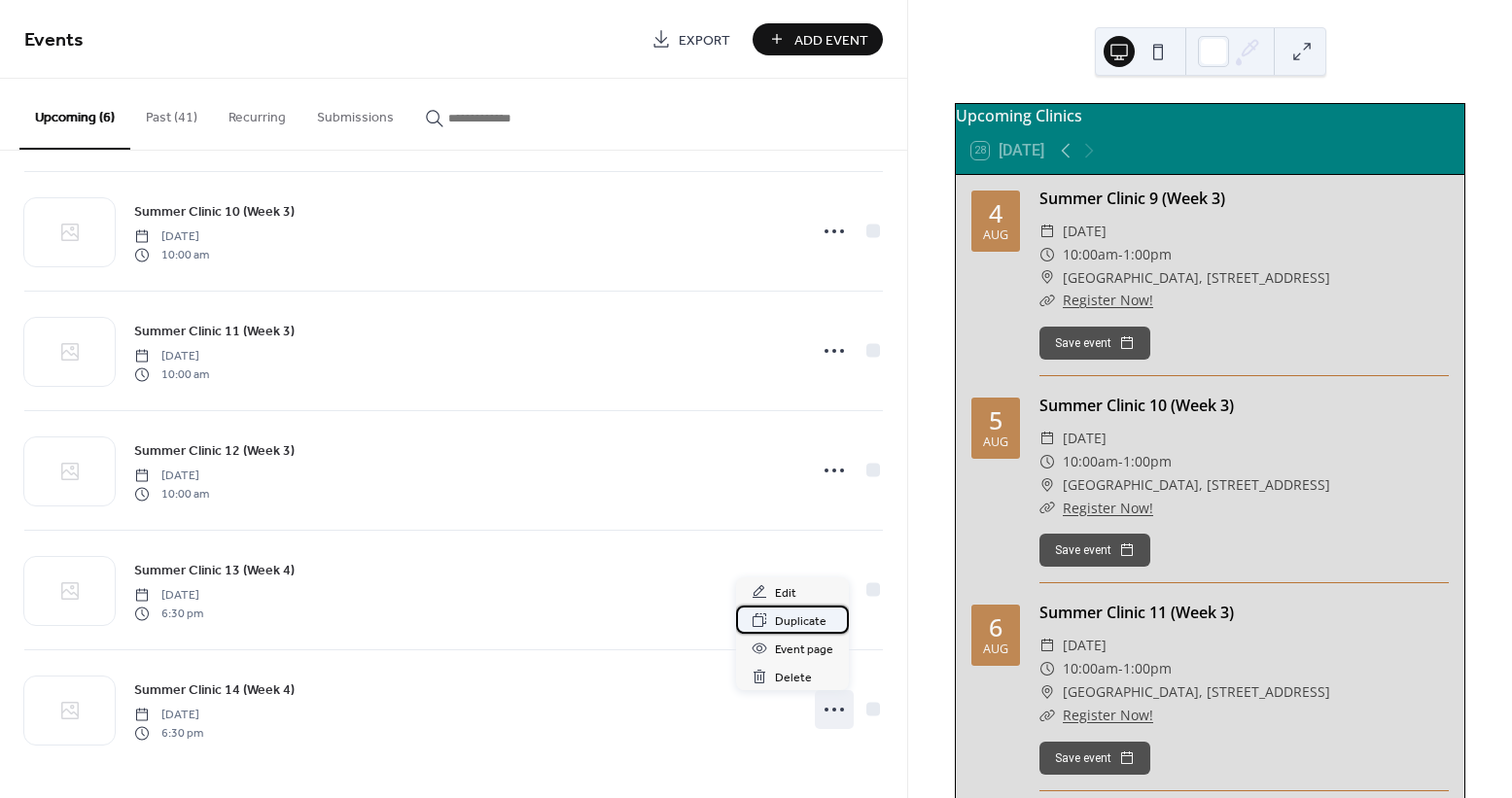 click on "Duplicate" at bounding box center (800, 621) 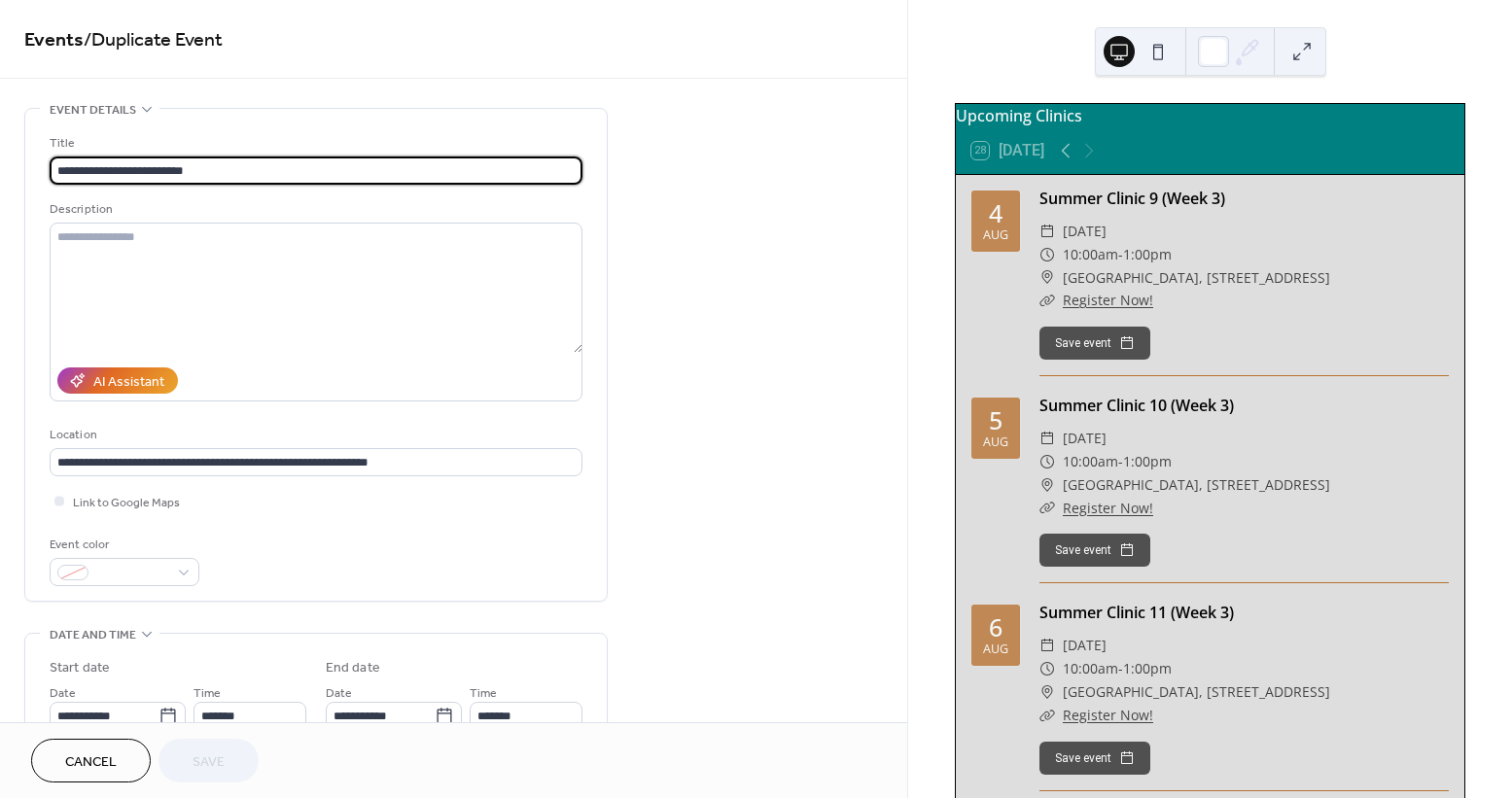 click on "**********" at bounding box center (316, 170) 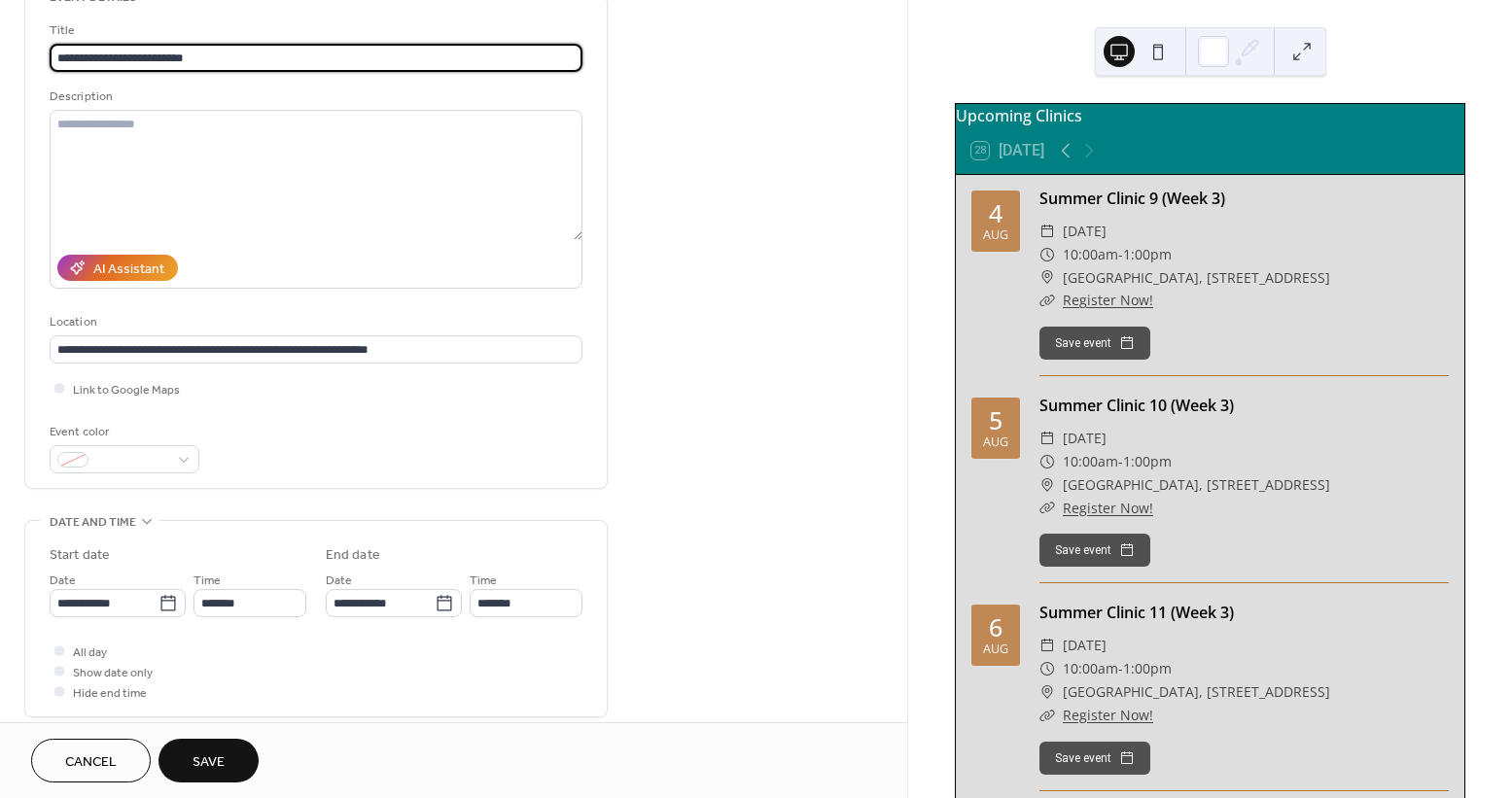 scroll, scrollTop: 116, scrollLeft: 0, axis: vertical 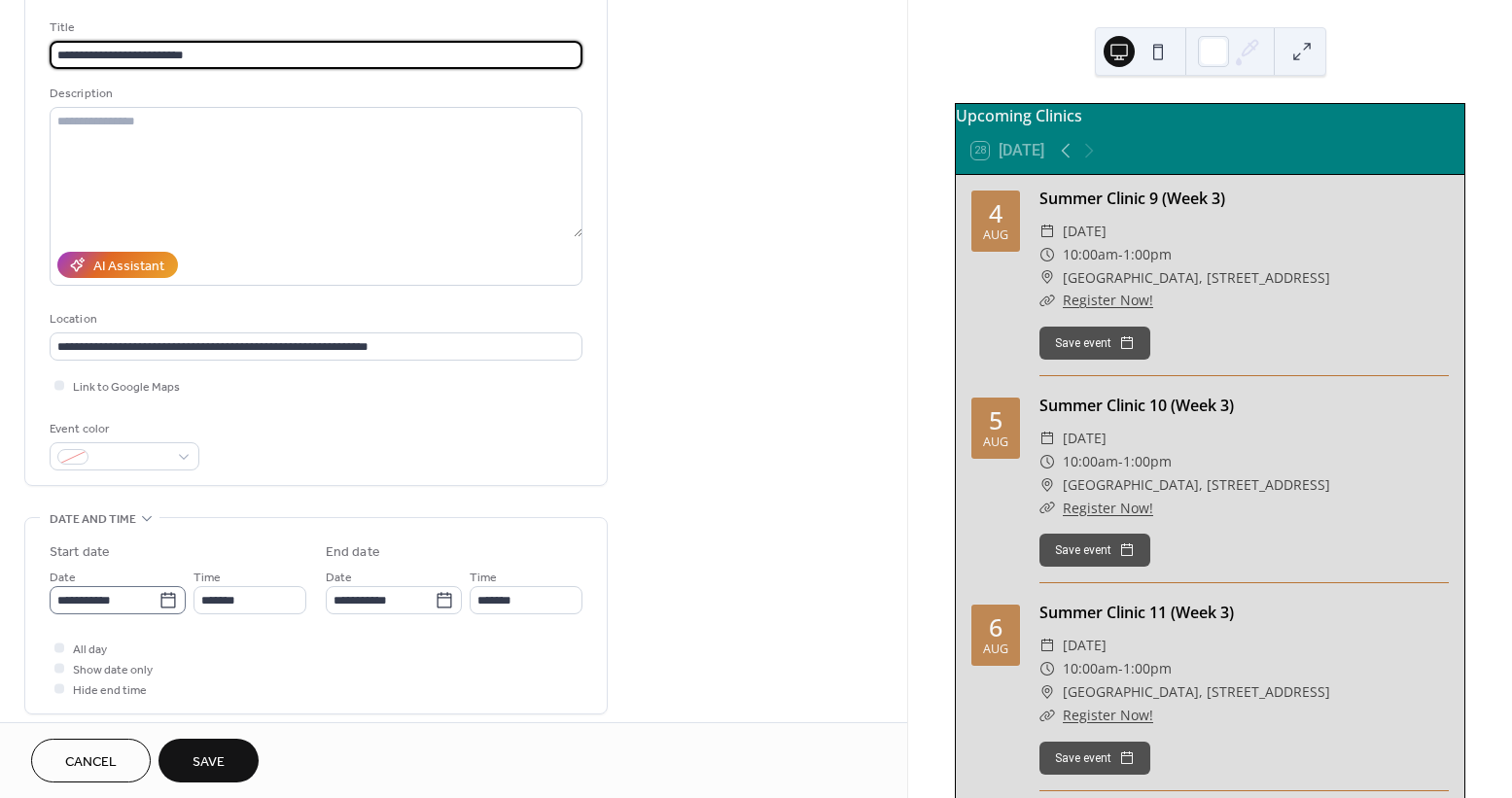 type on "**********" 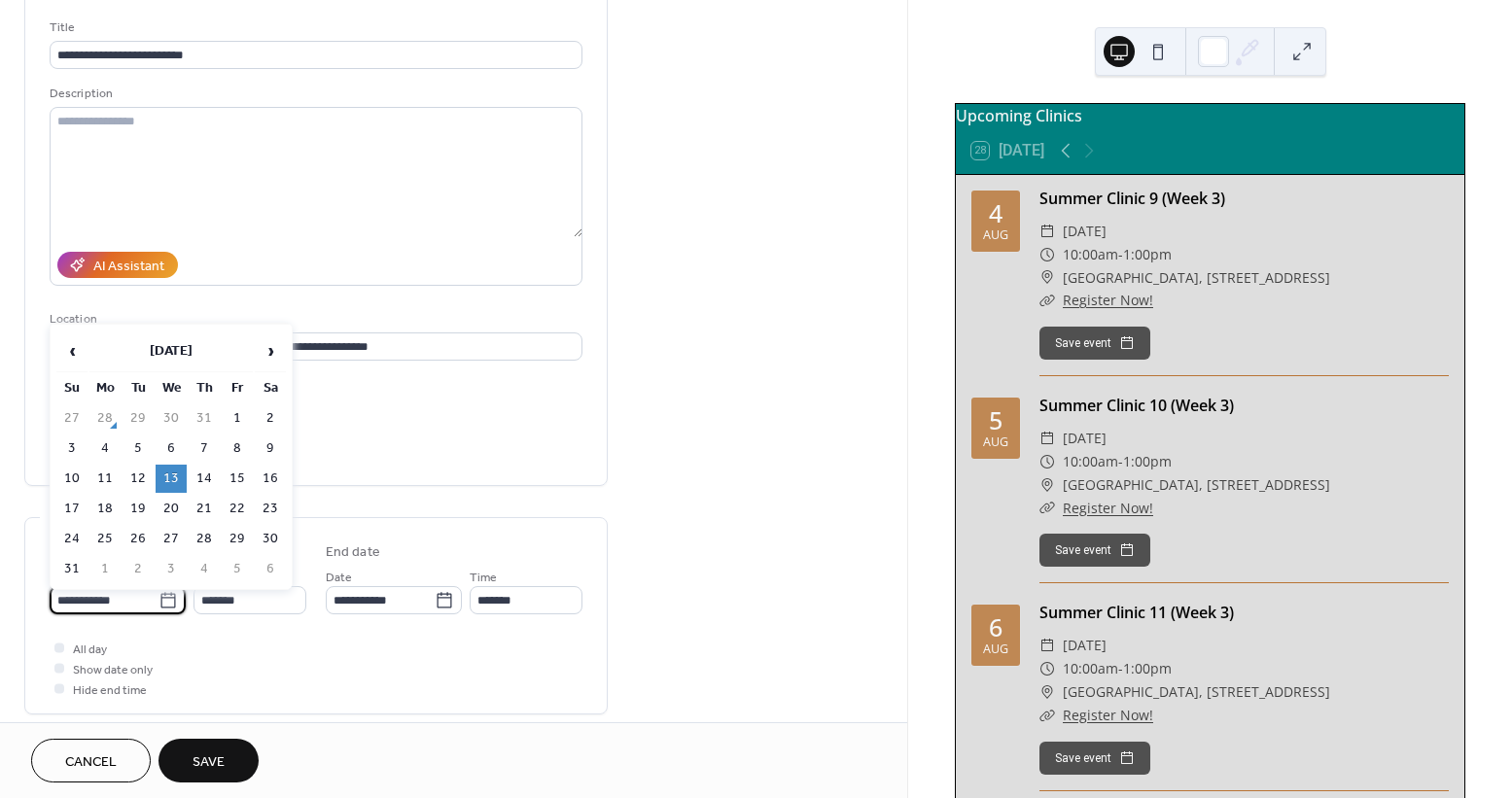 click on "**********" at bounding box center (104, 600) 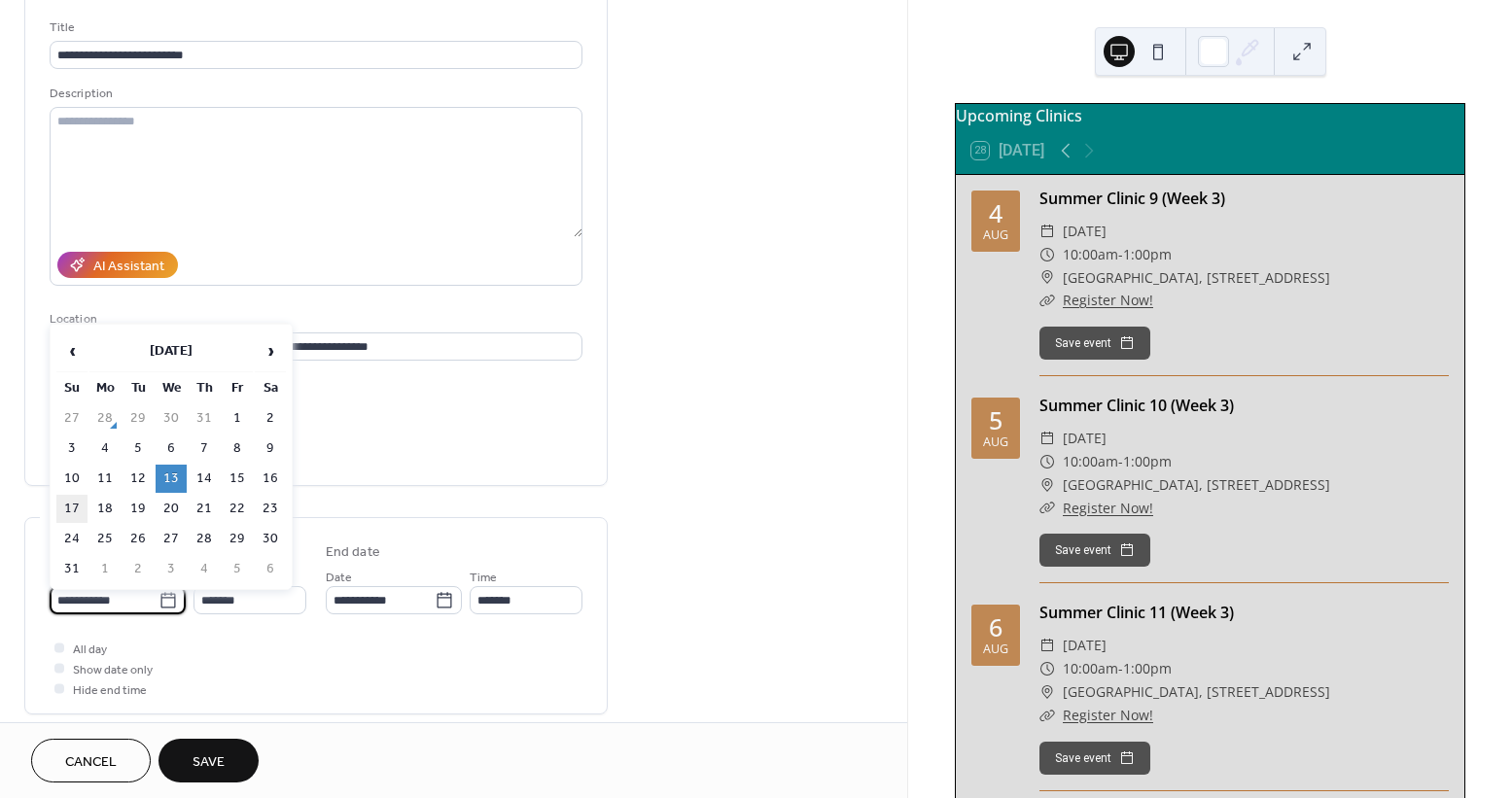 click on "17" at bounding box center [72, 508] 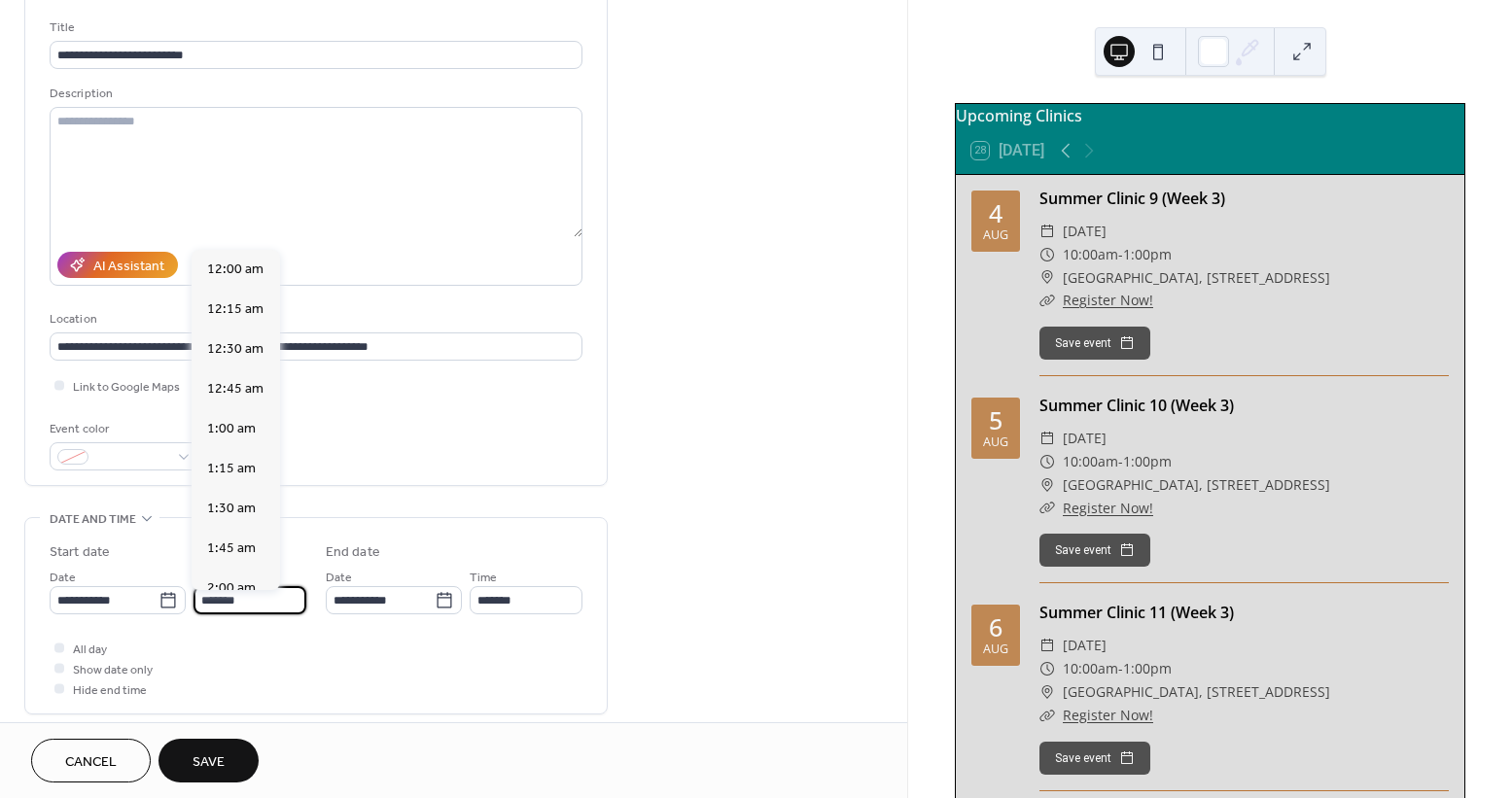 click on "*******" at bounding box center (250, 600) 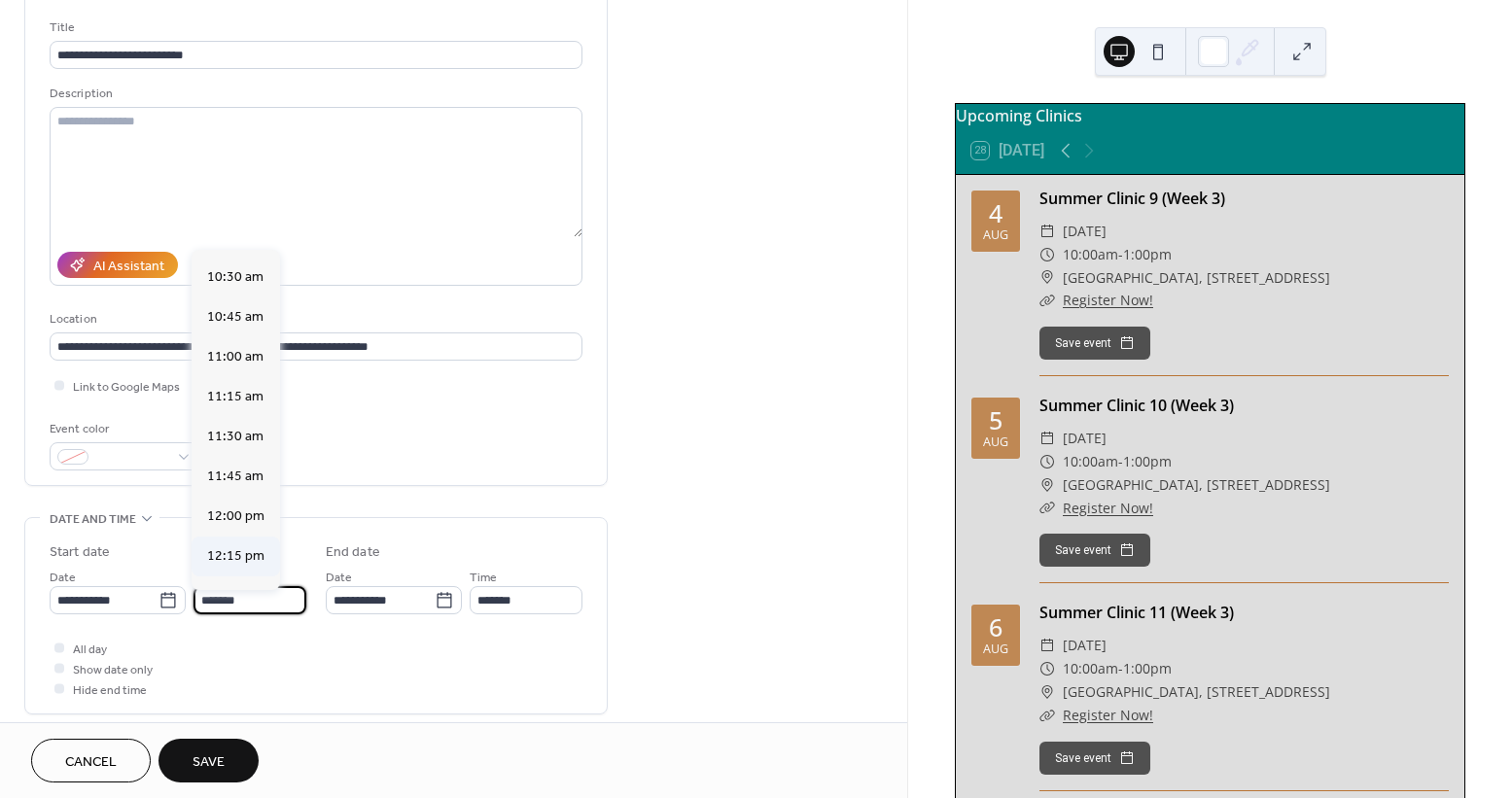 scroll, scrollTop: 1494, scrollLeft: 0, axis: vertical 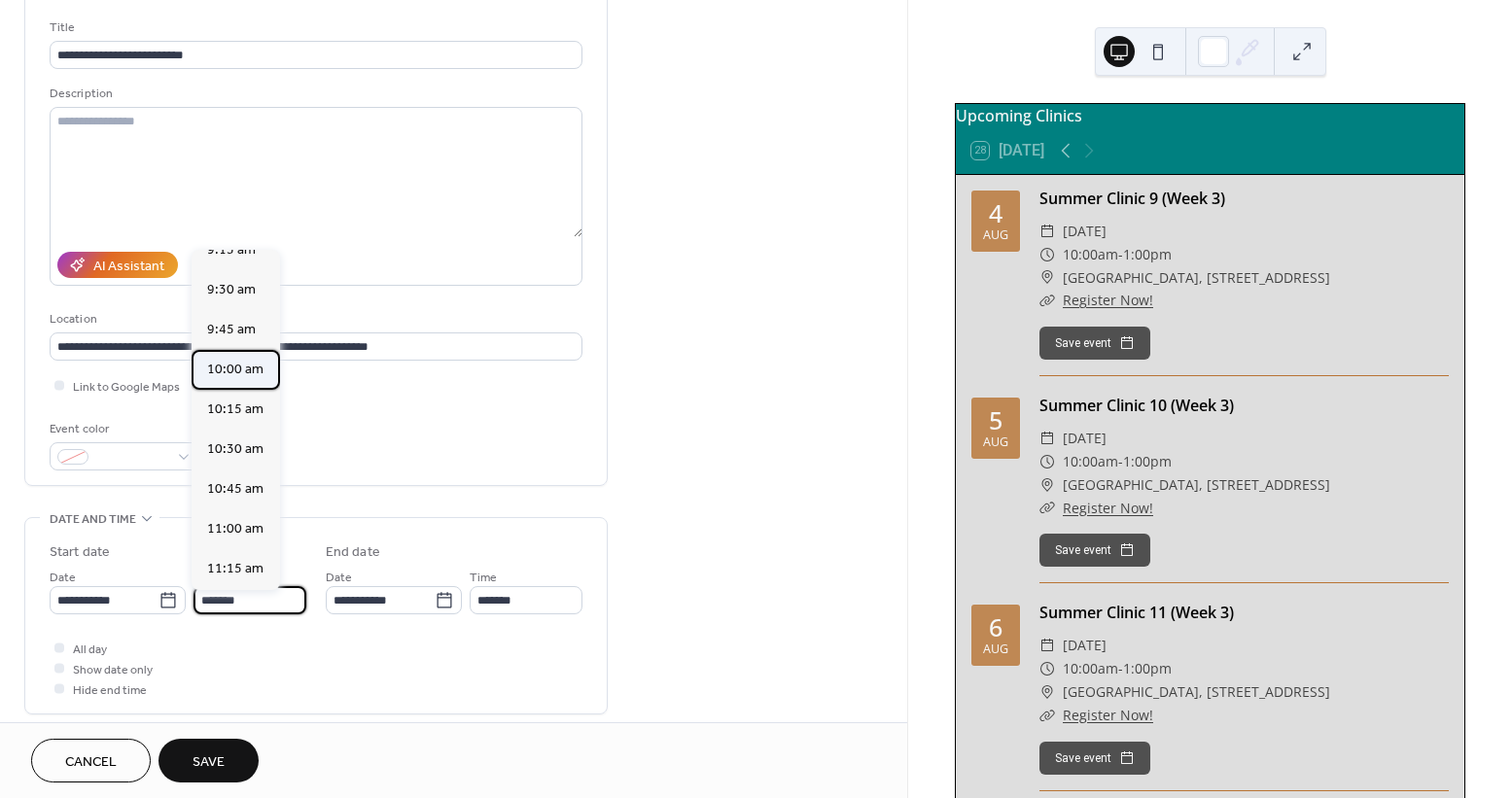 click on "10:00 am" at bounding box center [235, 369] 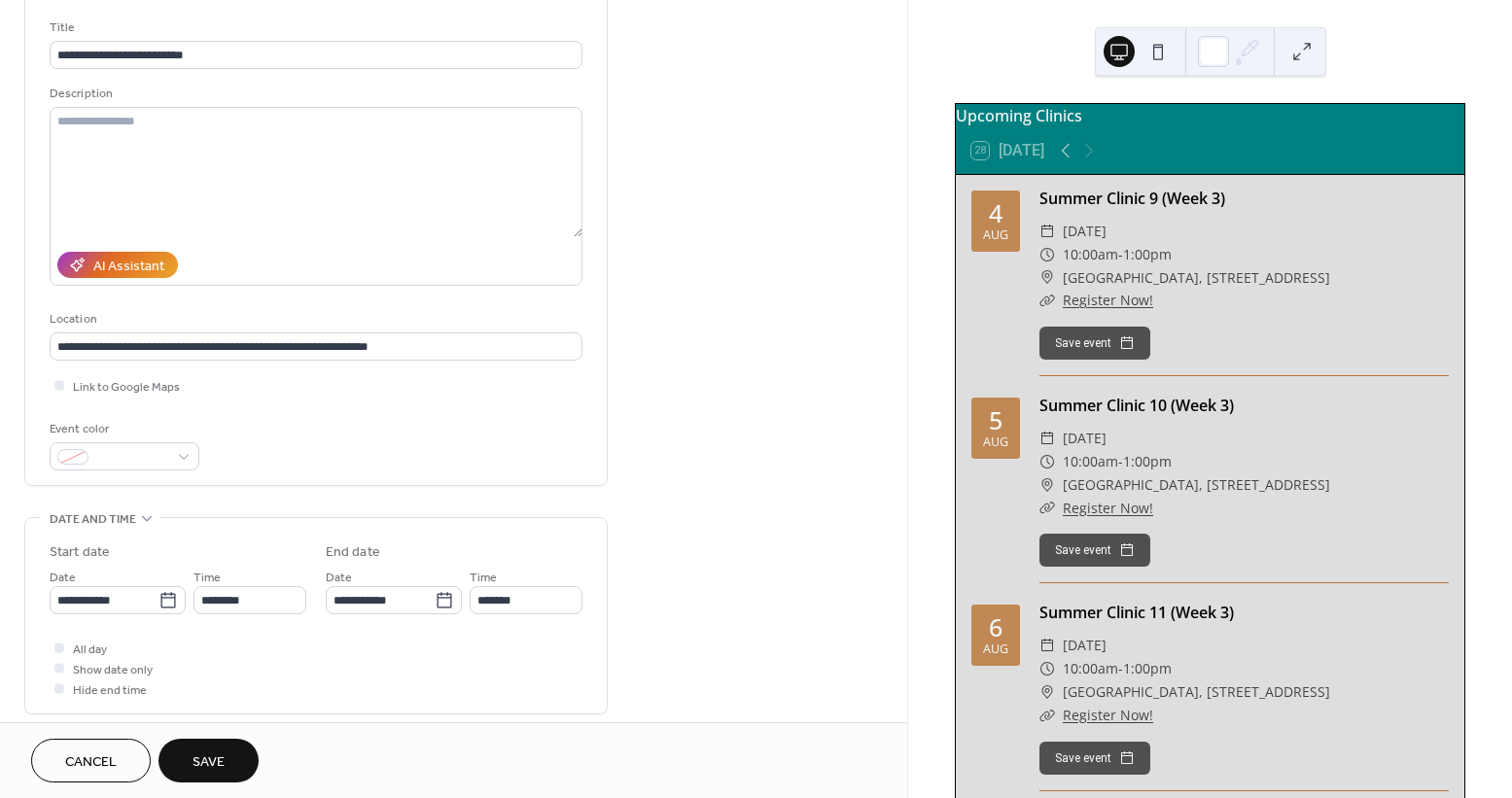 type on "********" 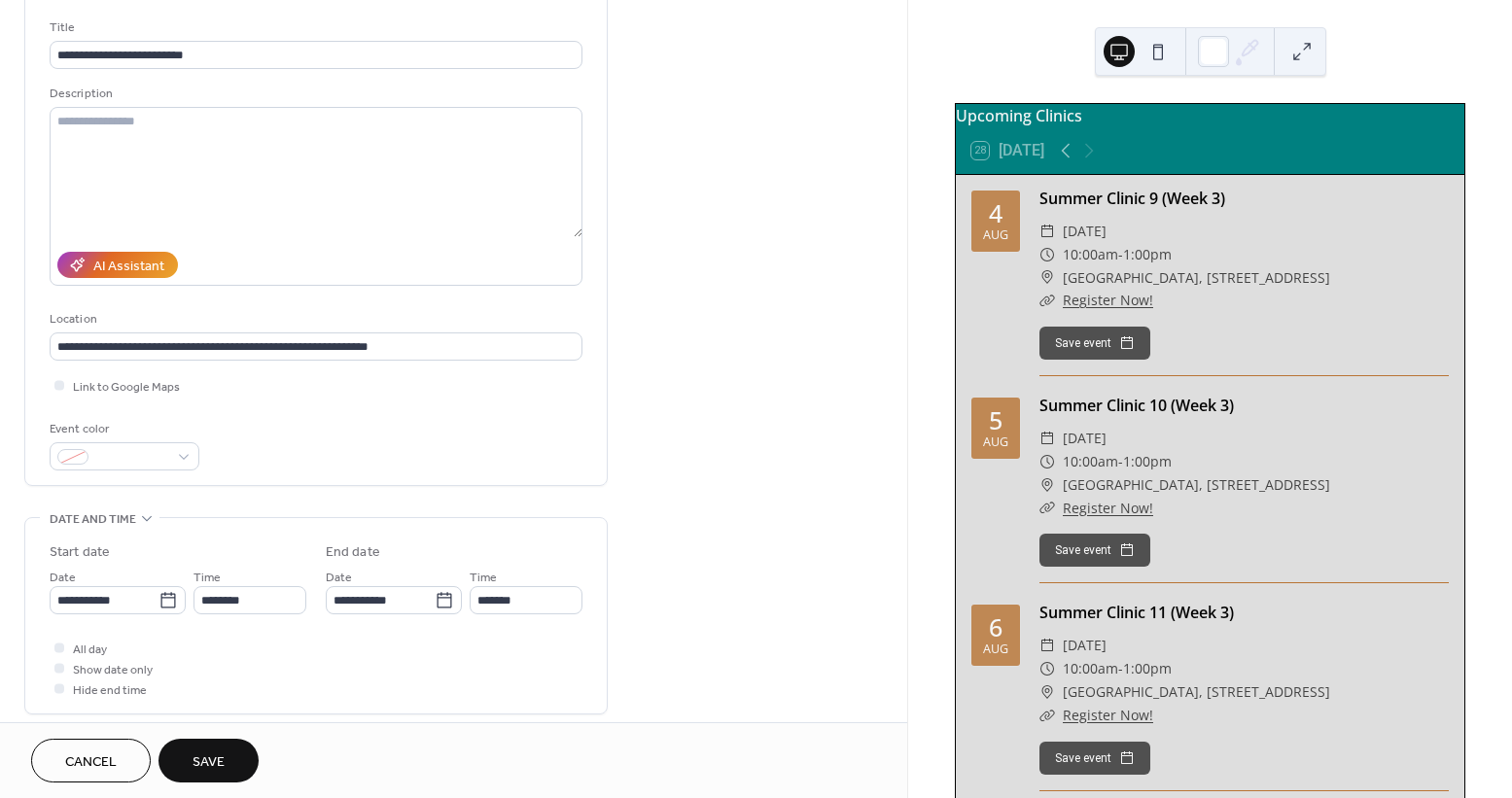 type on "********" 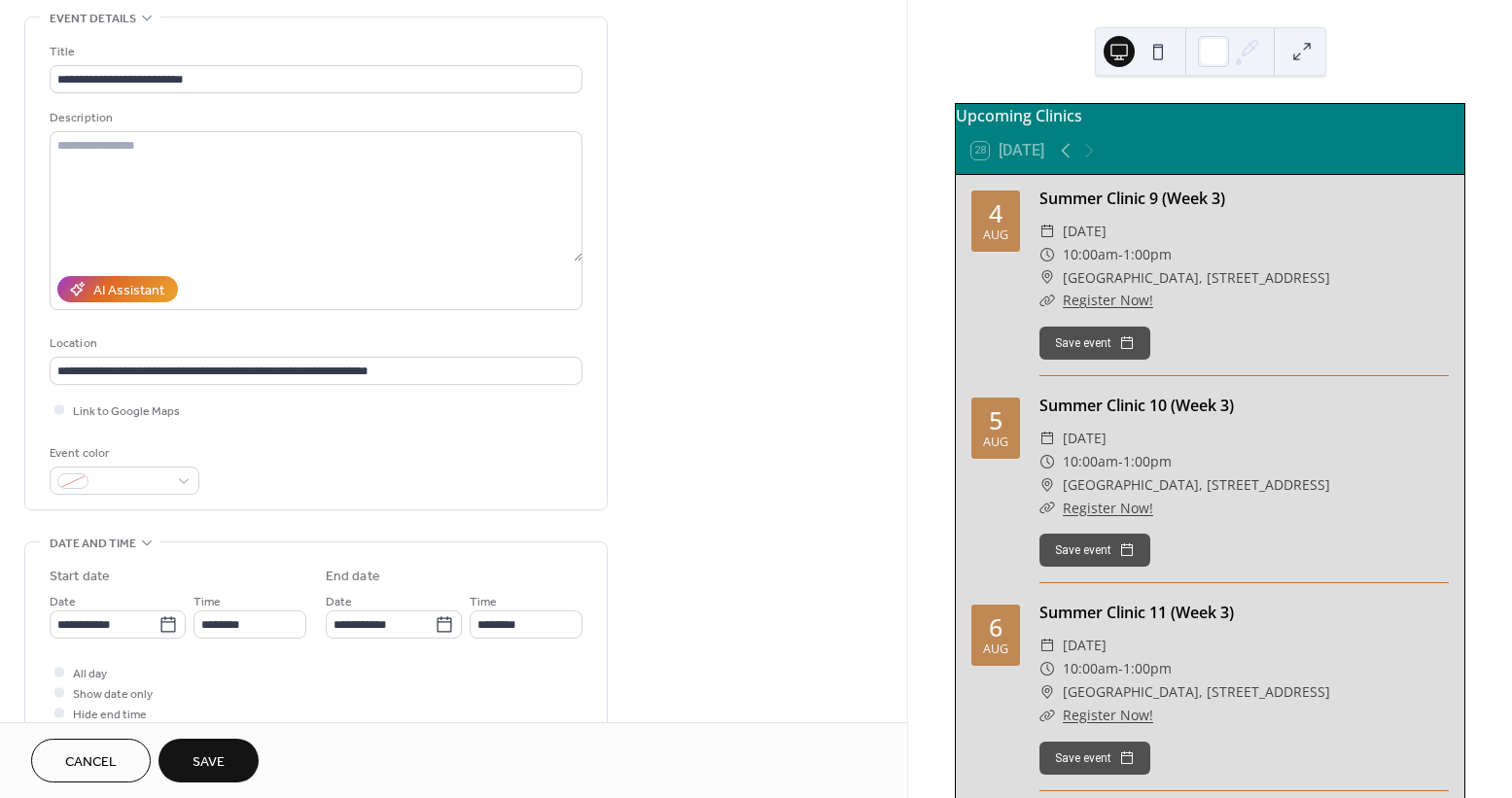 scroll, scrollTop: 90, scrollLeft: 0, axis: vertical 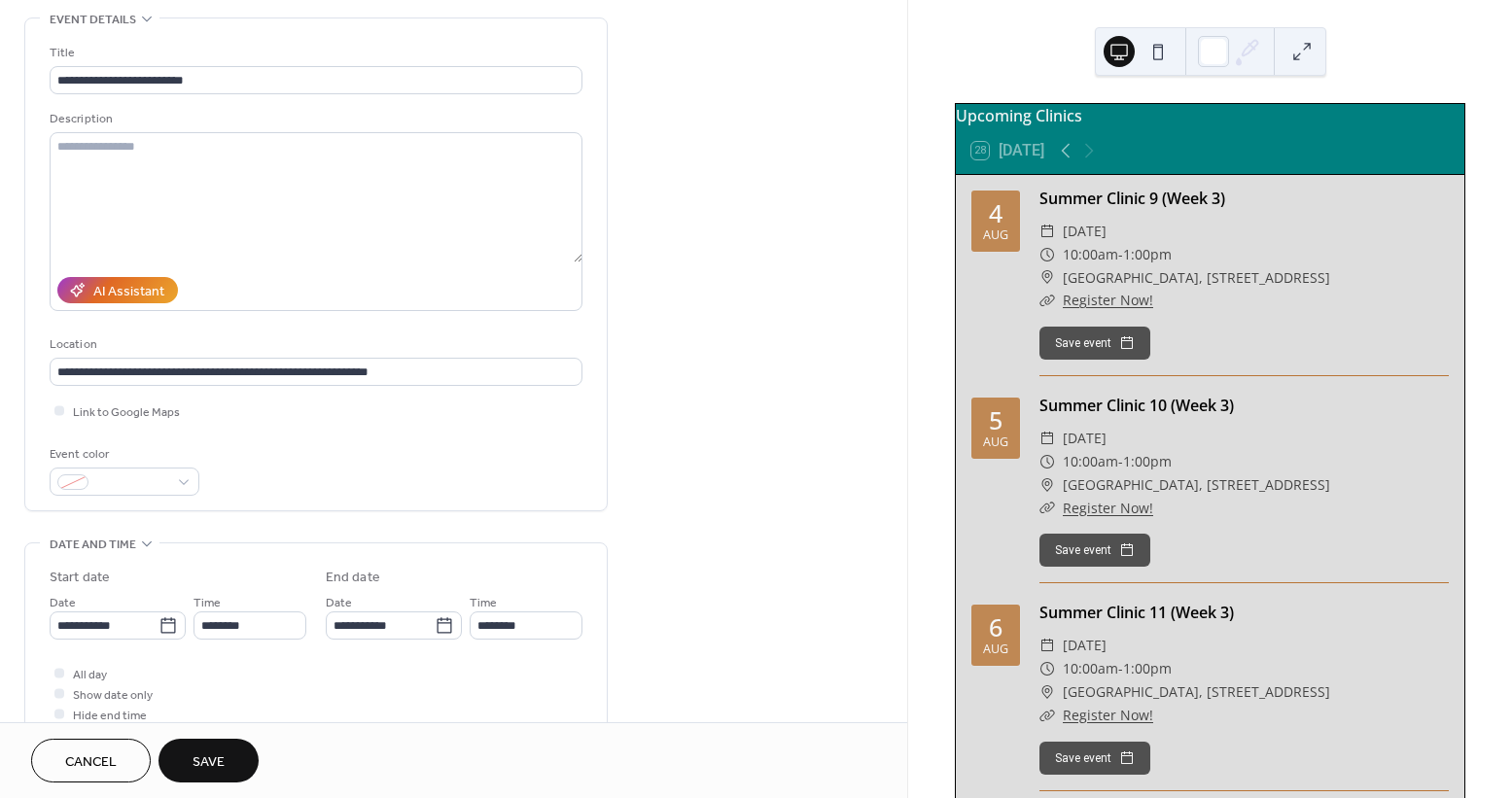 click on "Save" at bounding box center [208, 762] 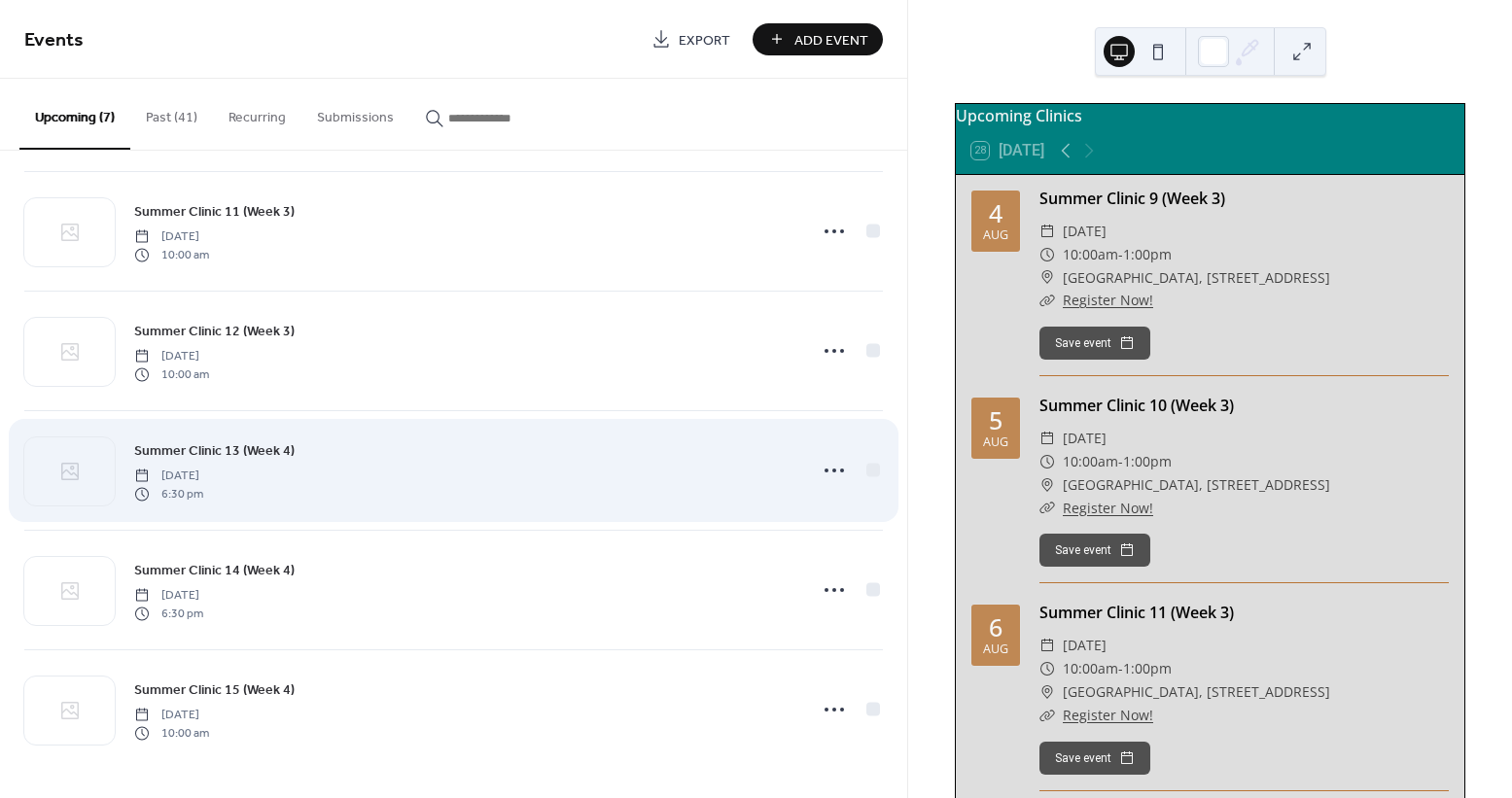 scroll, scrollTop: 247, scrollLeft: 0, axis: vertical 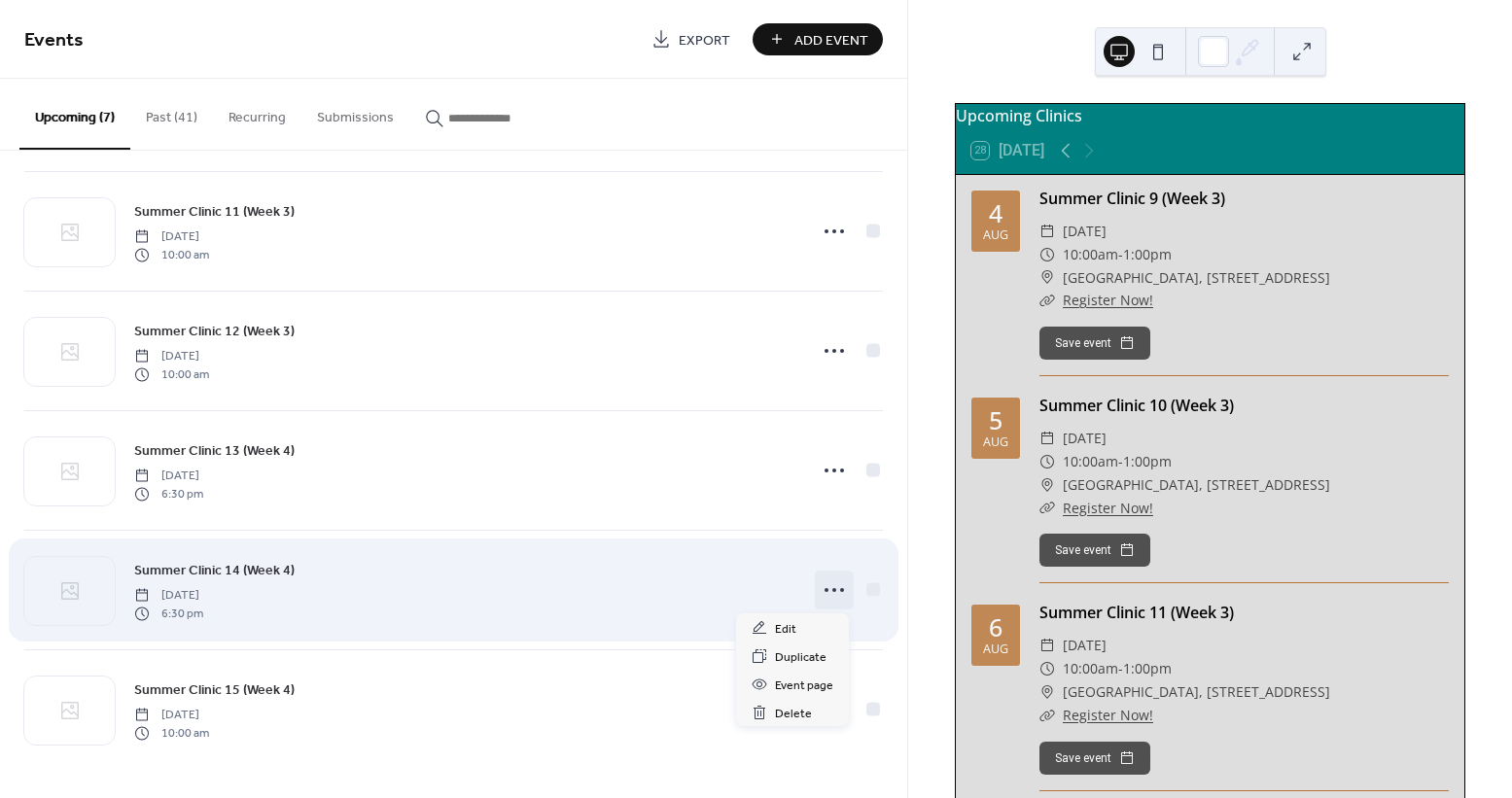 click 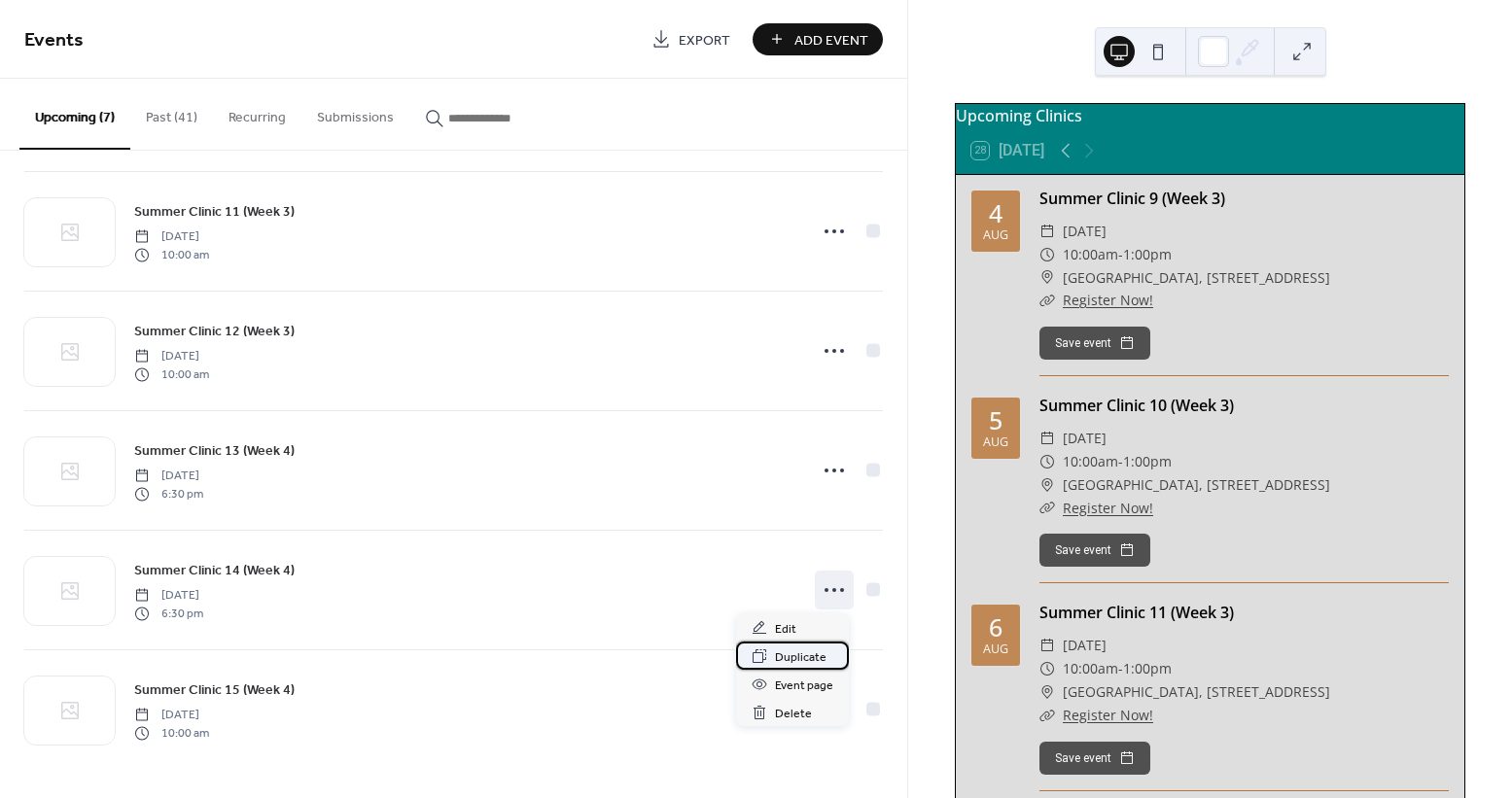 click on "Duplicate" at bounding box center (800, 657) 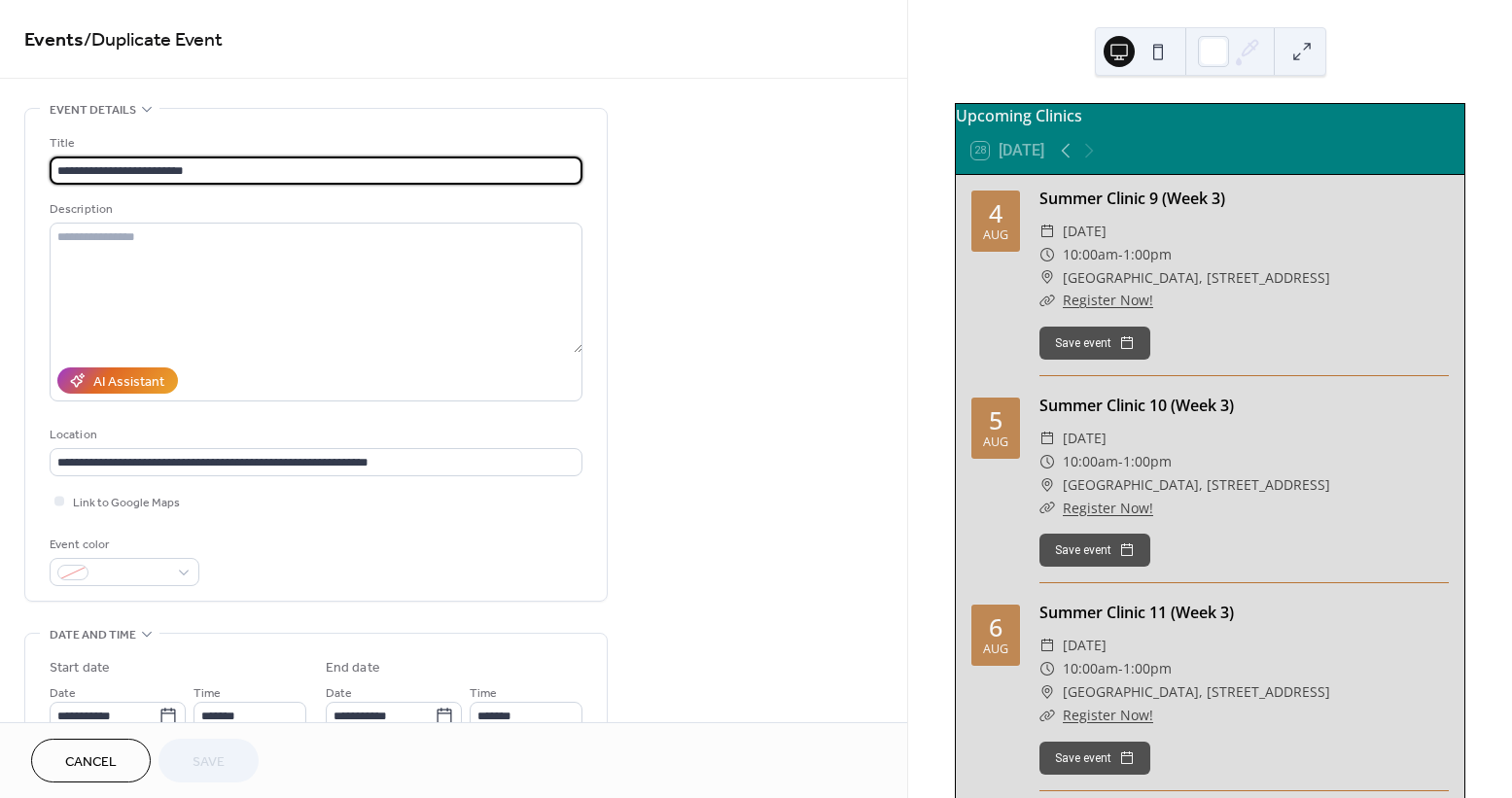 click on "**********" at bounding box center [316, 170] 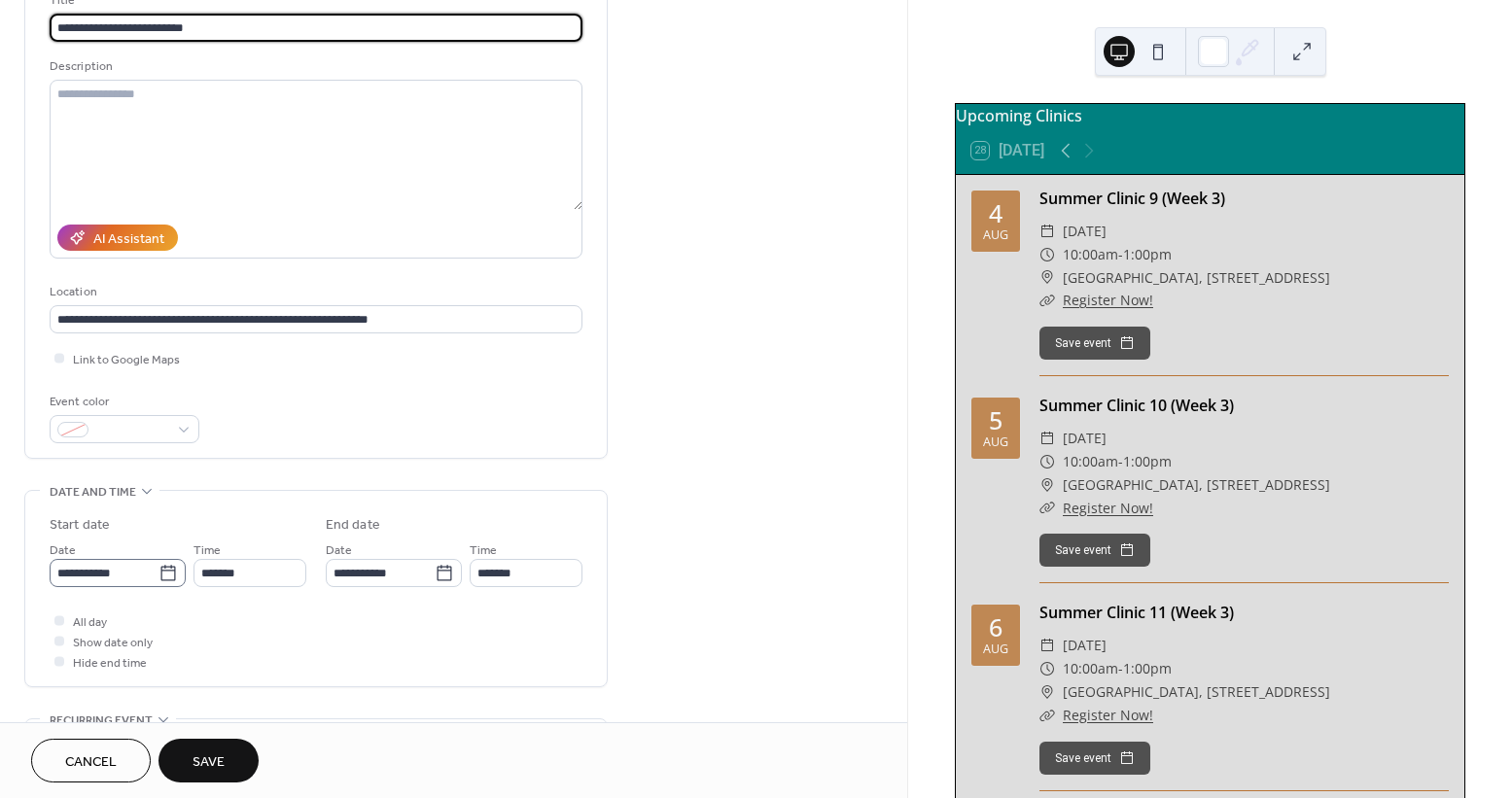 scroll, scrollTop: 144, scrollLeft: 0, axis: vertical 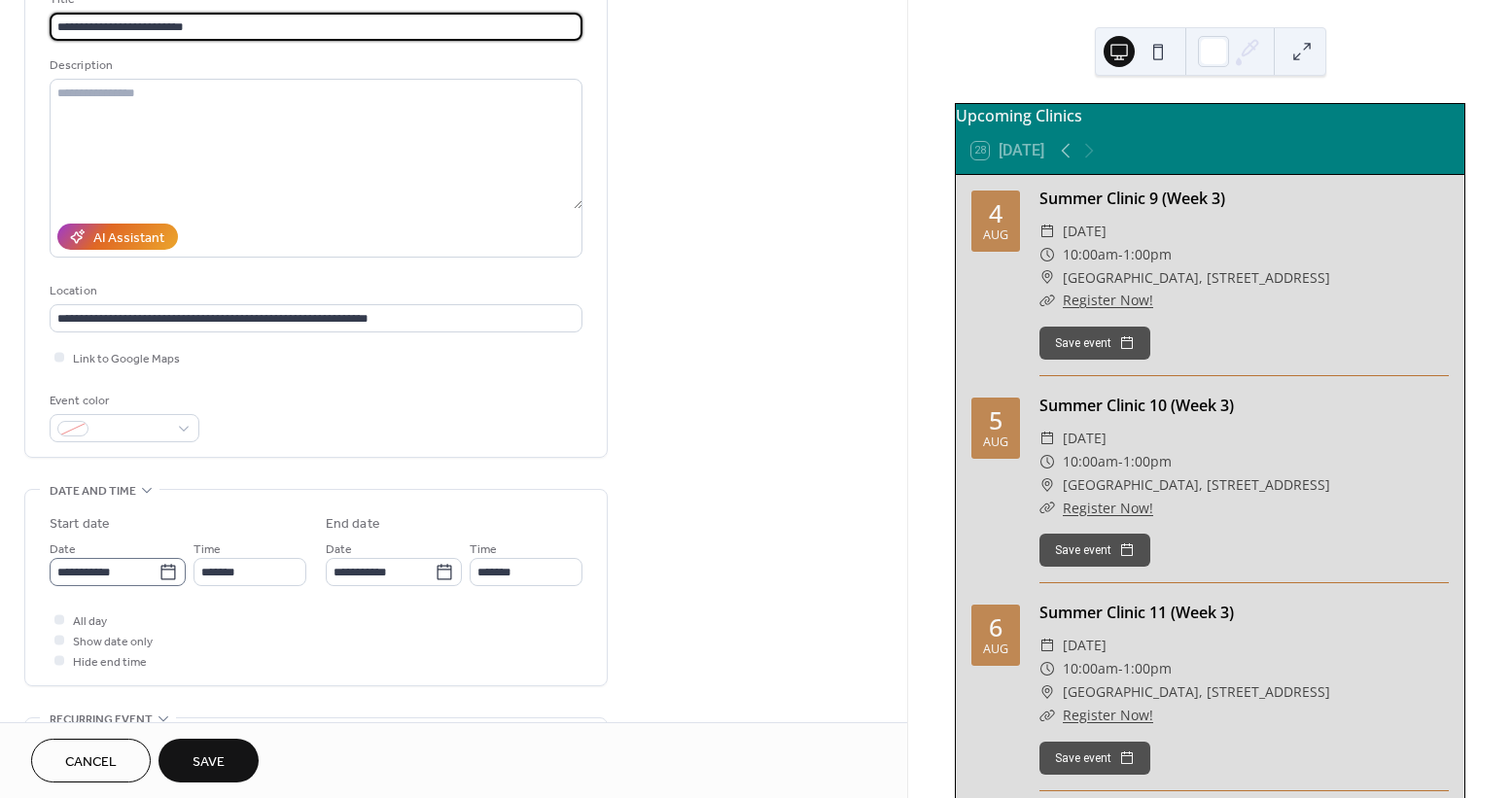 type on "**********" 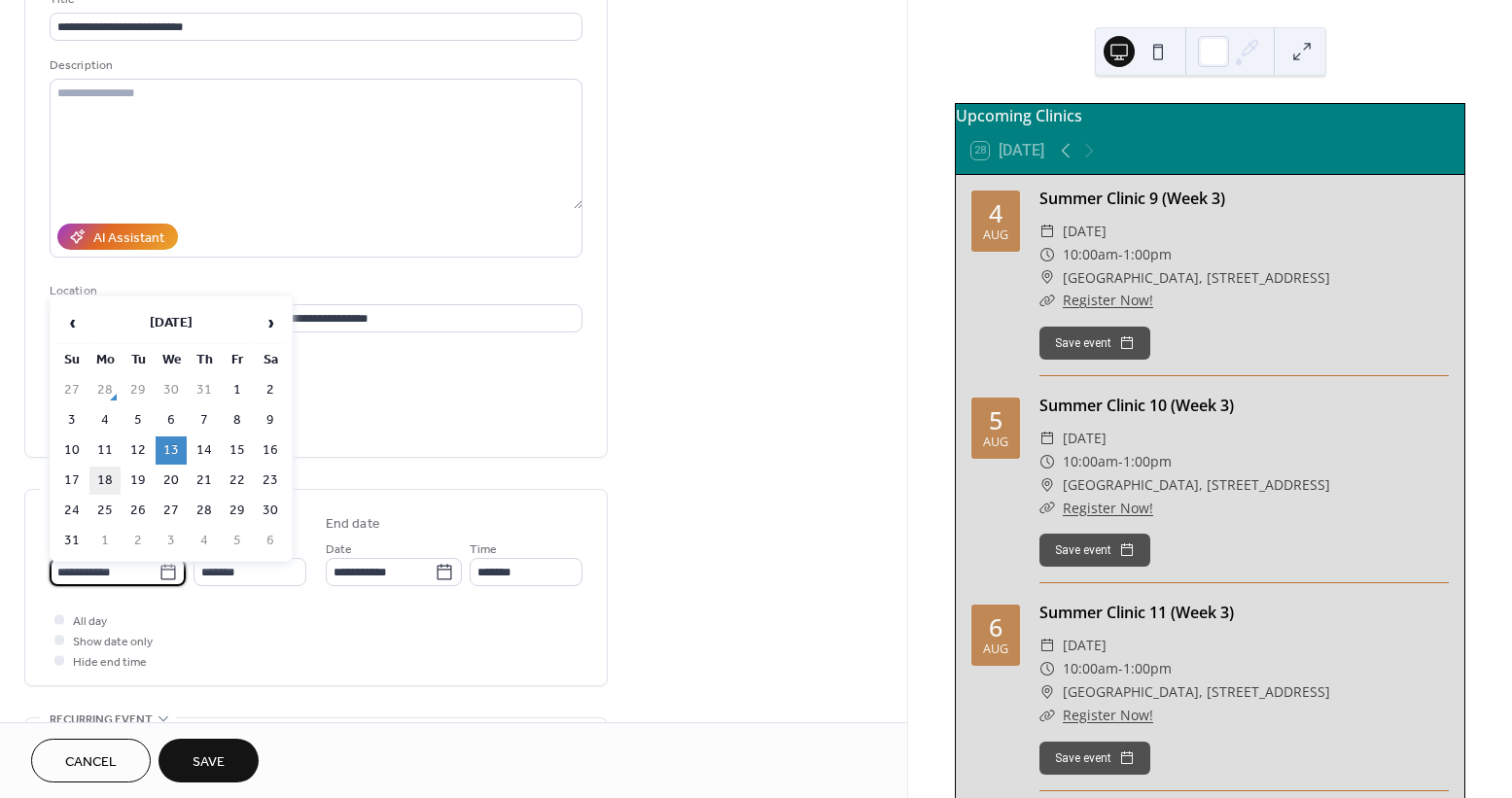 click on "18" at bounding box center [105, 480] 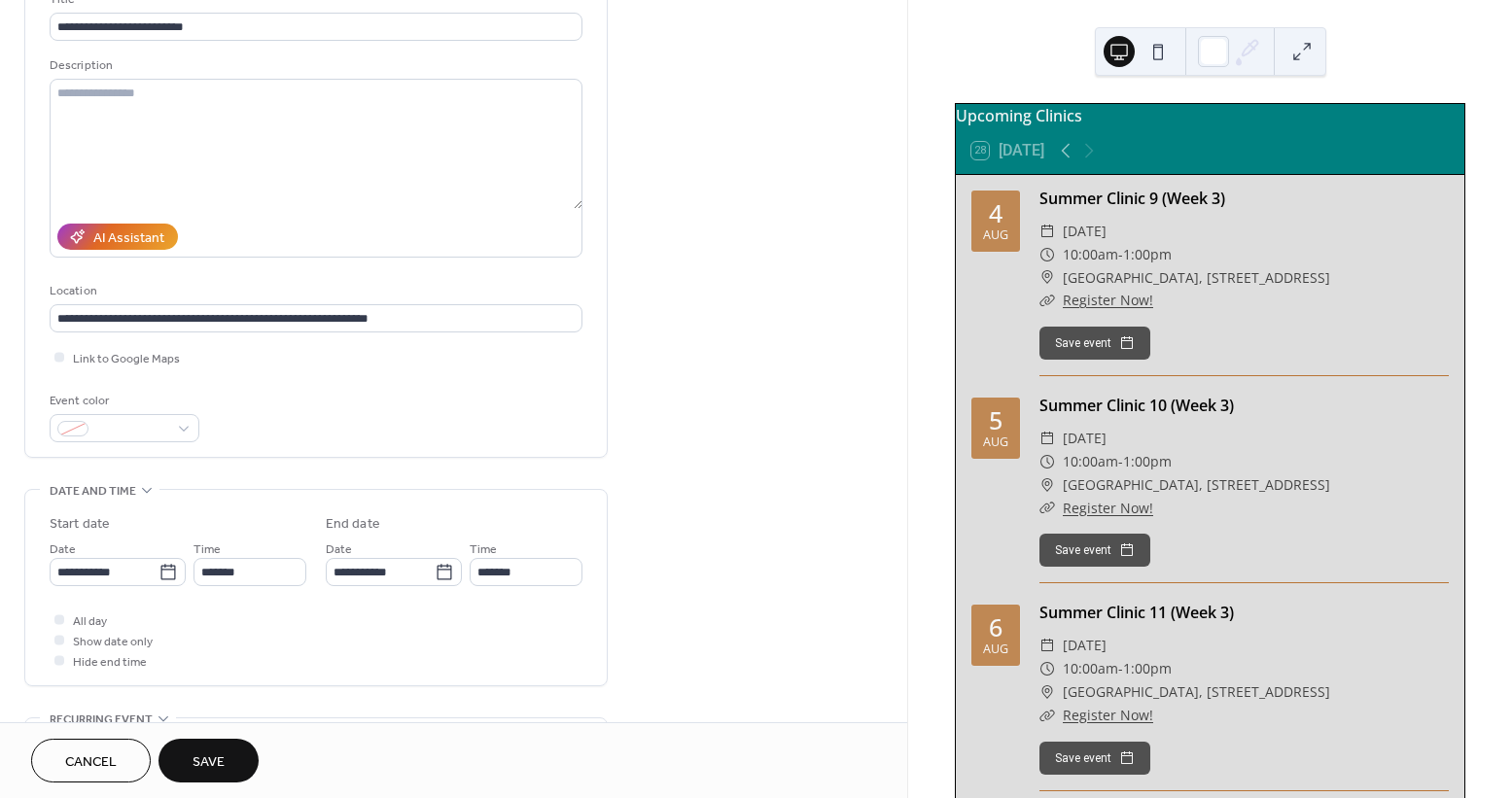 type on "**********" 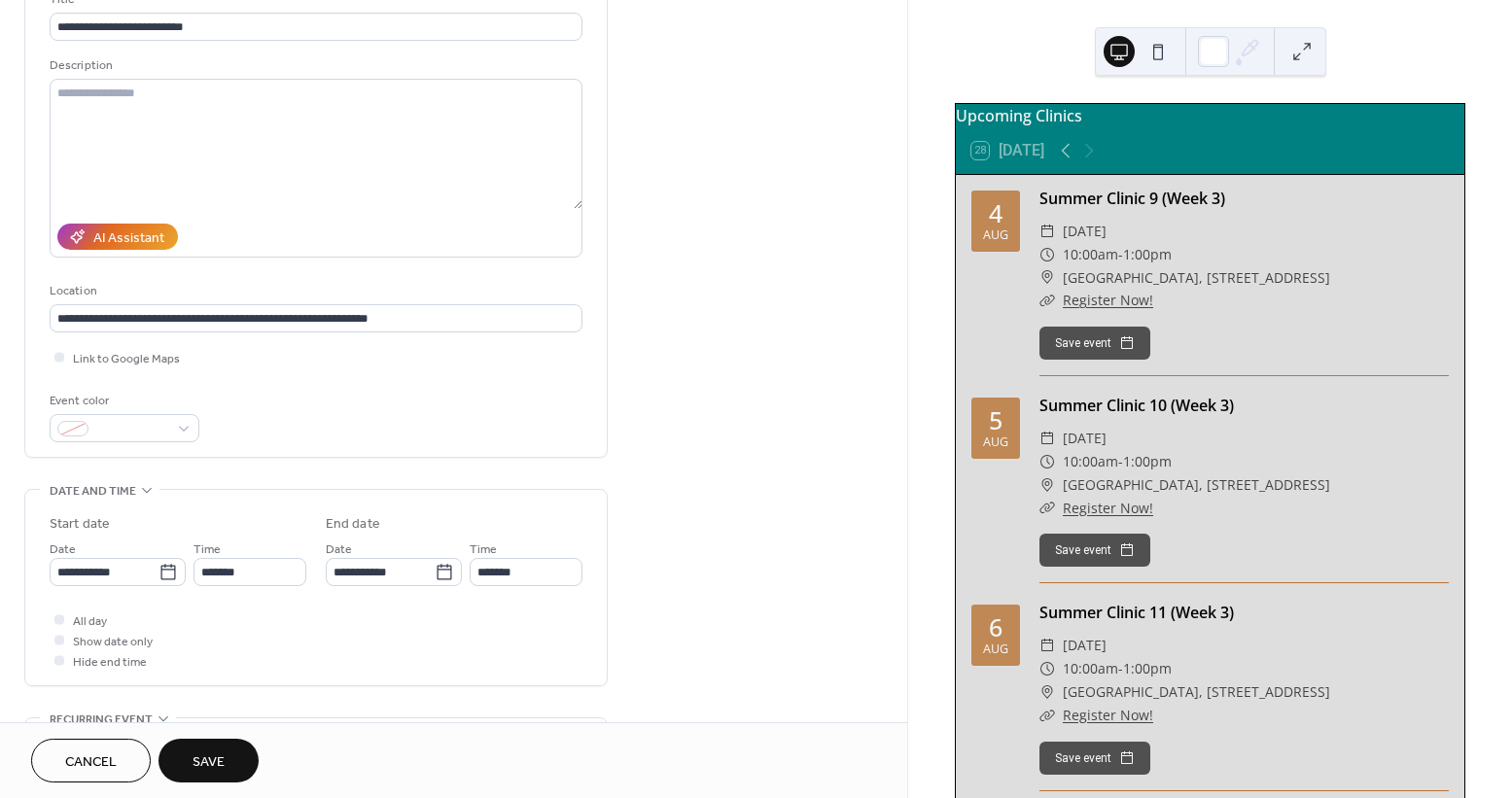 type on "**********" 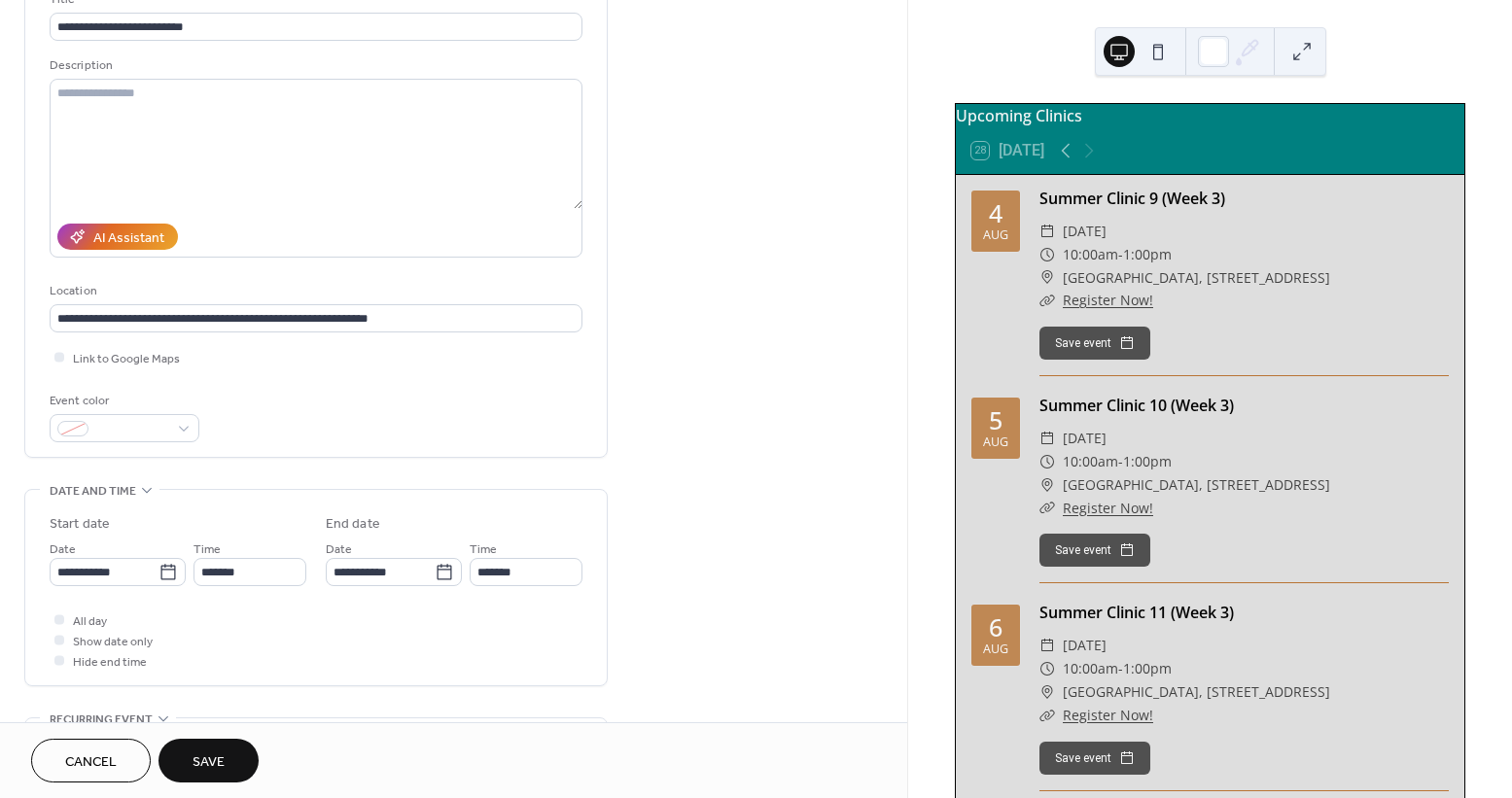 scroll, scrollTop: 184, scrollLeft: 0, axis: vertical 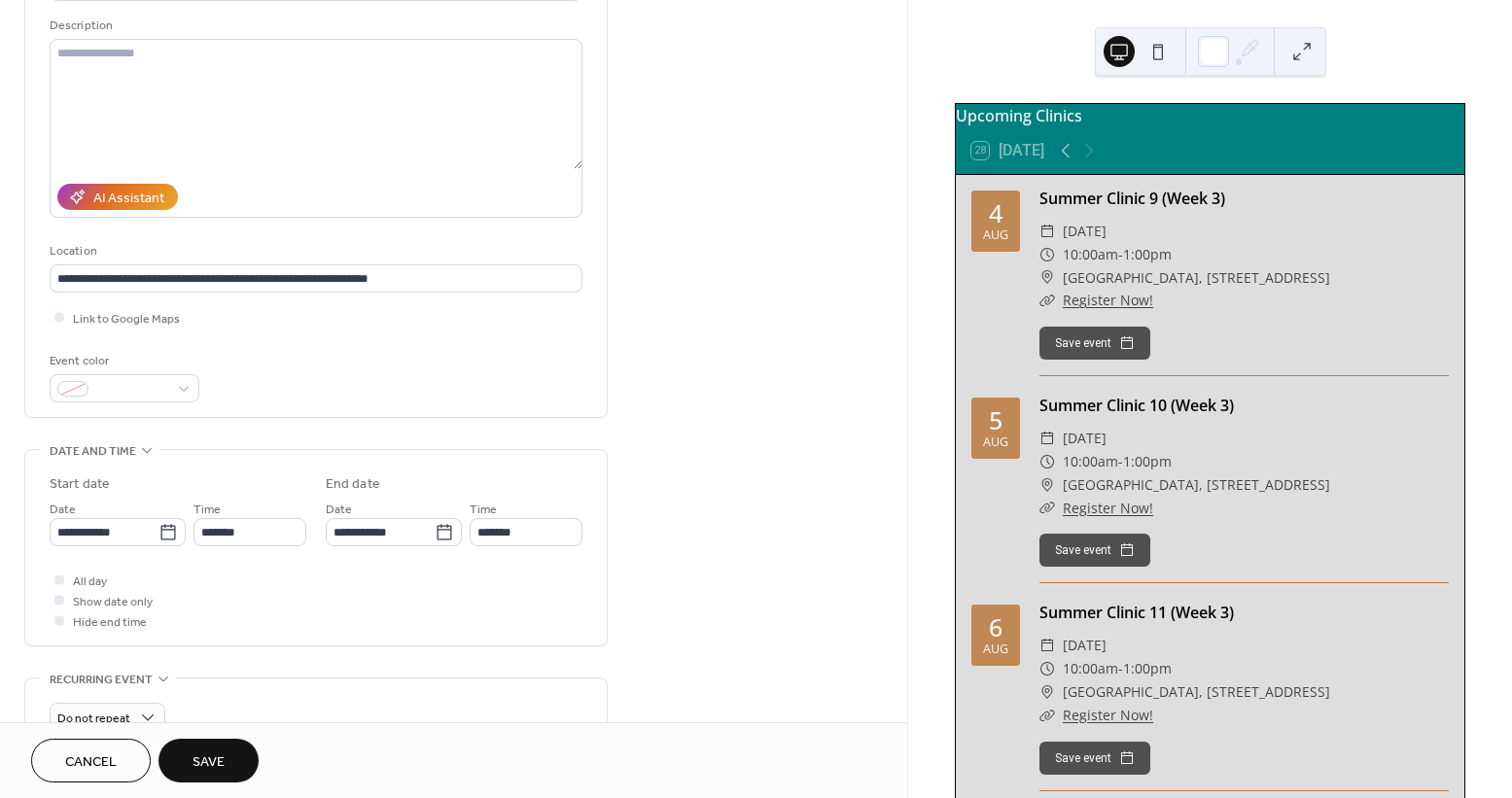 click on "Save" at bounding box center (208, 762) 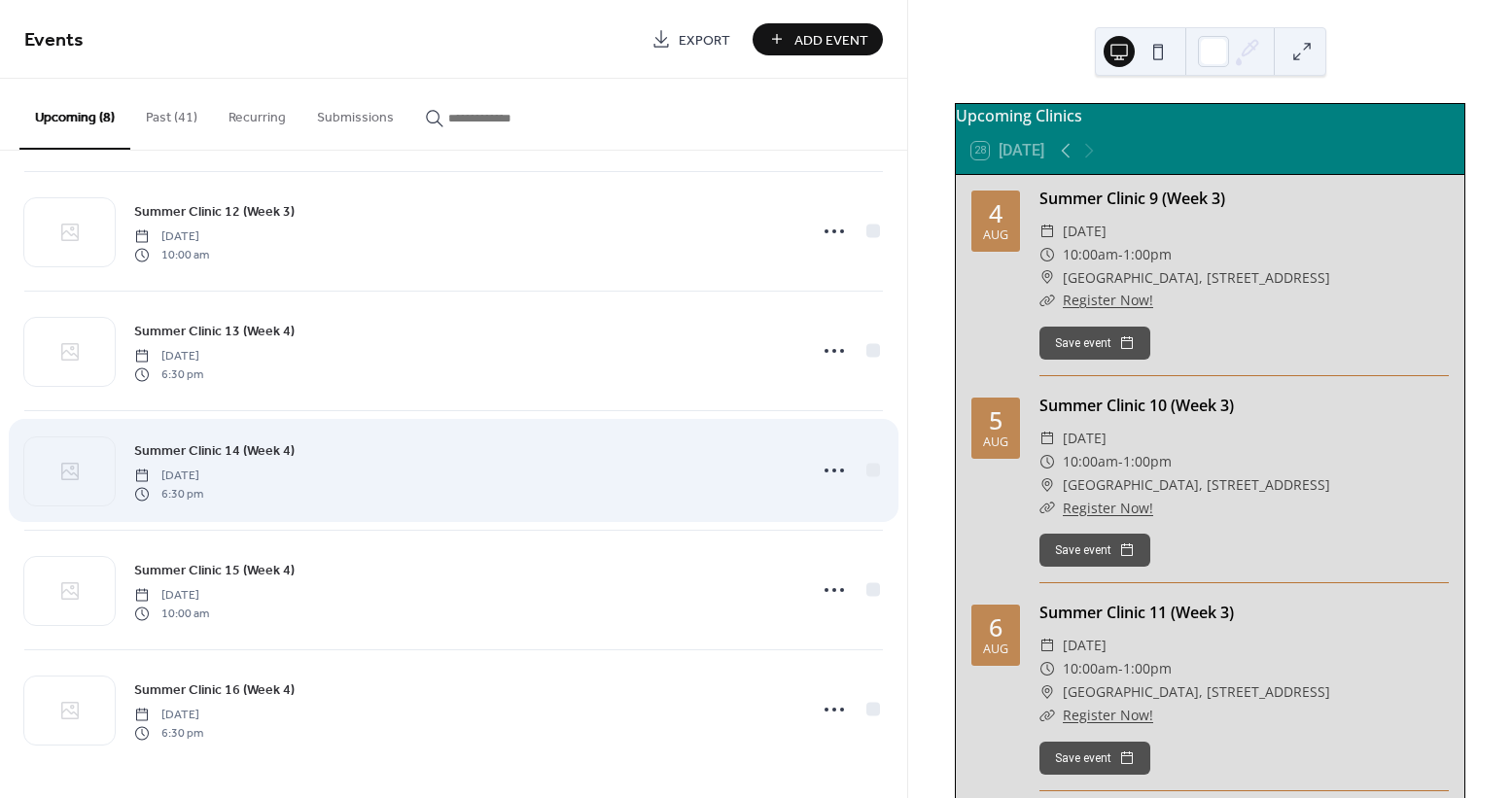 scroll, scrollTop: 366, scrollLeft: 0, axis: vertical 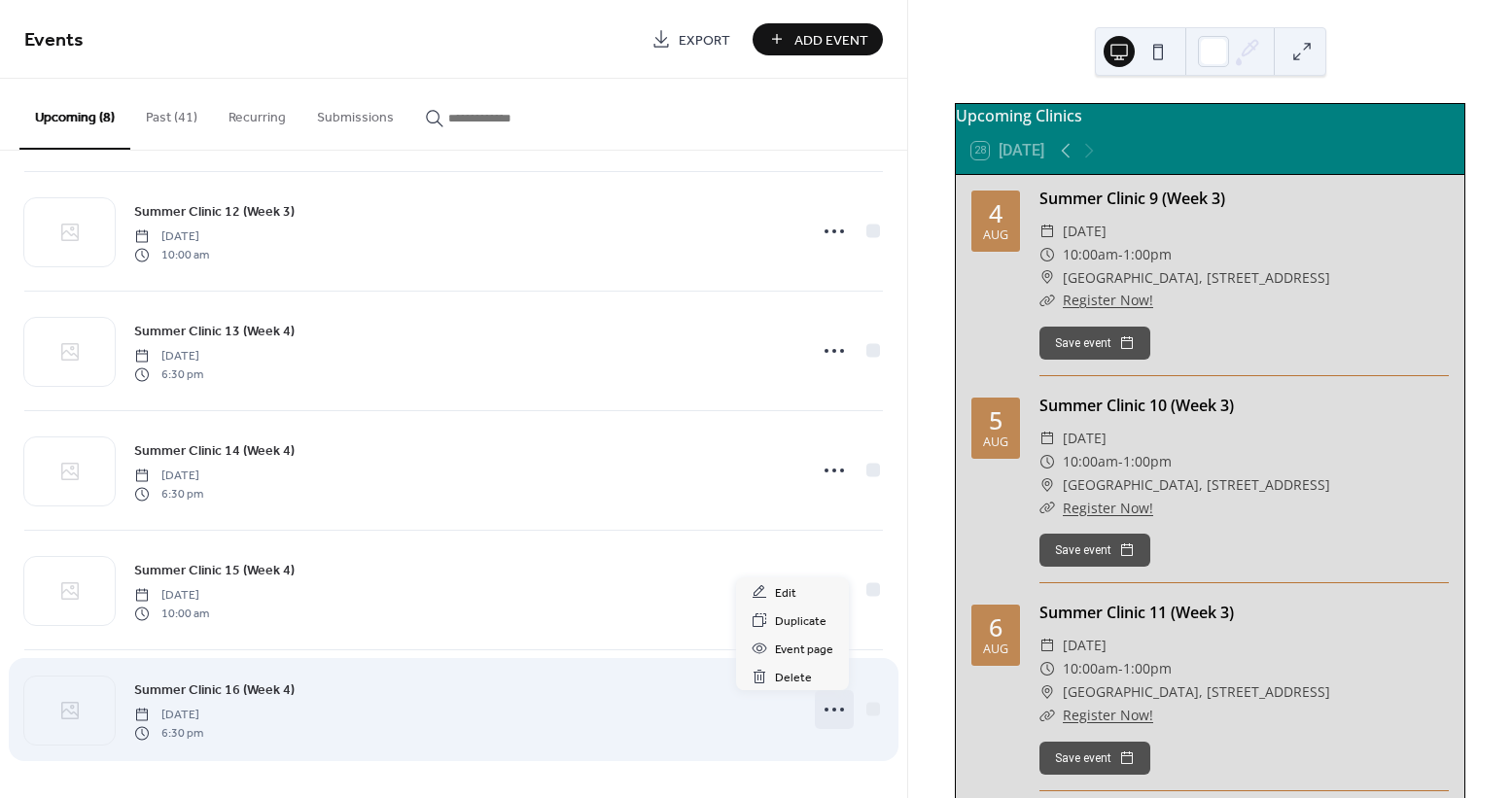 click 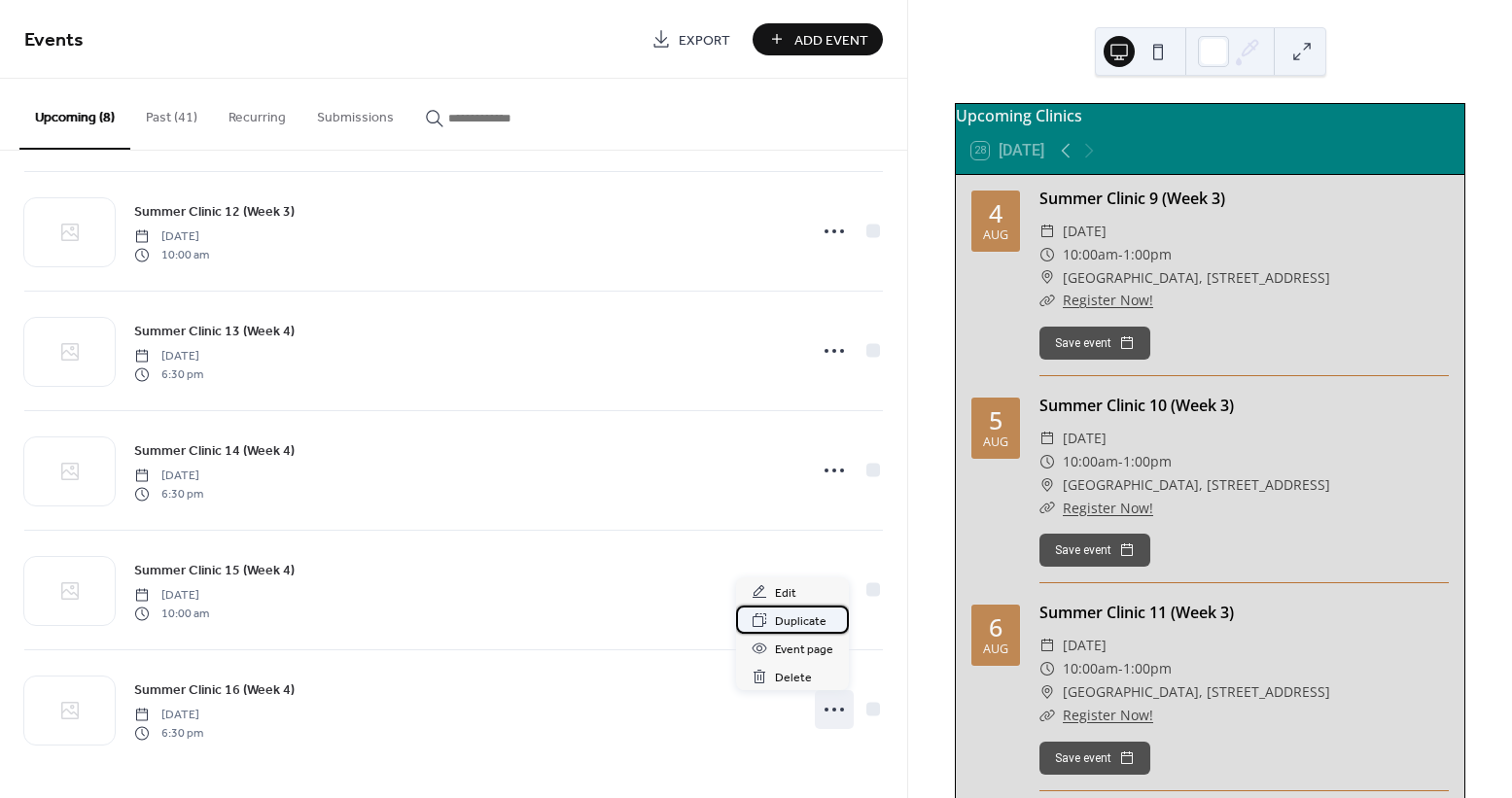 click on "Duplicate" at bounding box center (800, 621) 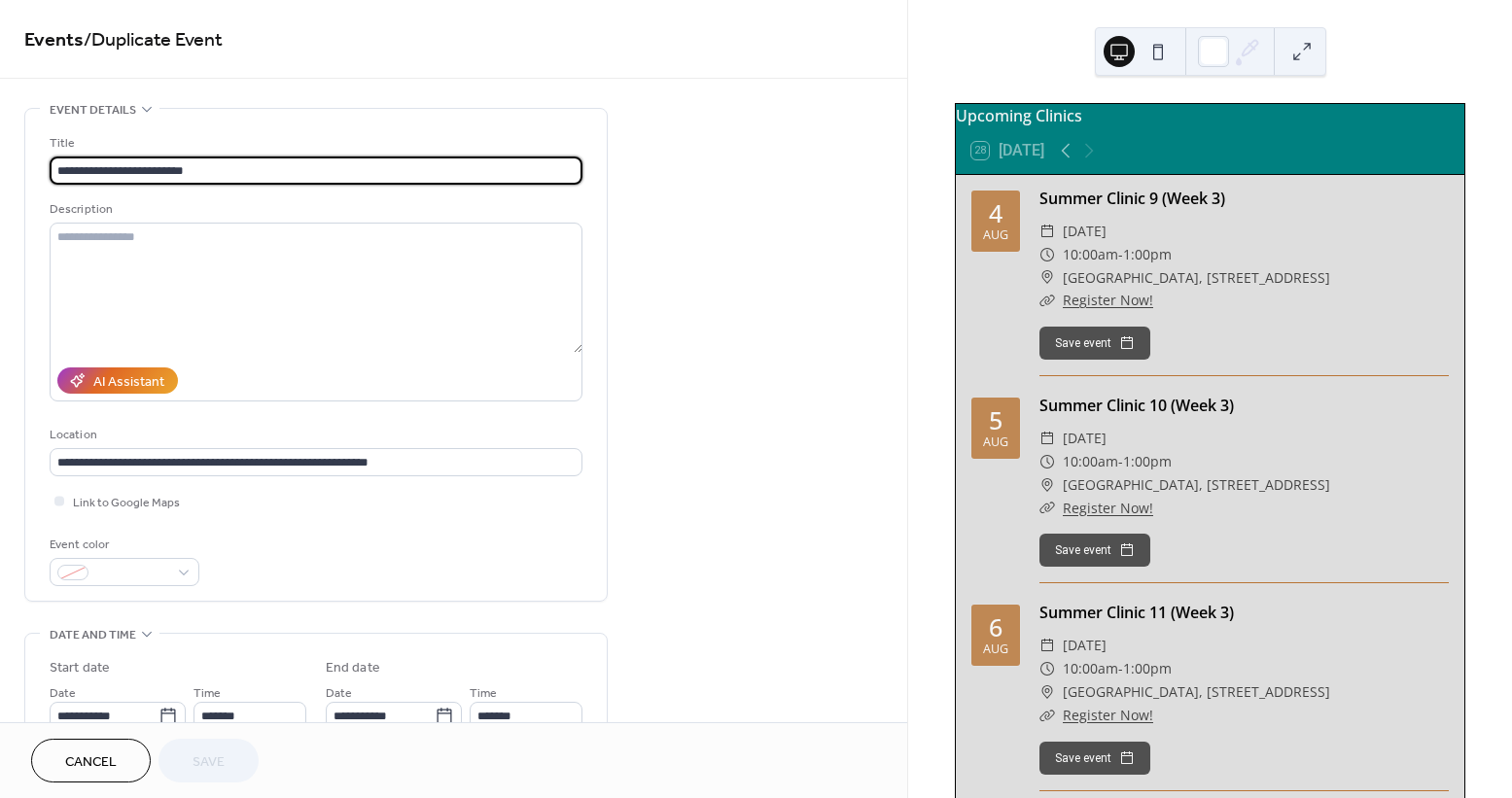 click on "**********" at bounding box center [316, 170] 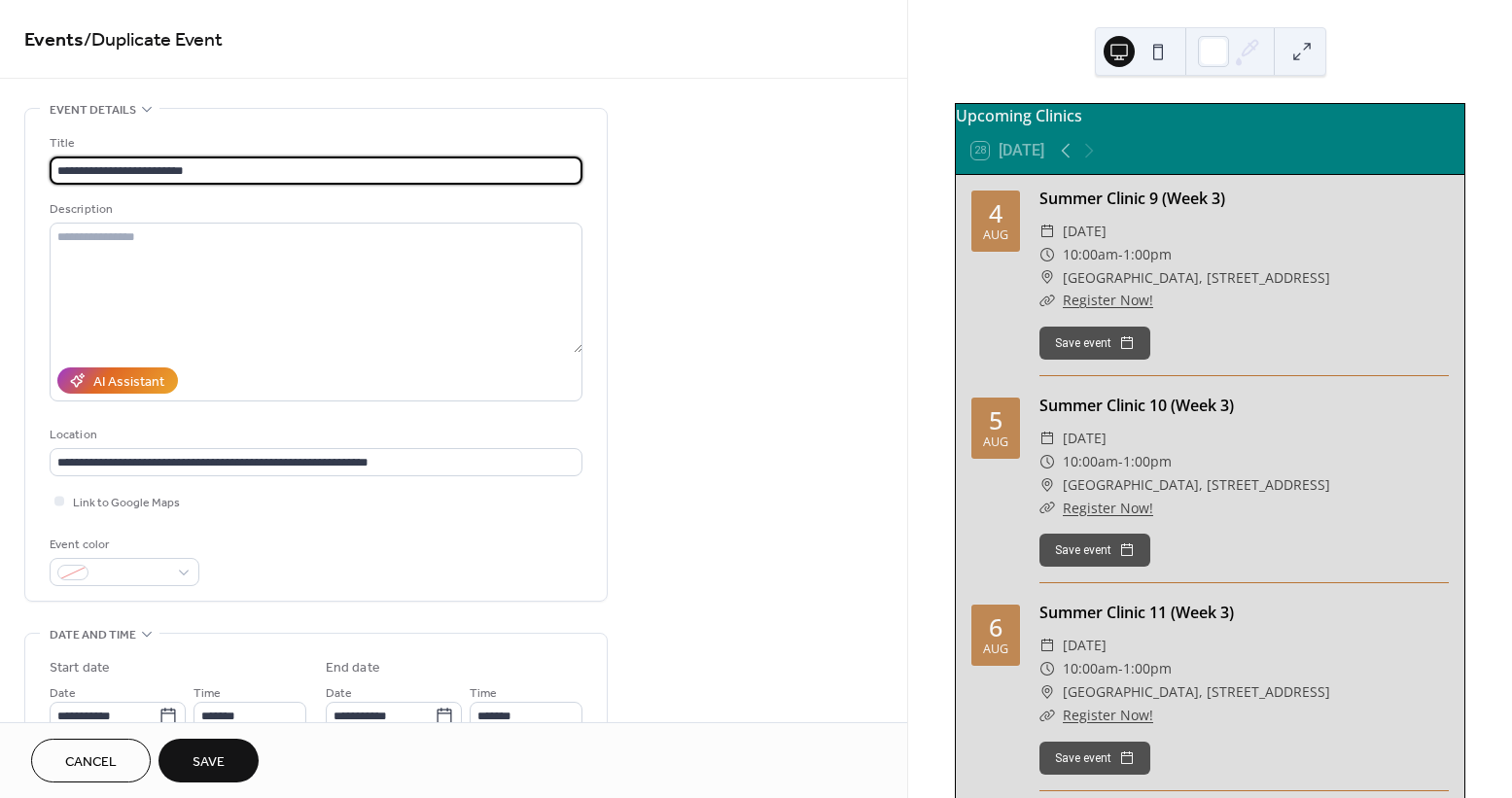 click on "**********" at bounding box center (316, 170) 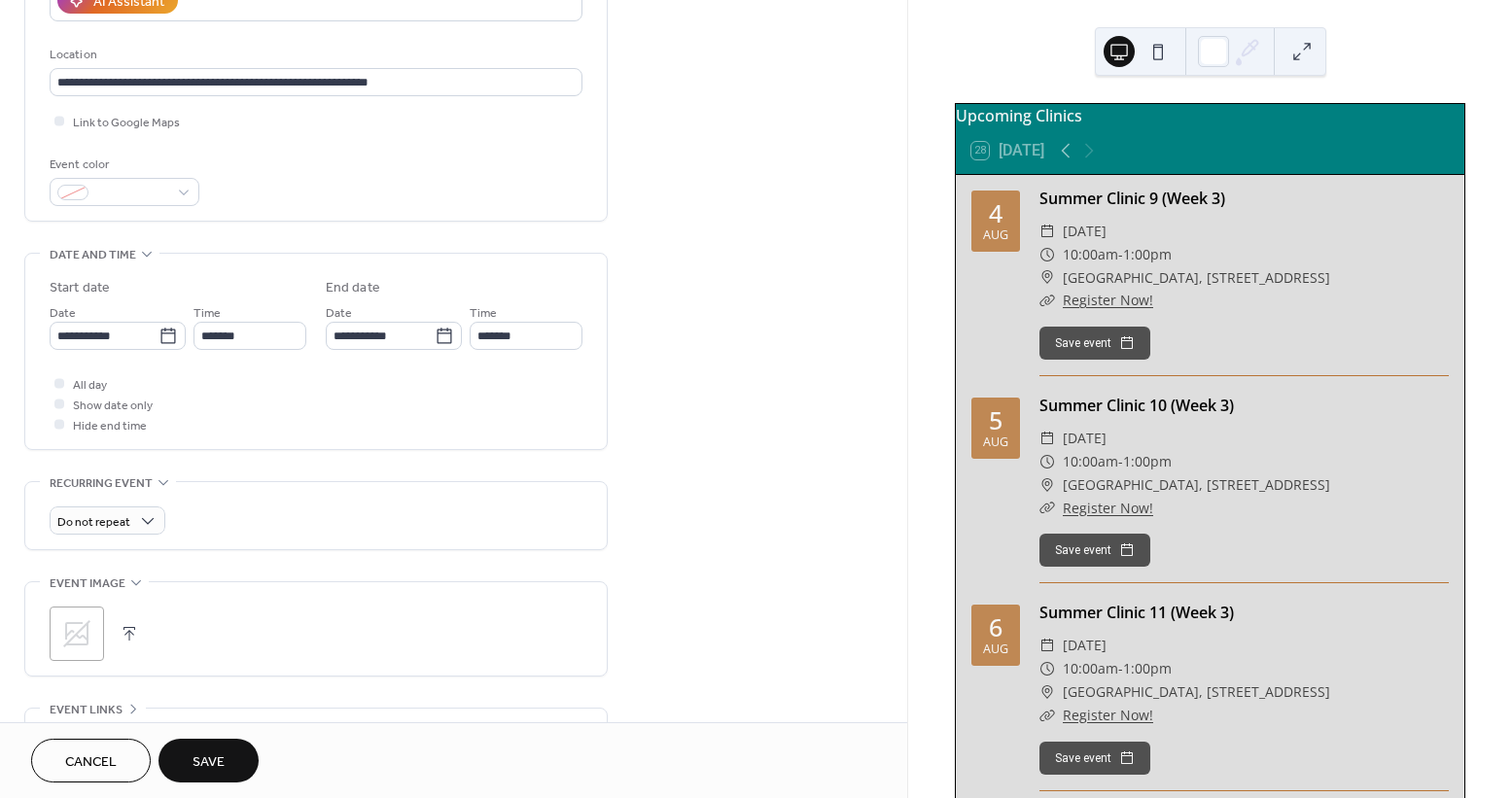 scroll, scrollTop: 437, scrollLeft: 0, axis: vertical 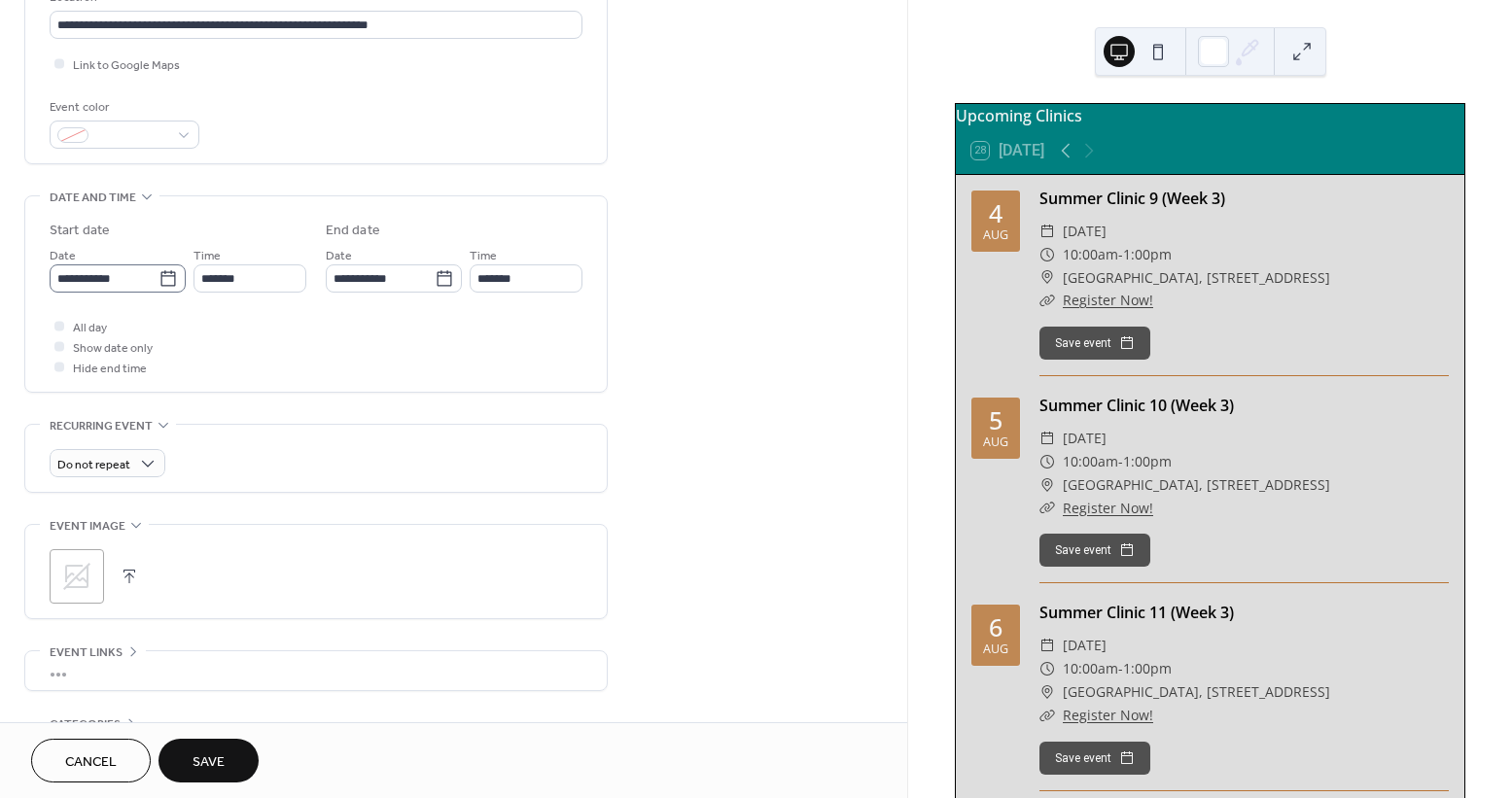type on "**********" 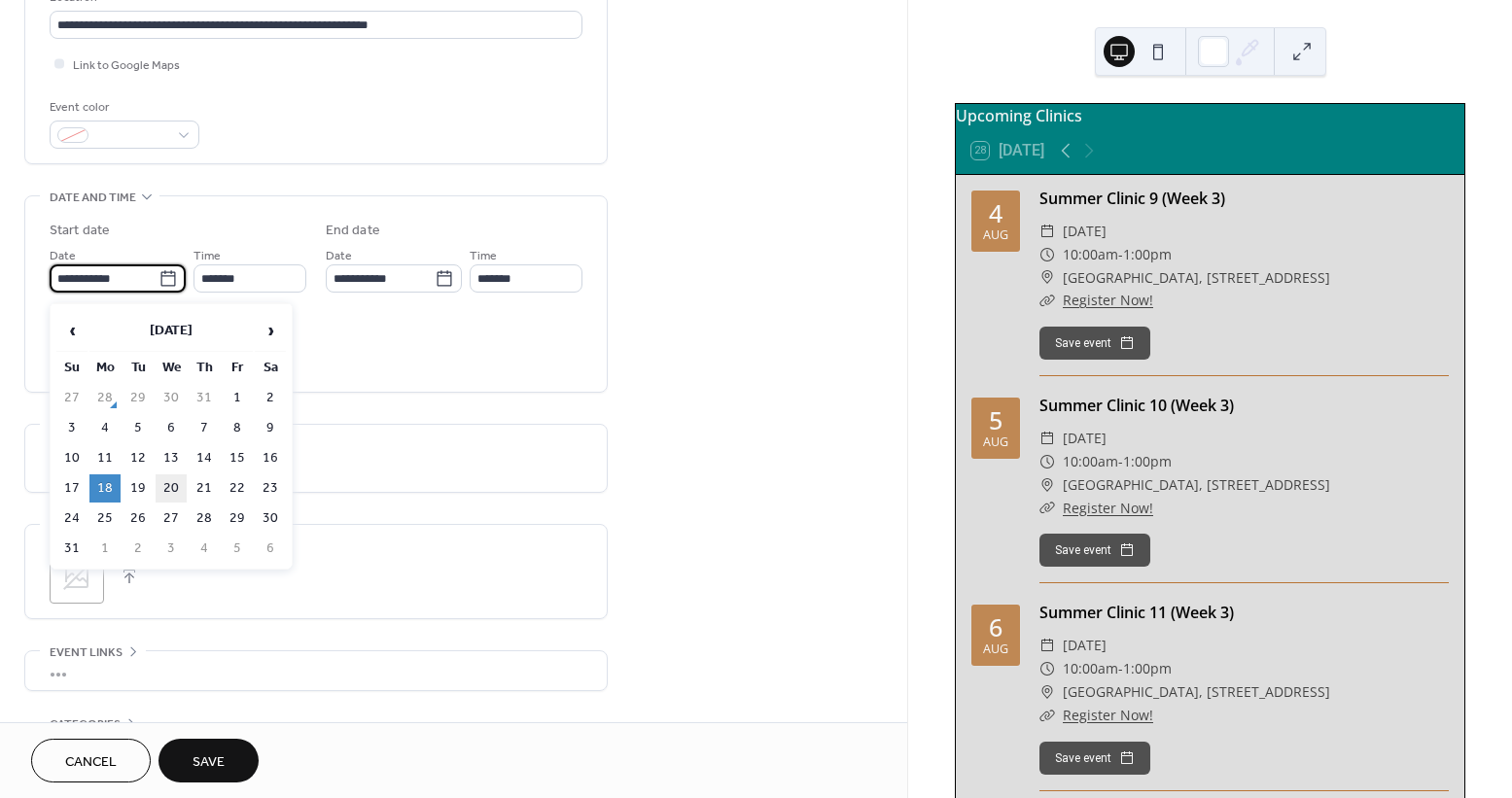 click on "20" at bounding box center (171, 488) 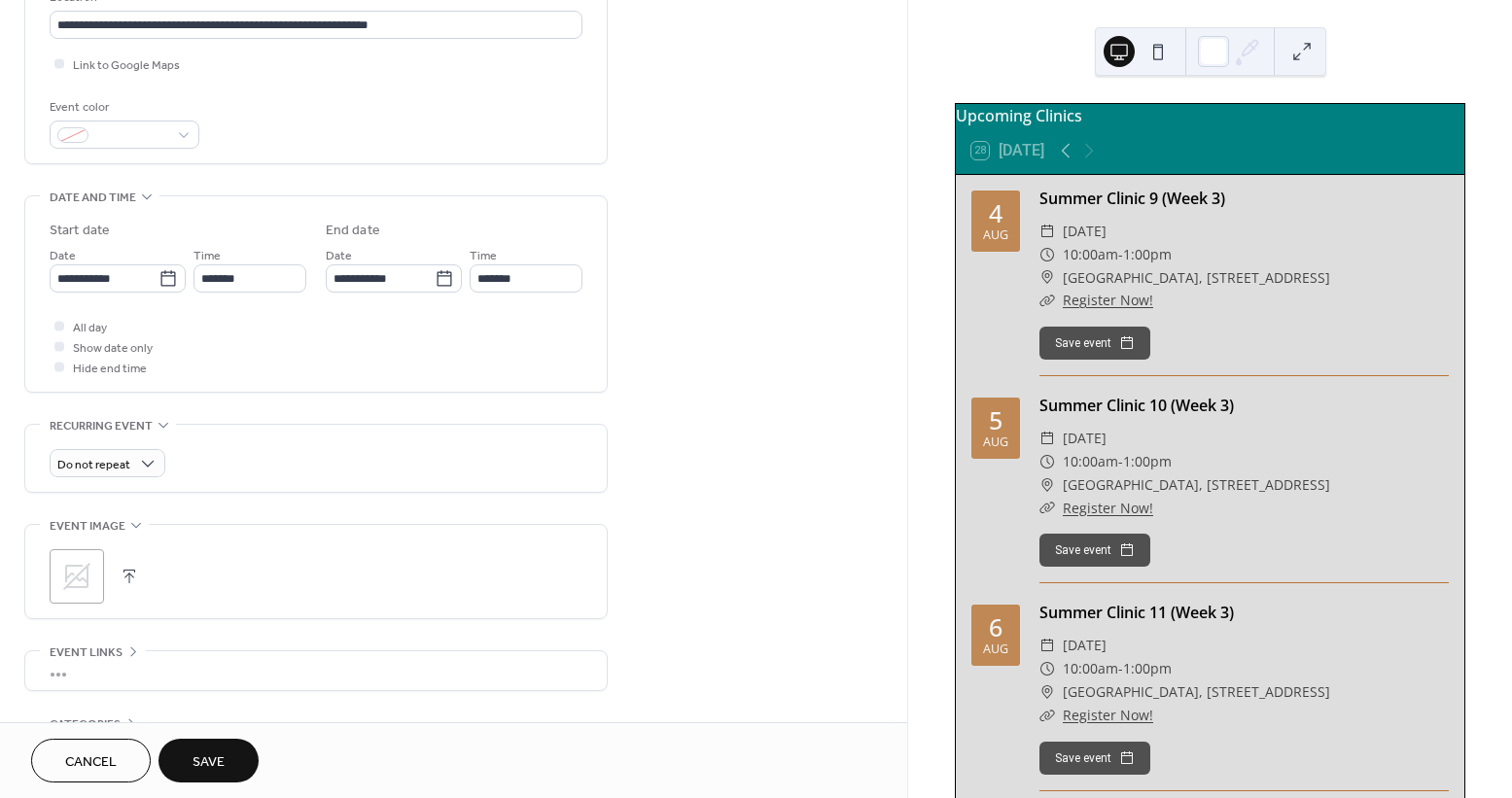type on "**********" 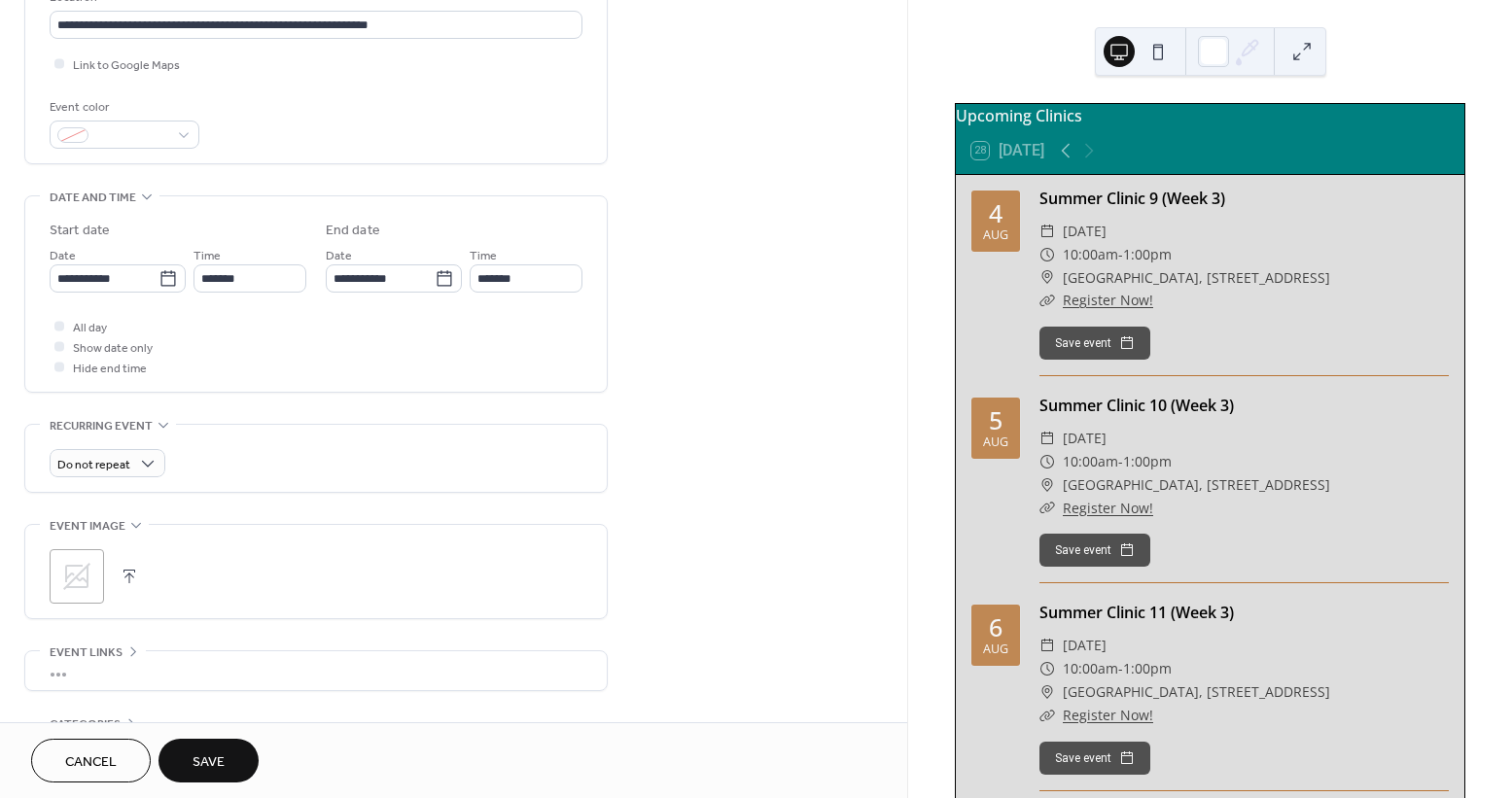type on "**********" 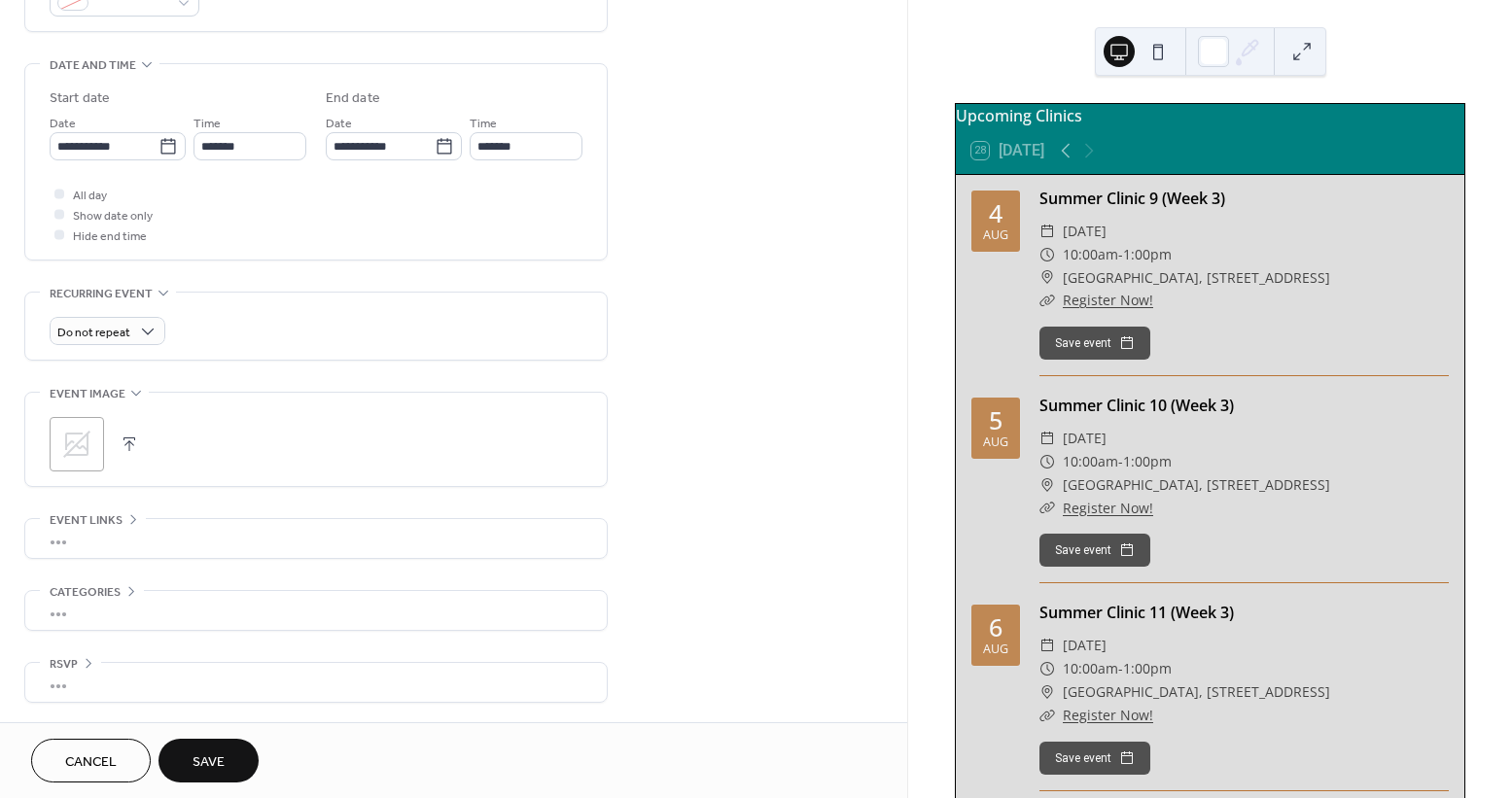 scroll, scrollTop: 575, scrollLeft: 0, axis: vertical 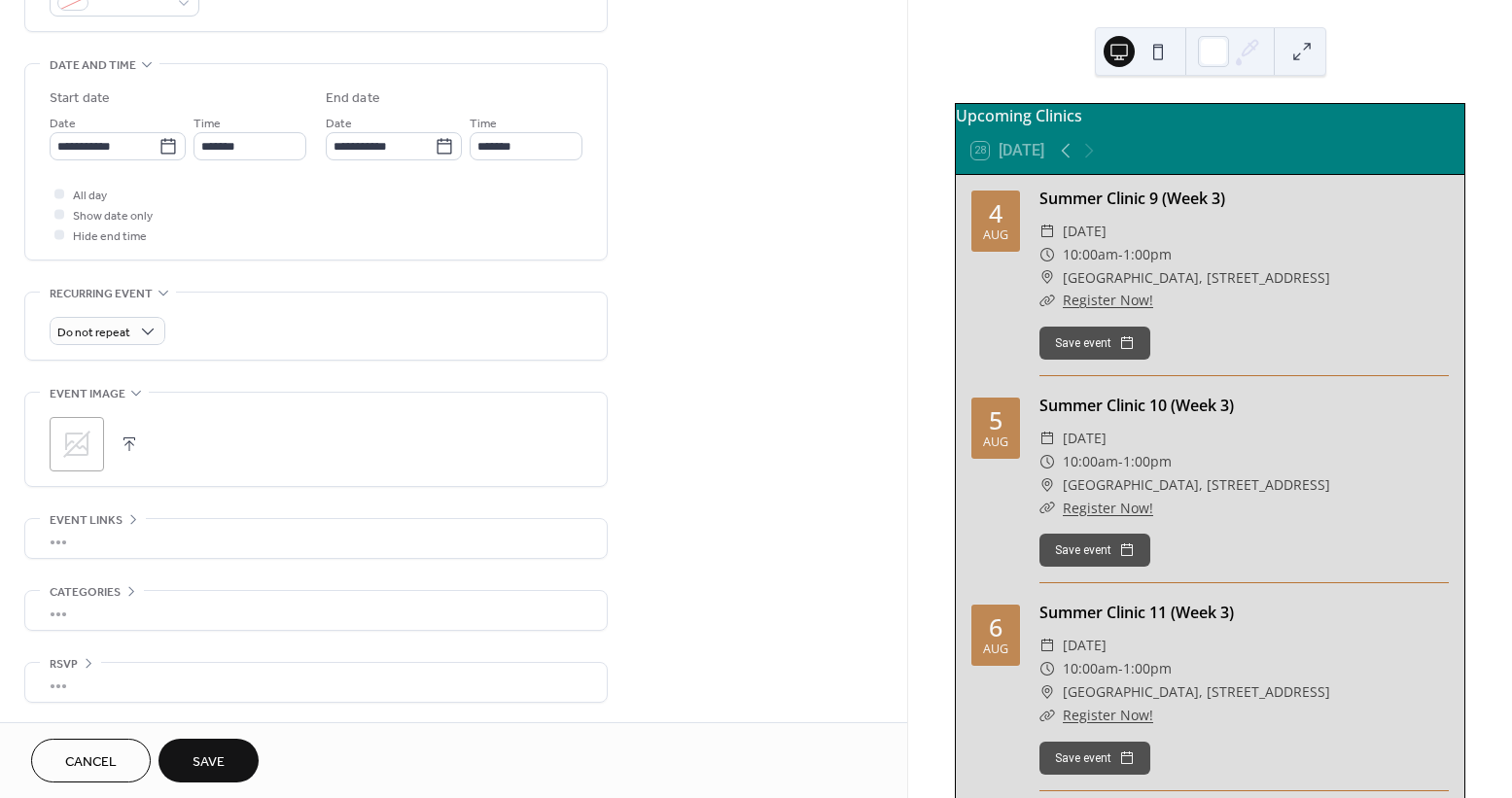 click on "Save" at bounding box center (208, 762) 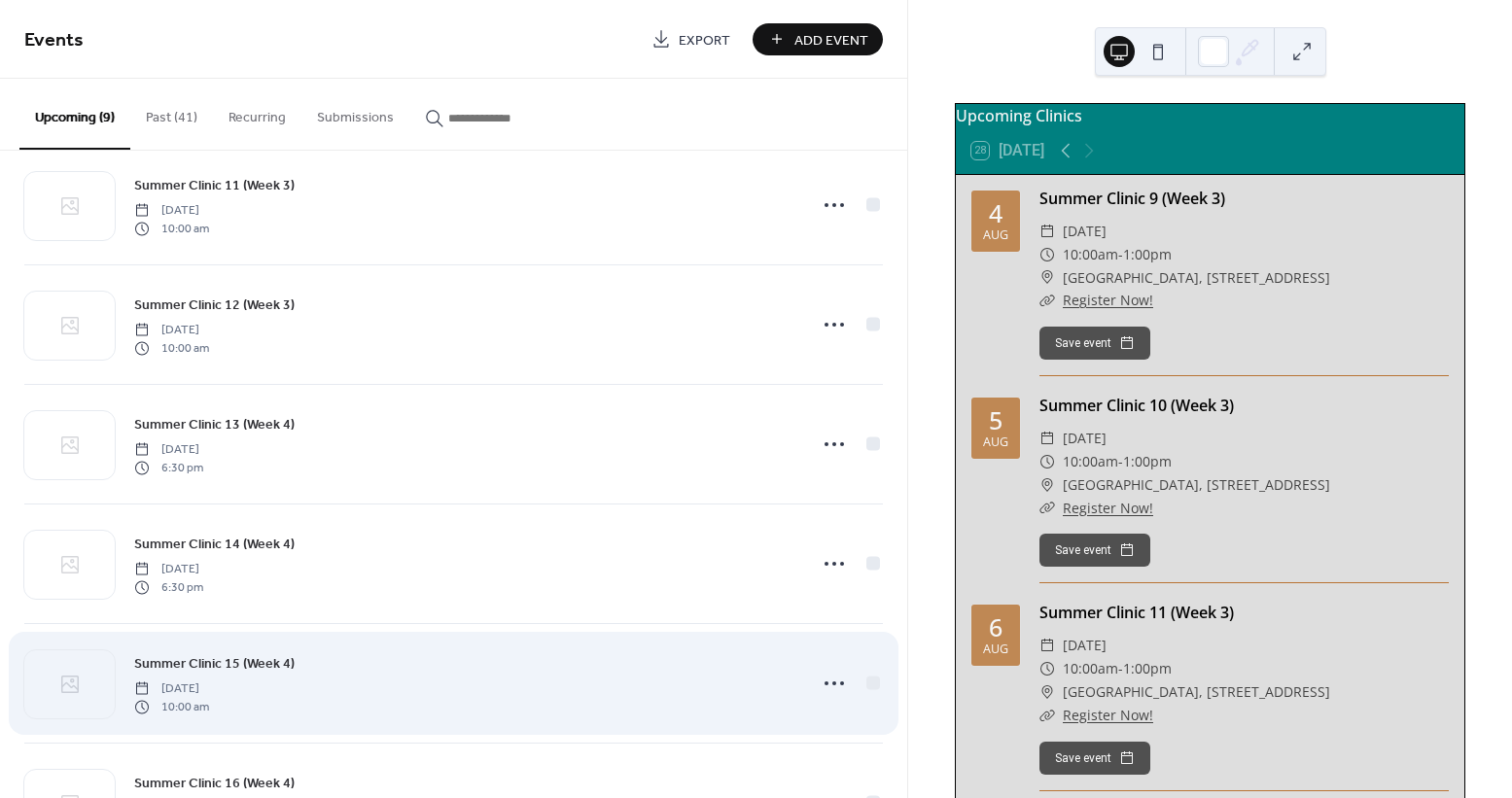 scroll, scrollTop: 302, scrollLeft: 0, axis: vertical 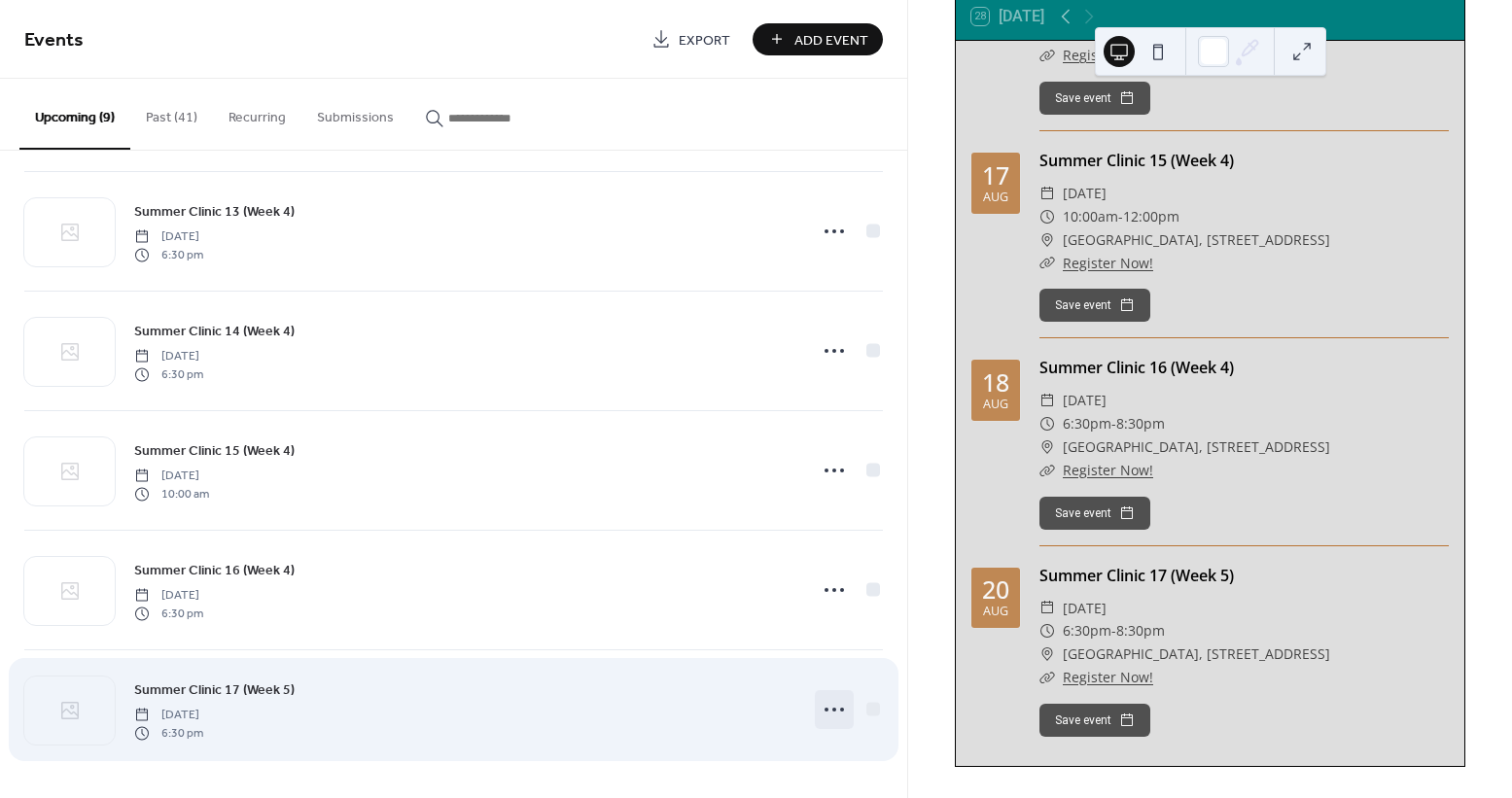 click 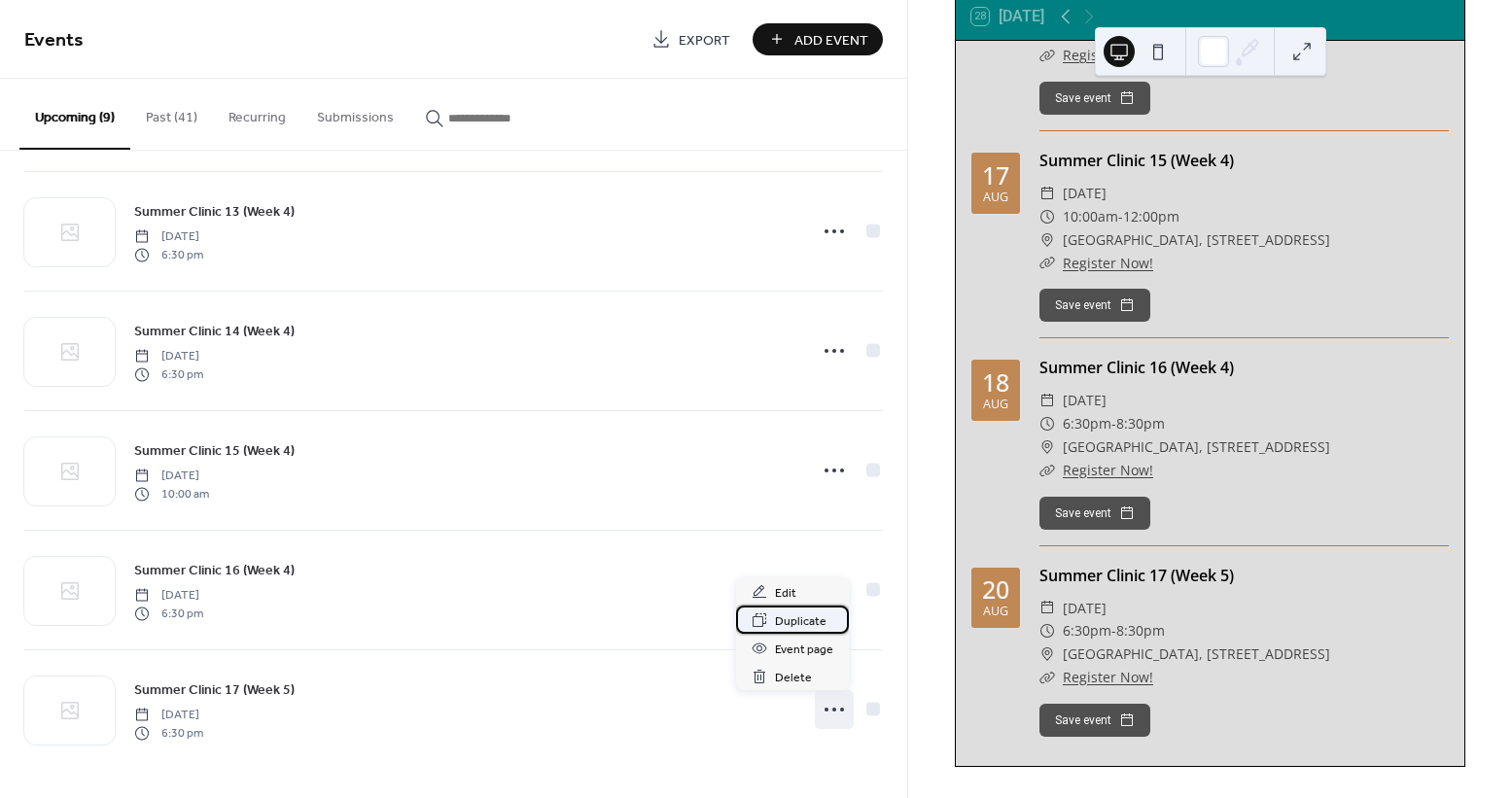 click on "Duplicate" at bounding box center (800, 621) 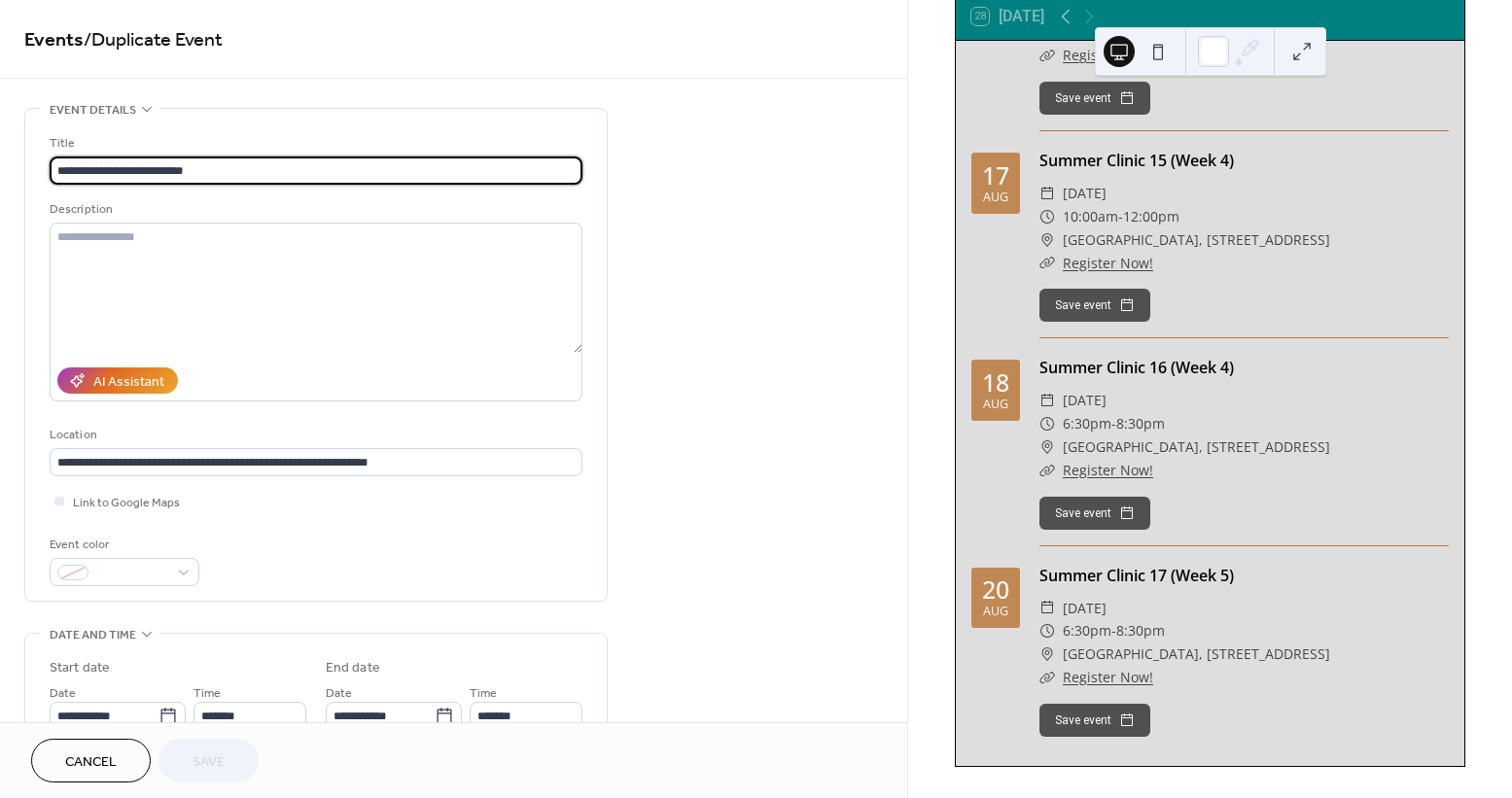 click on "**********" at bounding box center (316, 170) 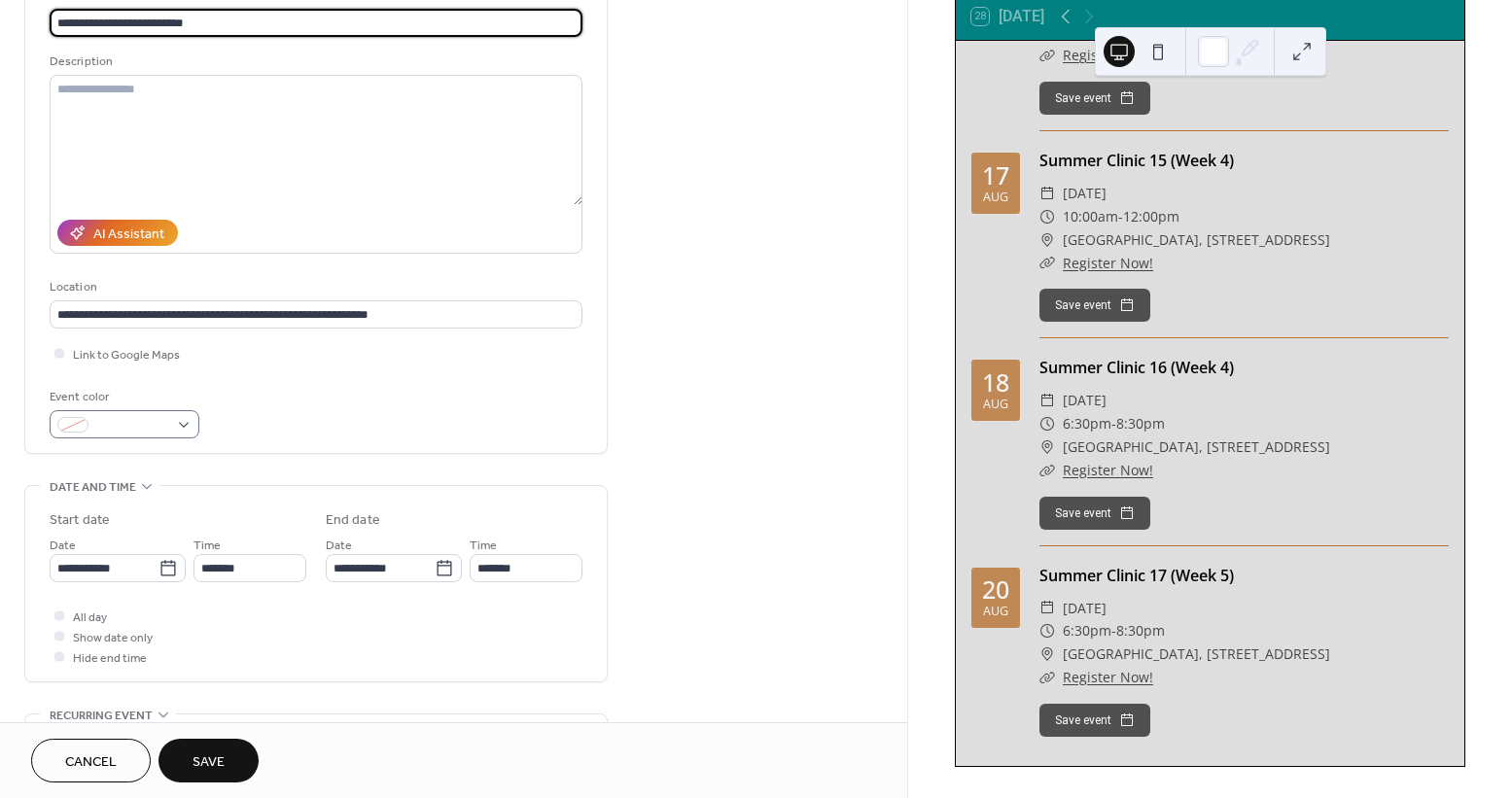 scroll, scrollTop: 167, scrollLeft: 0, axis: vertical 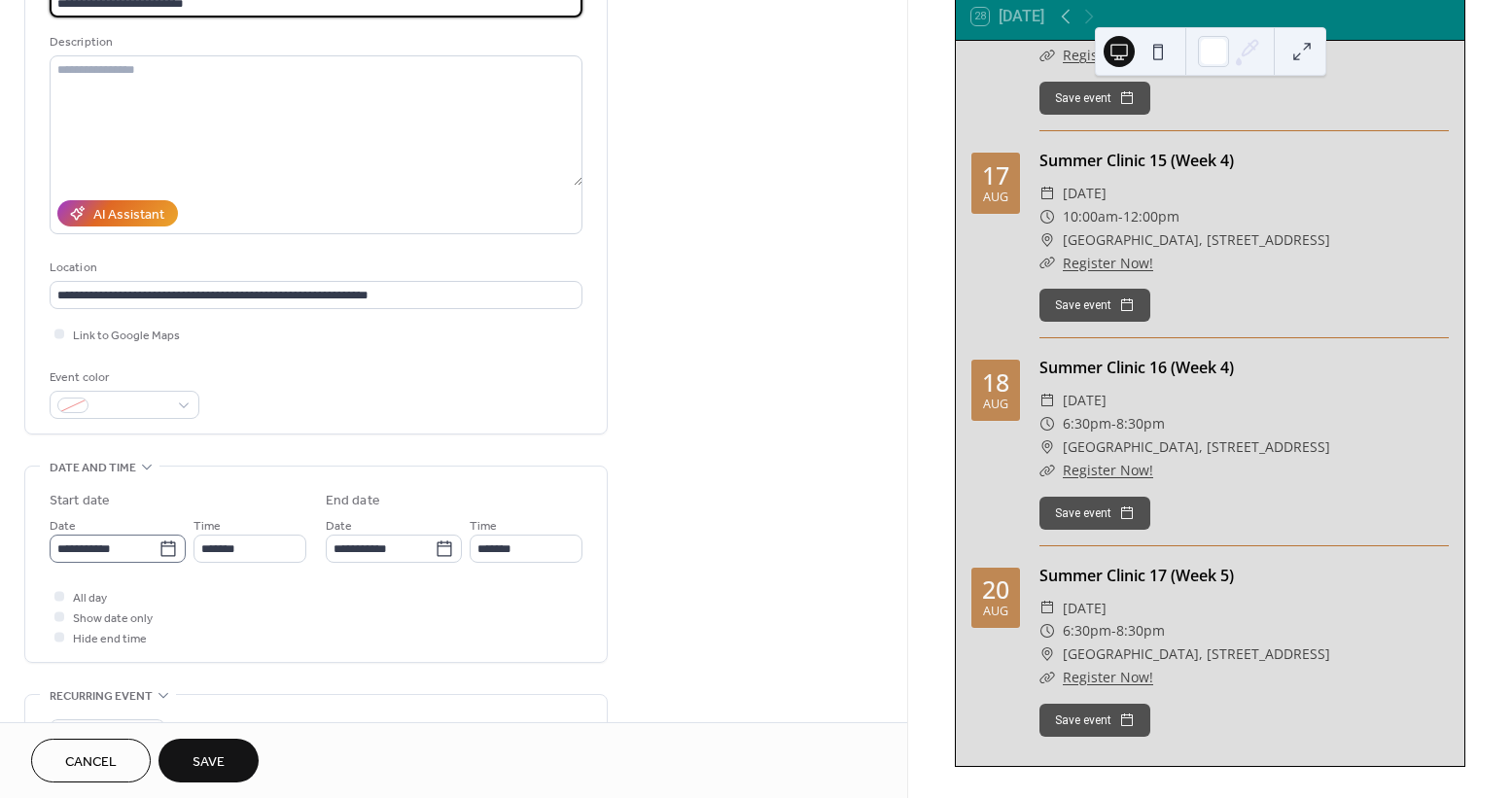 type on "**********" 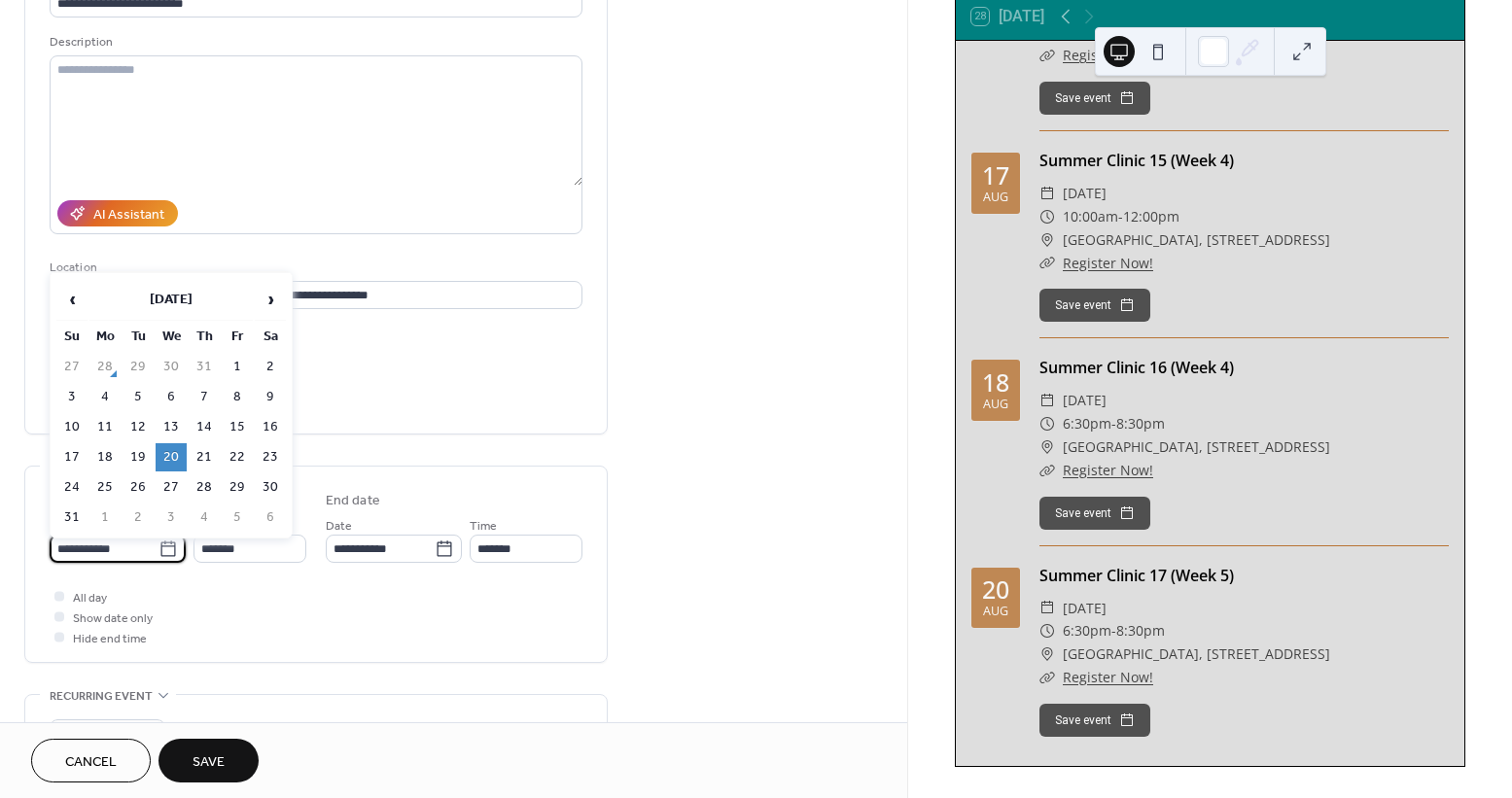 click on "**********" at bounding box center [104, 548] 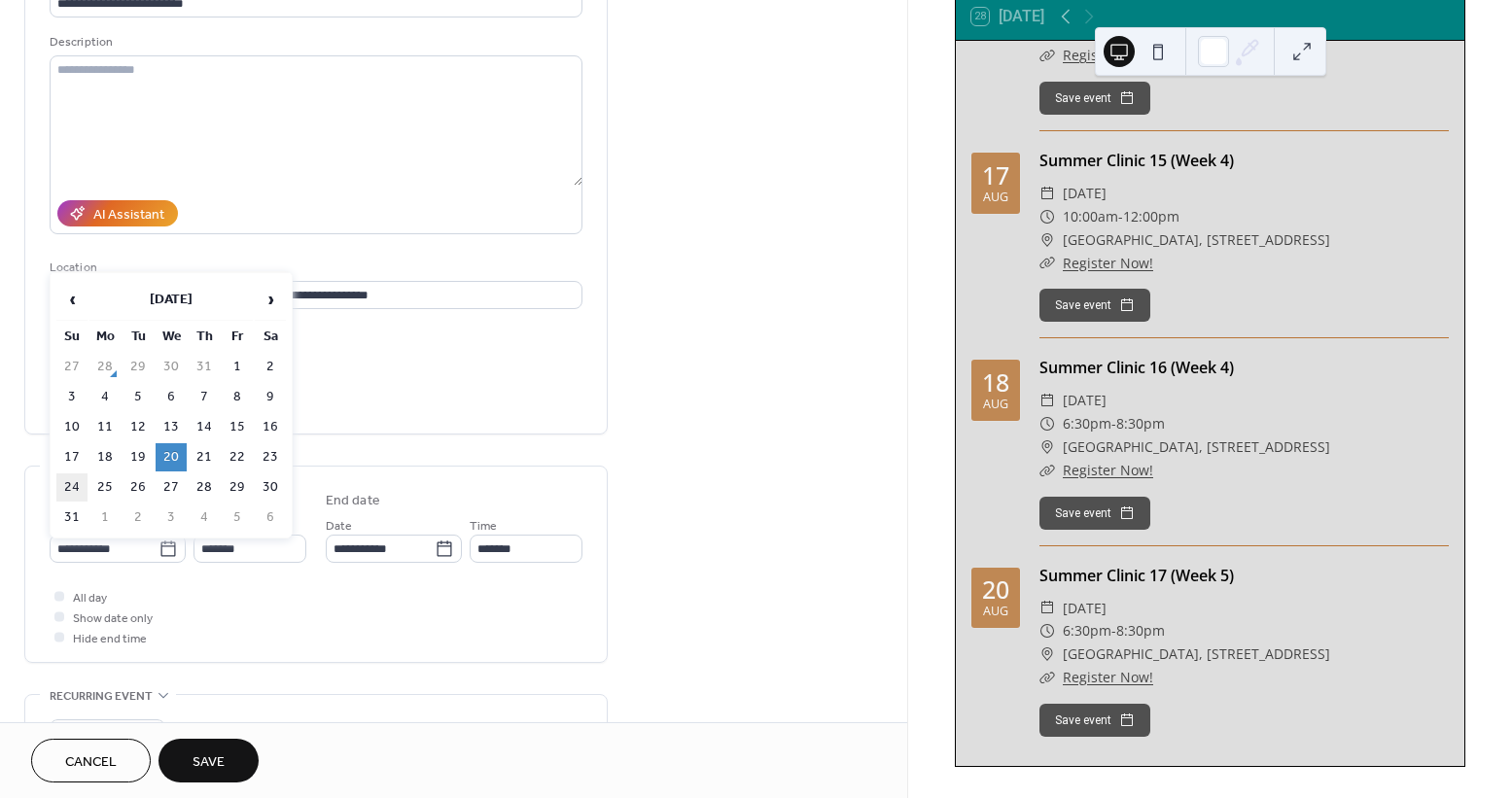 click on "24" at bounding box center [72, 487] 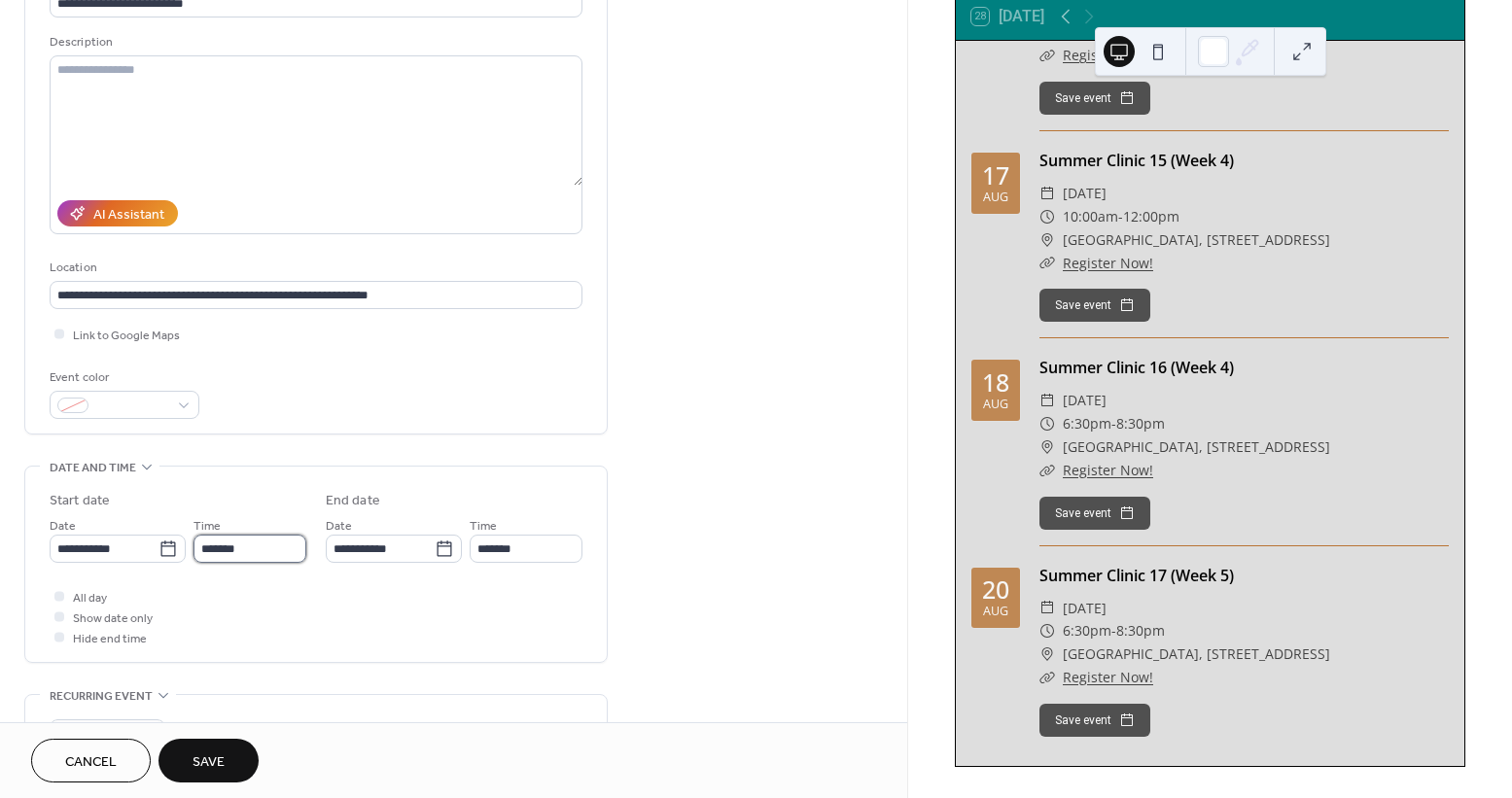 click on "*******" at bounding box center [250, 548] 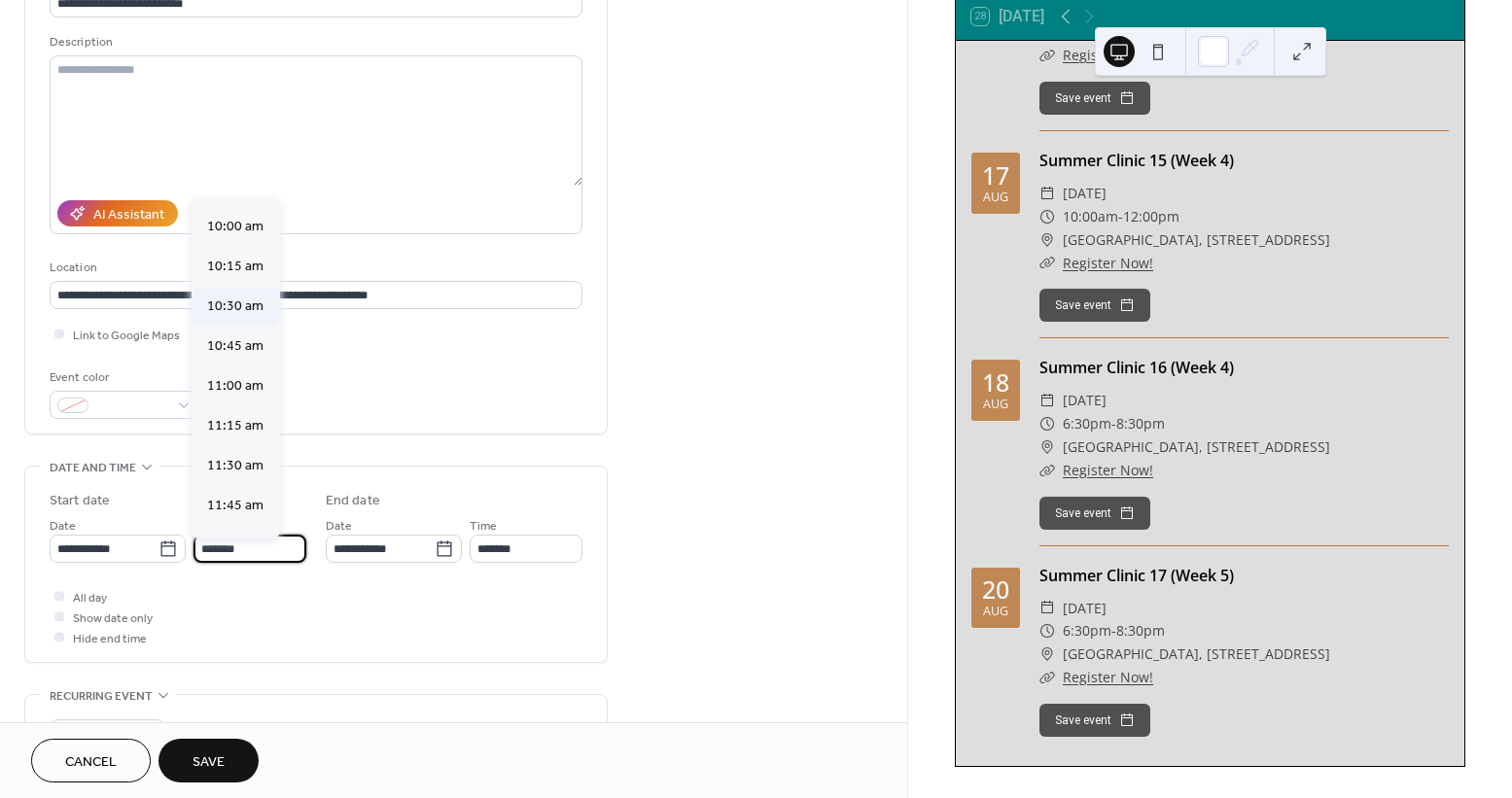 scroll, scrollTop: 1578, scrollLeft: 0, axis: vertical 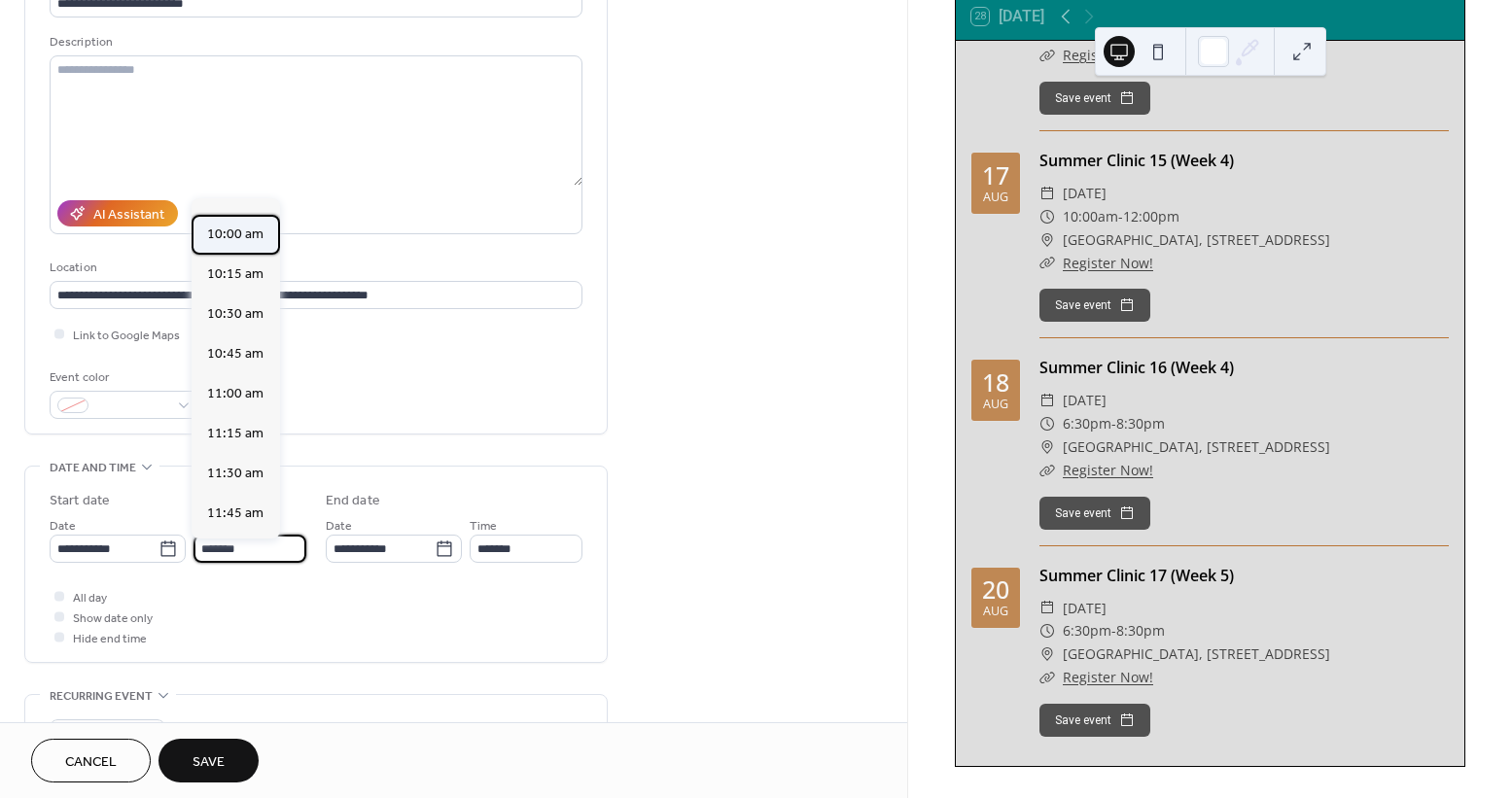 click on "10:00 am" at bounding box center (235, 234) 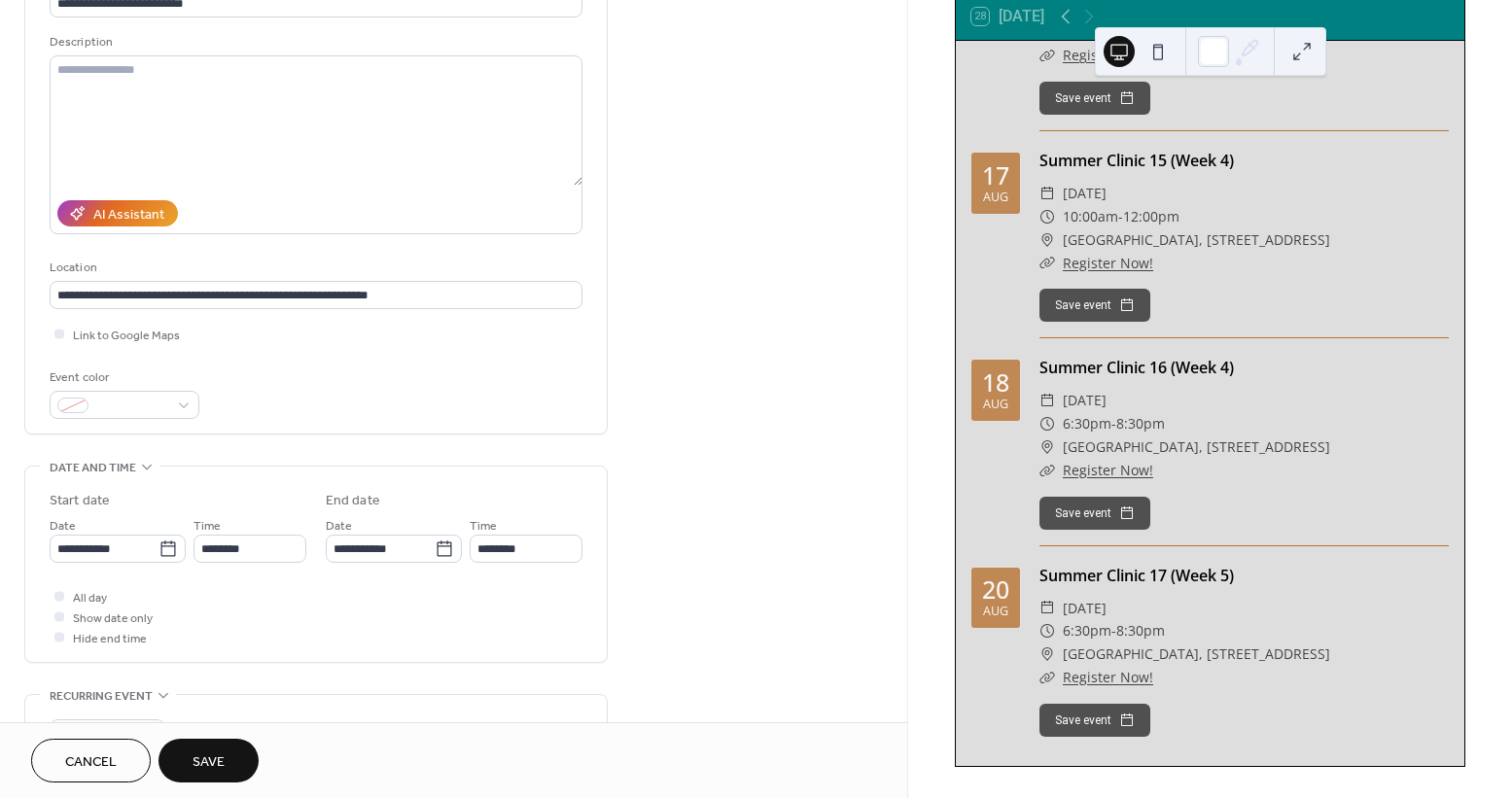 click on "Save" at bounding box center (208, 760) 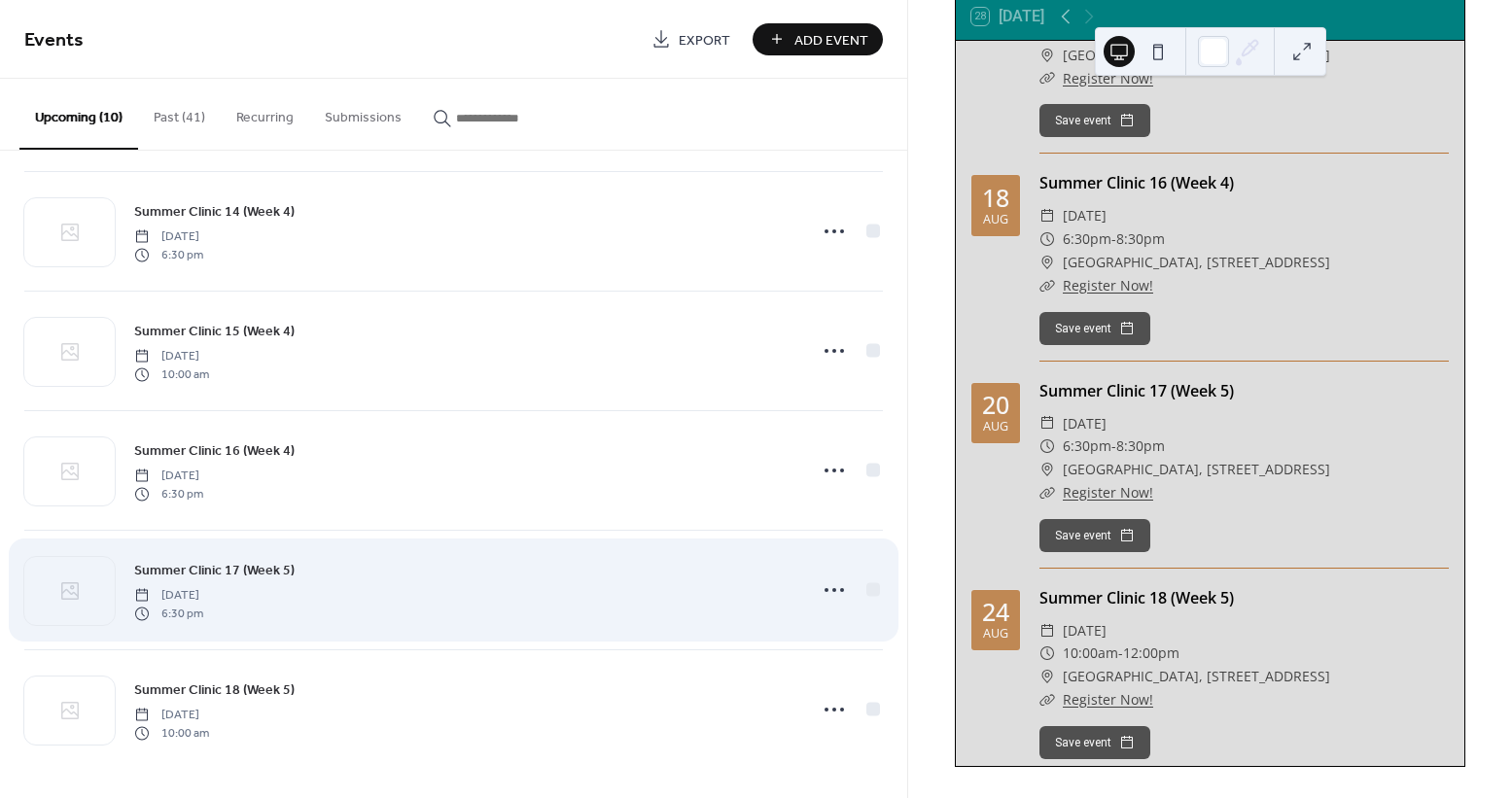 scroll, scrollTop: 606, scrollLeft: 0, axis: vertical 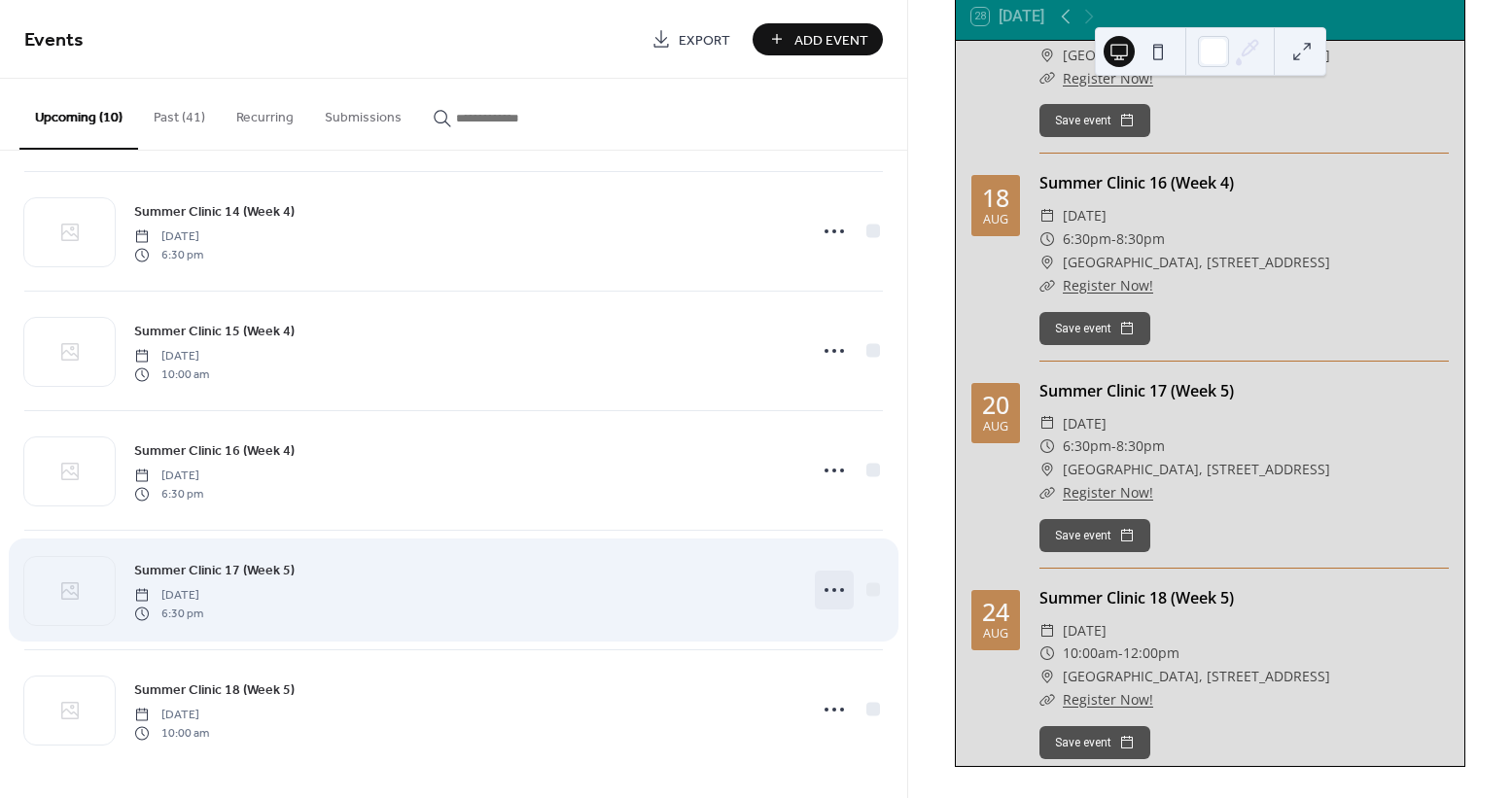 click 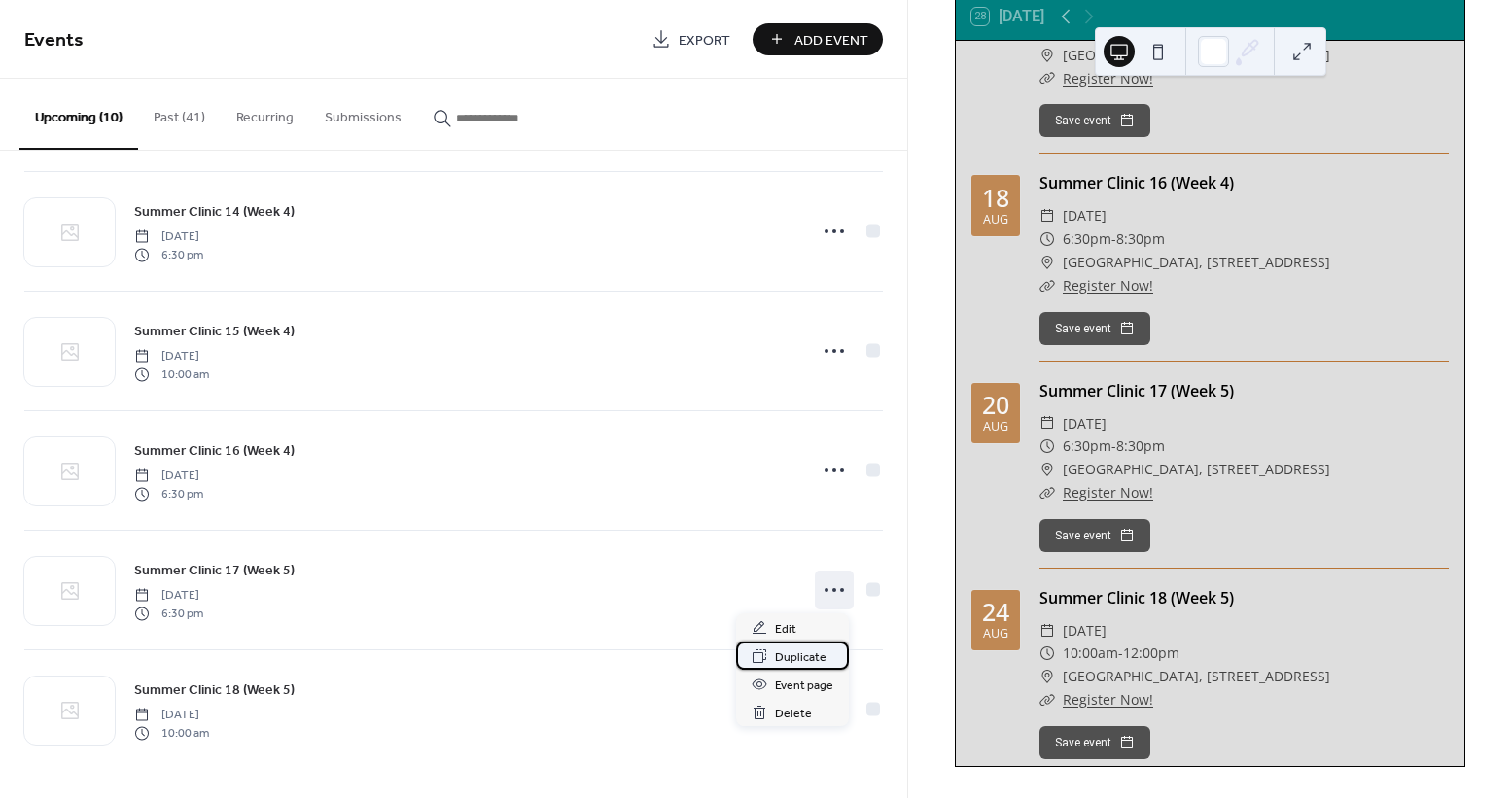 click on "Duplicate" at bounding box center [800, 657] 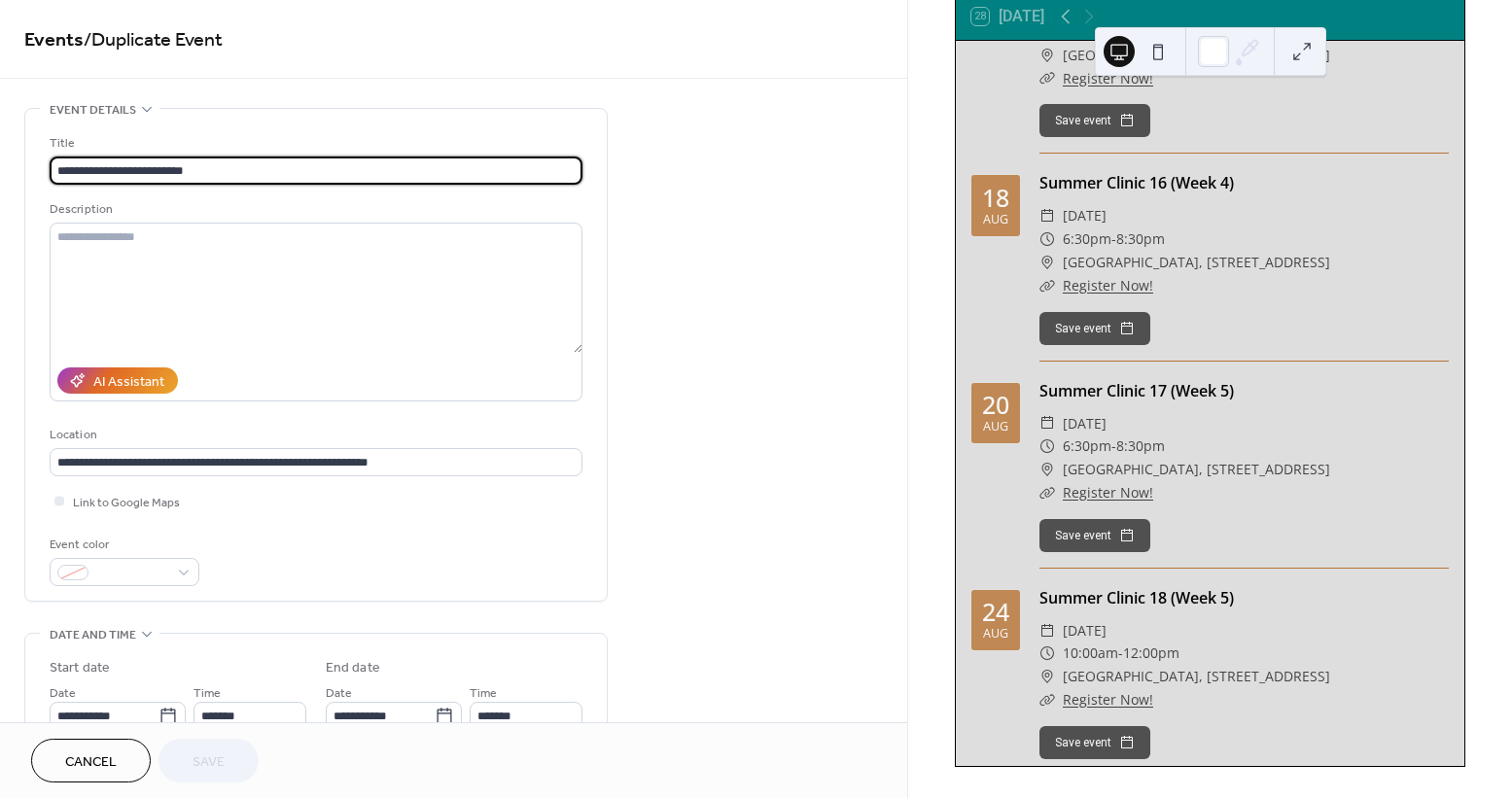click on "**********" at bounding box center (316, 170) 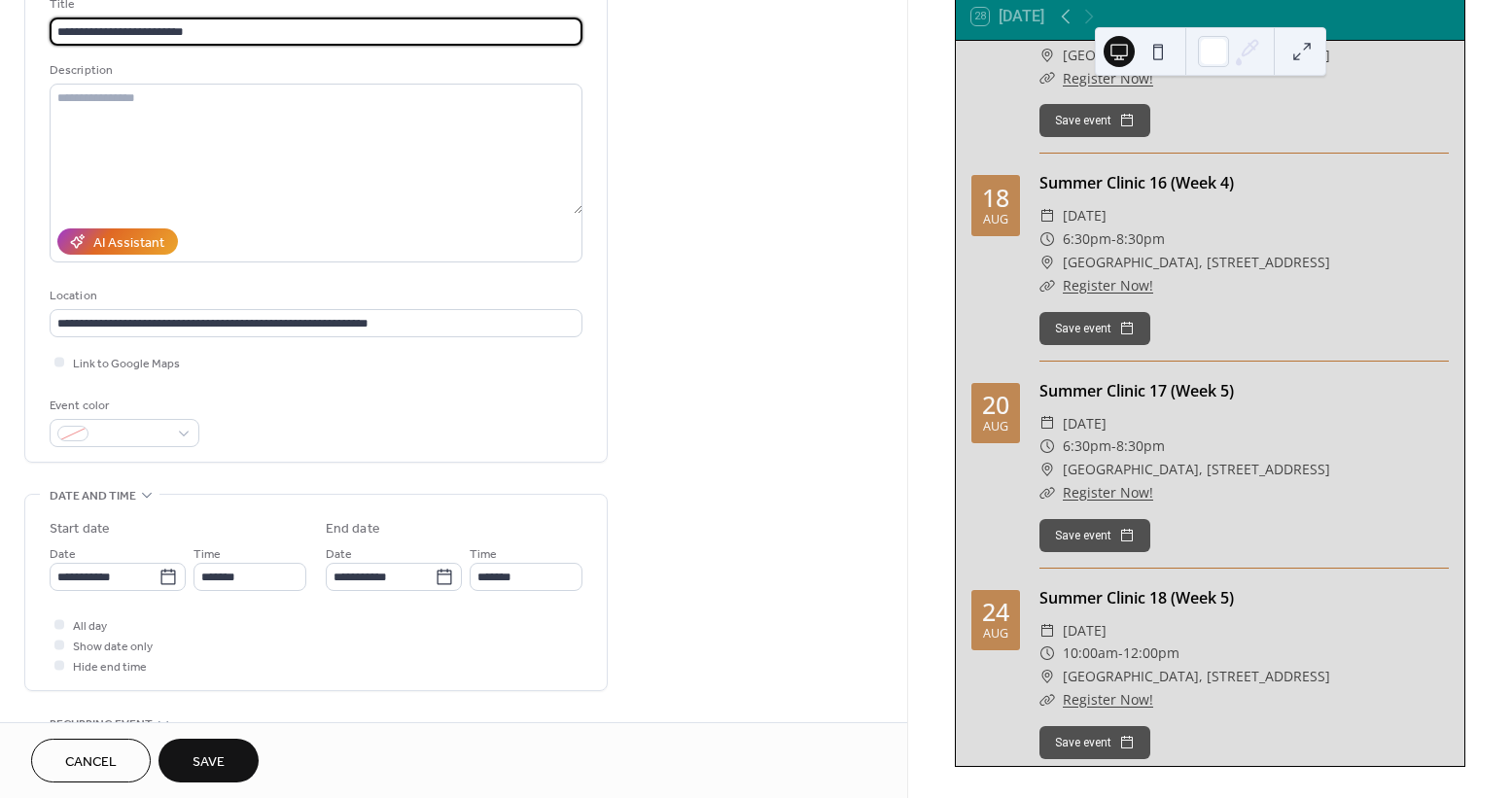 scroll, scrollTop: 205, scrollLeft: 0, axis: vertical 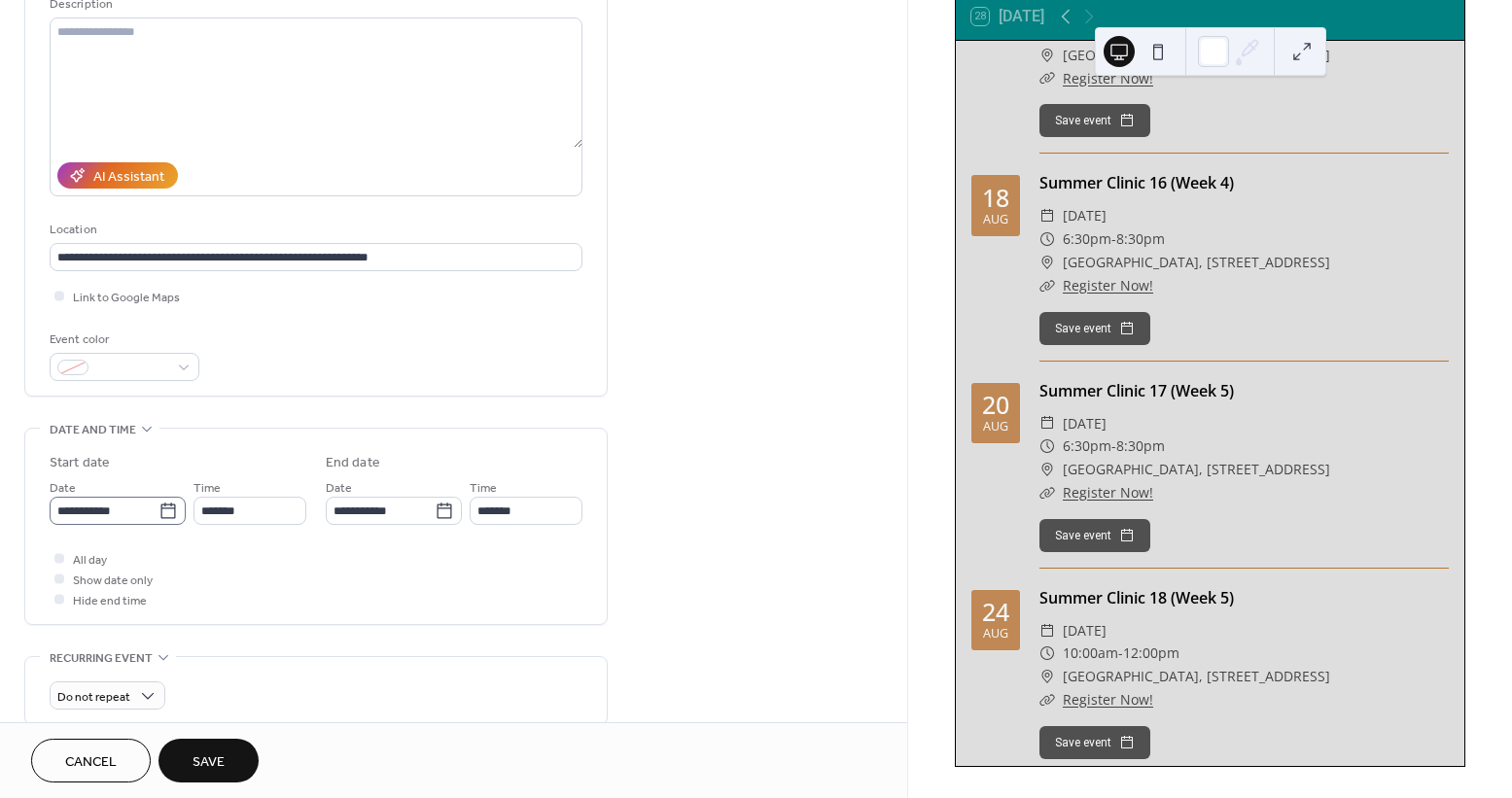 type on "**********" 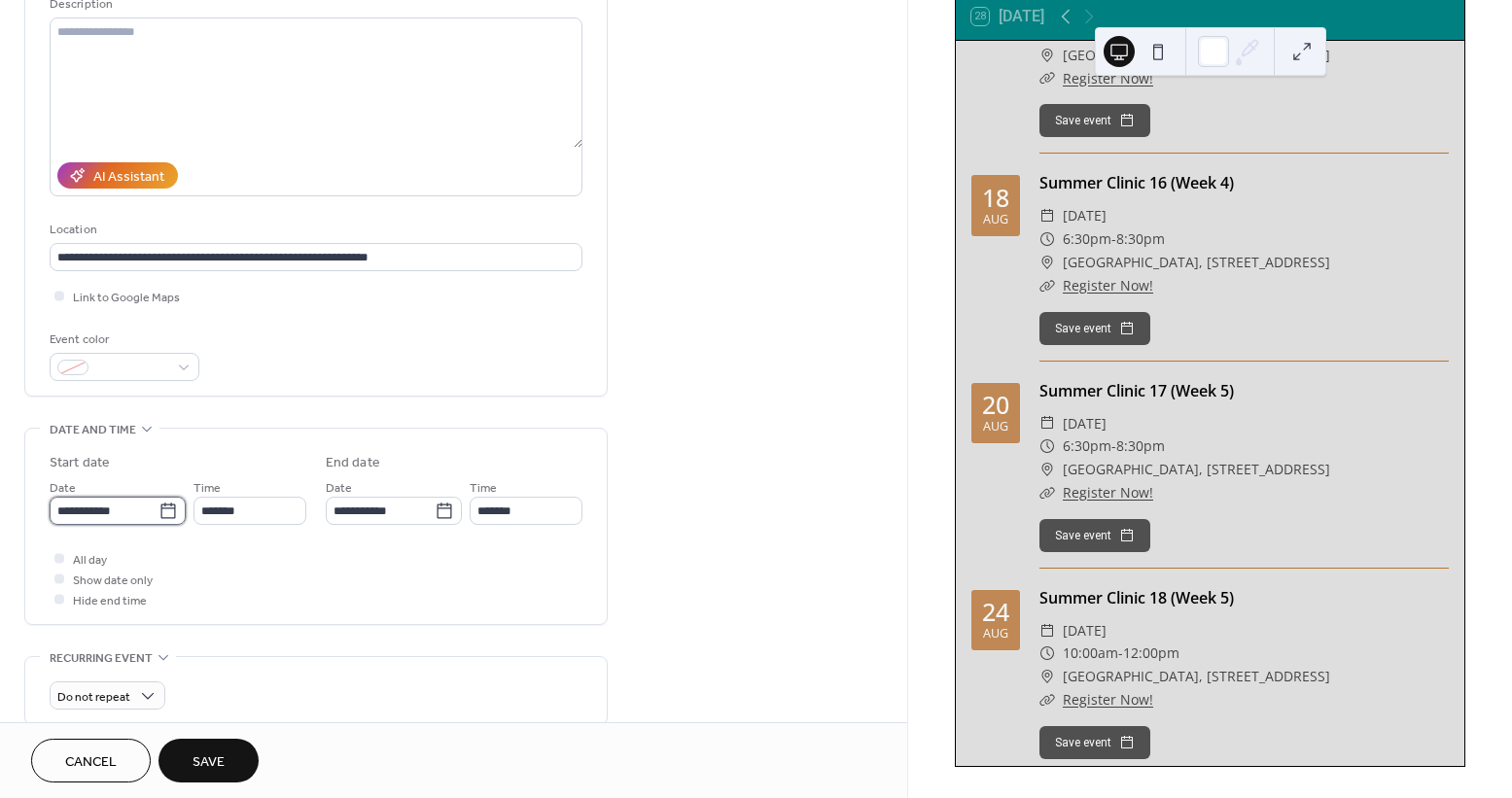 click on "**********" at bounding box center [104, 510] 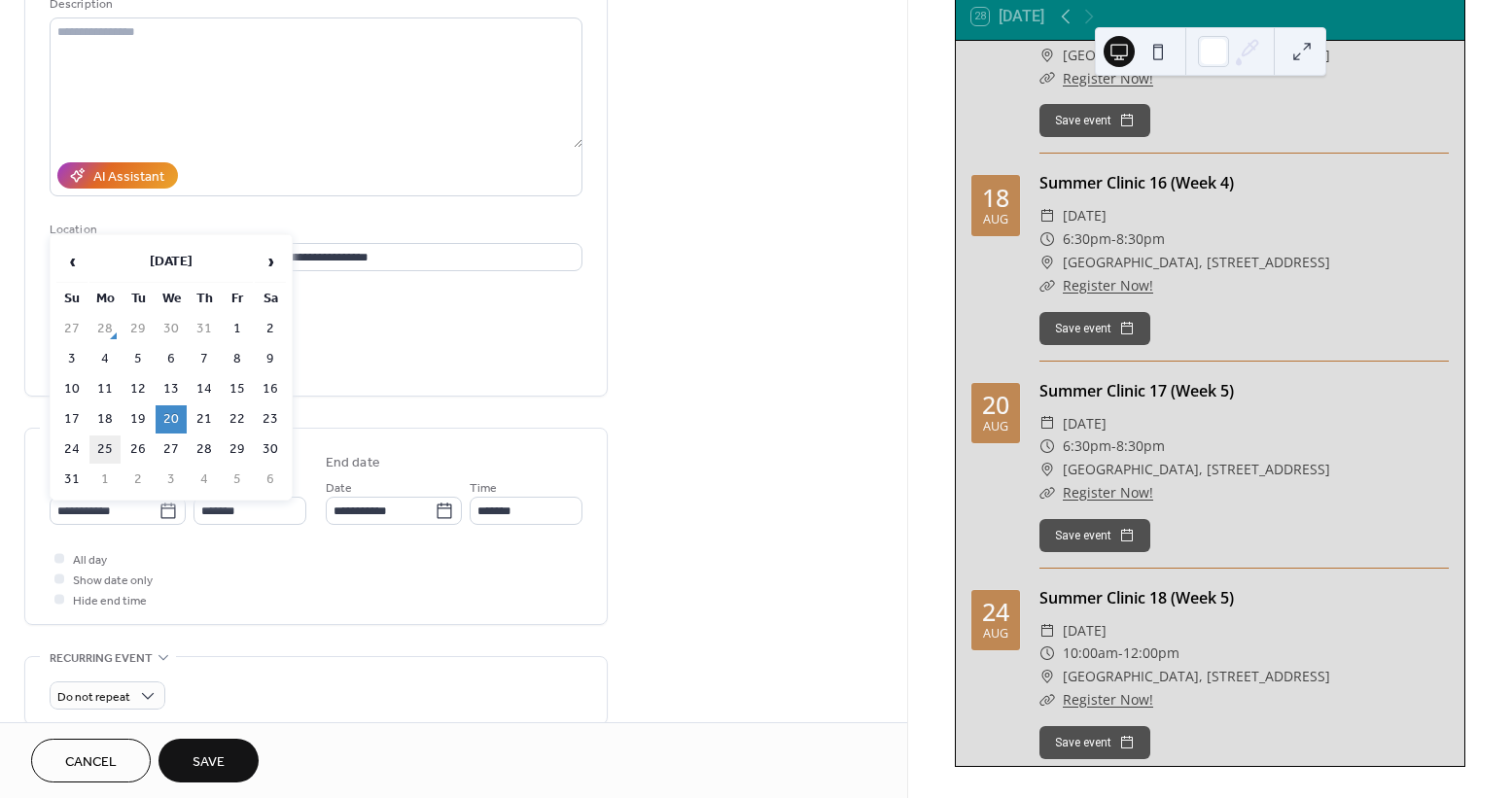 click on "25" at bounding box center [105, 449] 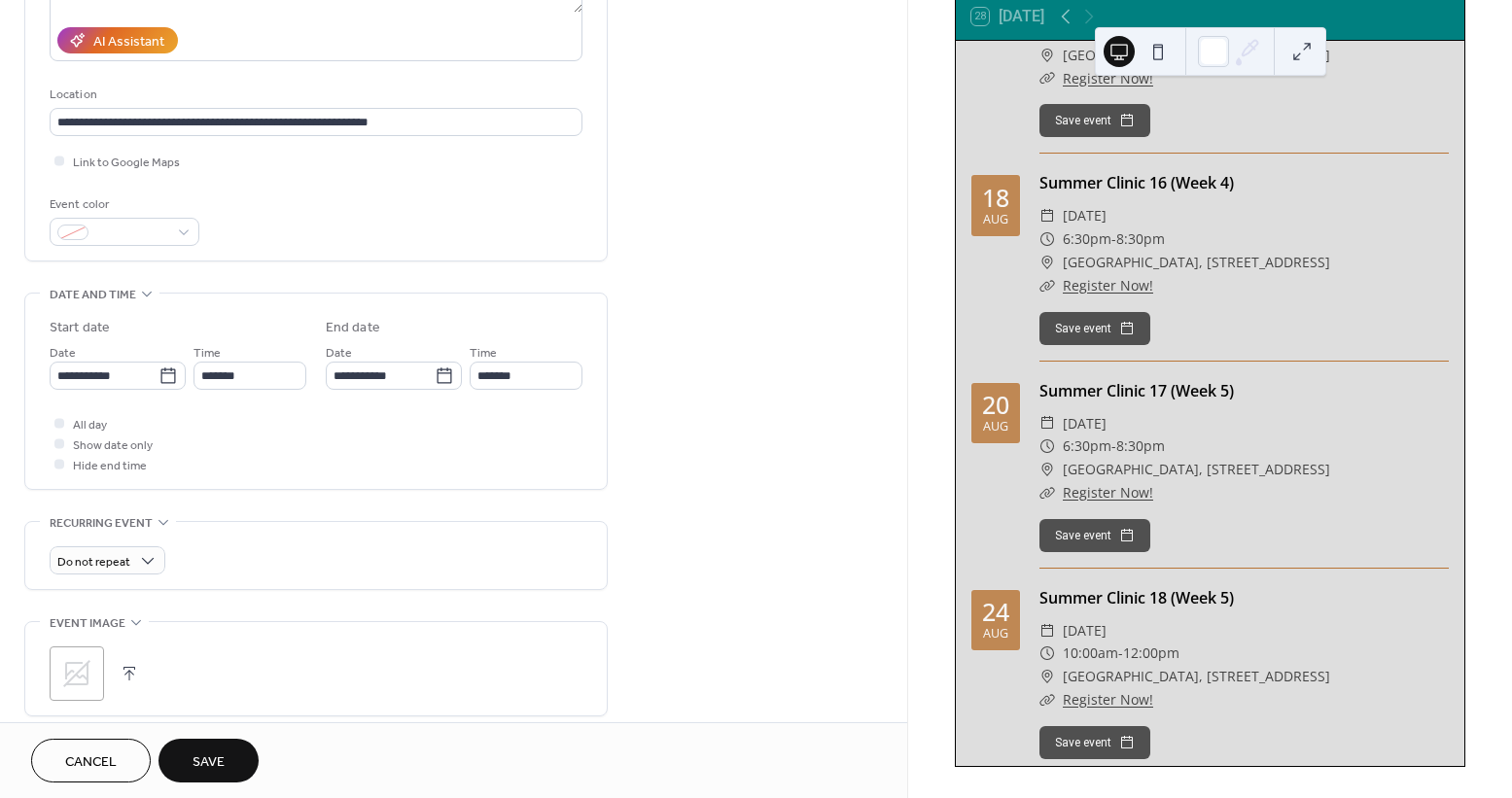 scroll, scrollTop: 446, scrollLeft: 0, axis: vertical 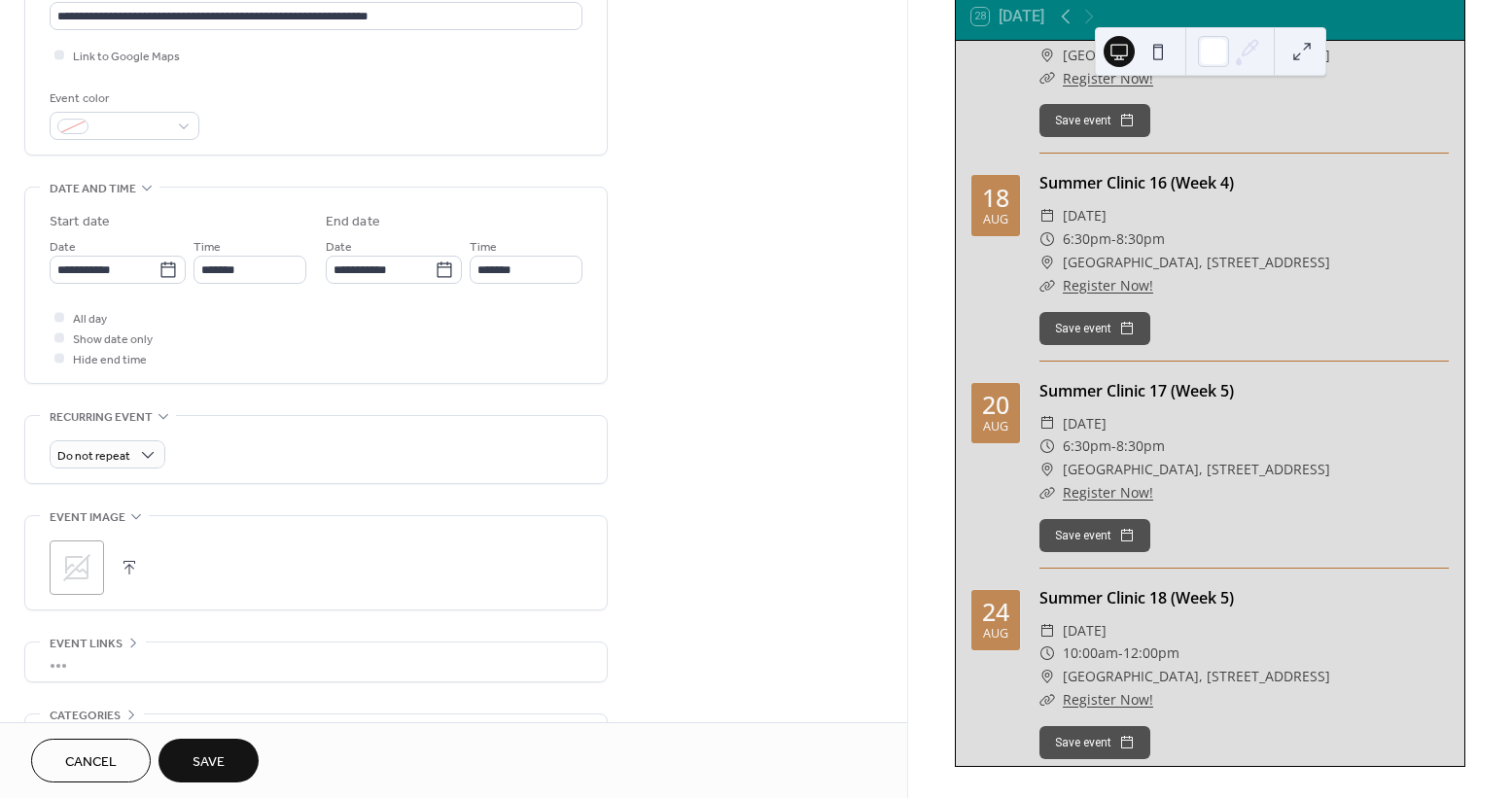click on "Save" at bounding box center [208, 760] 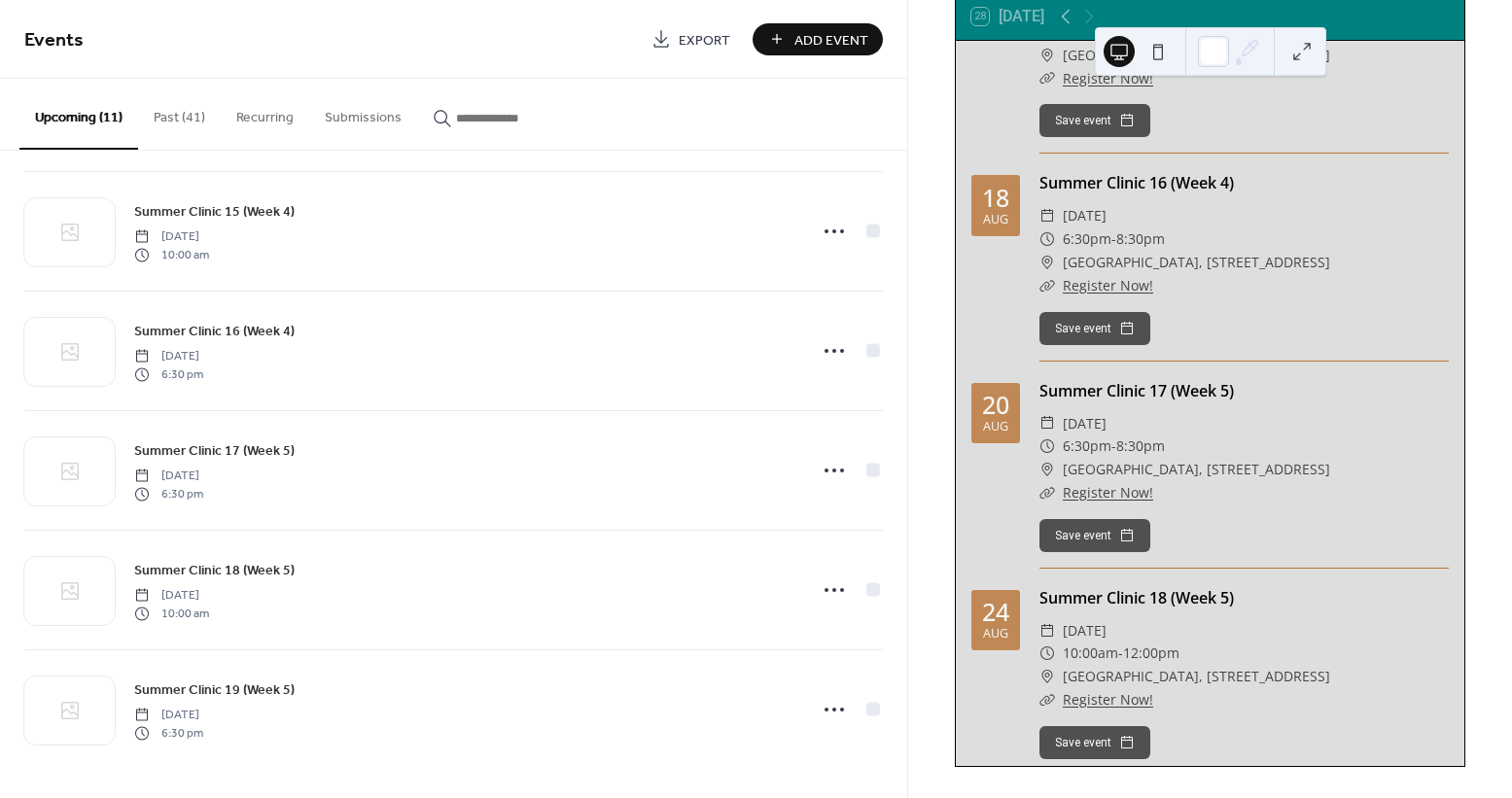 scroll, scrollTop: 725, scrollLeft: 0, axis: vertical 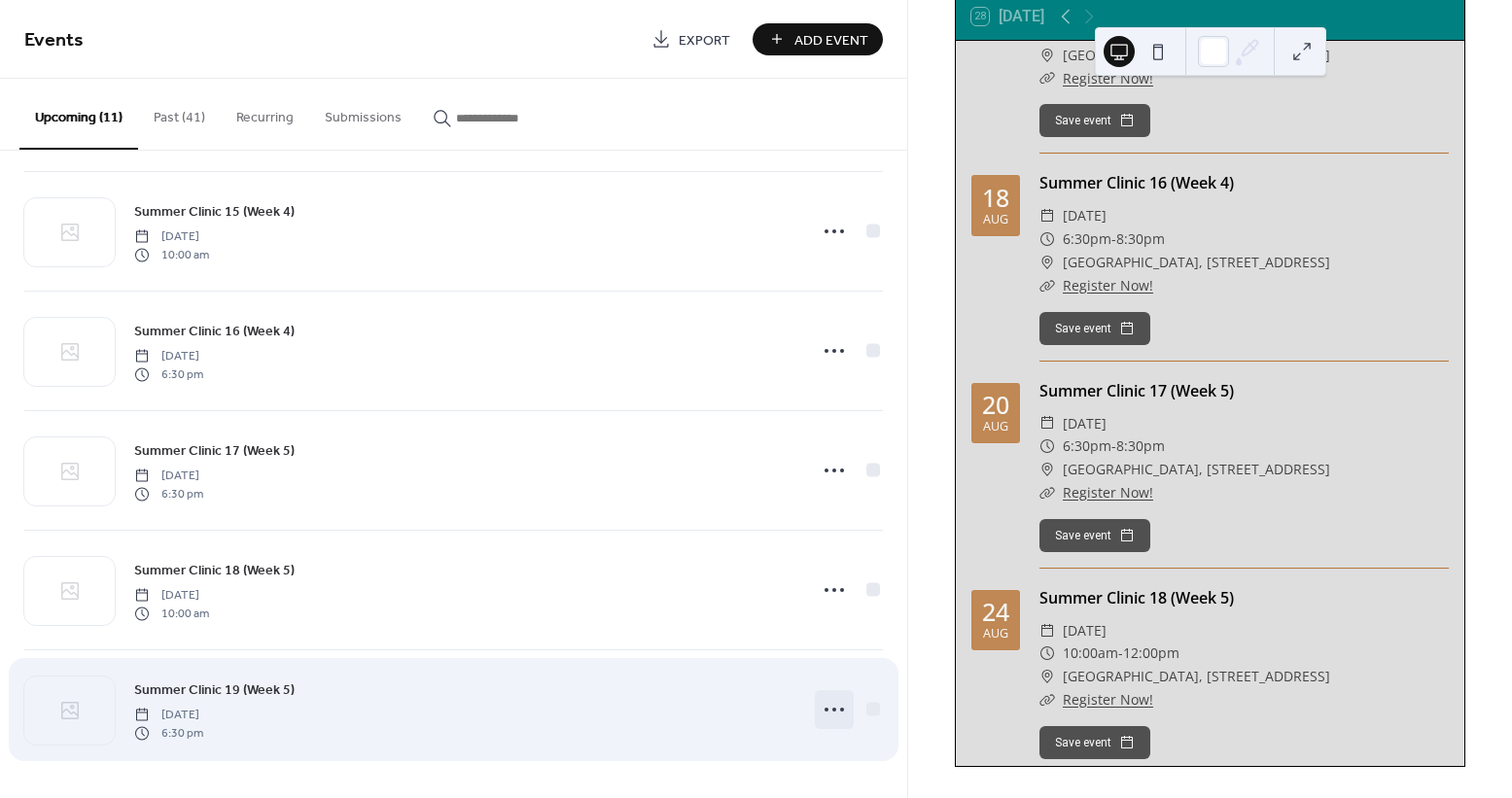 click 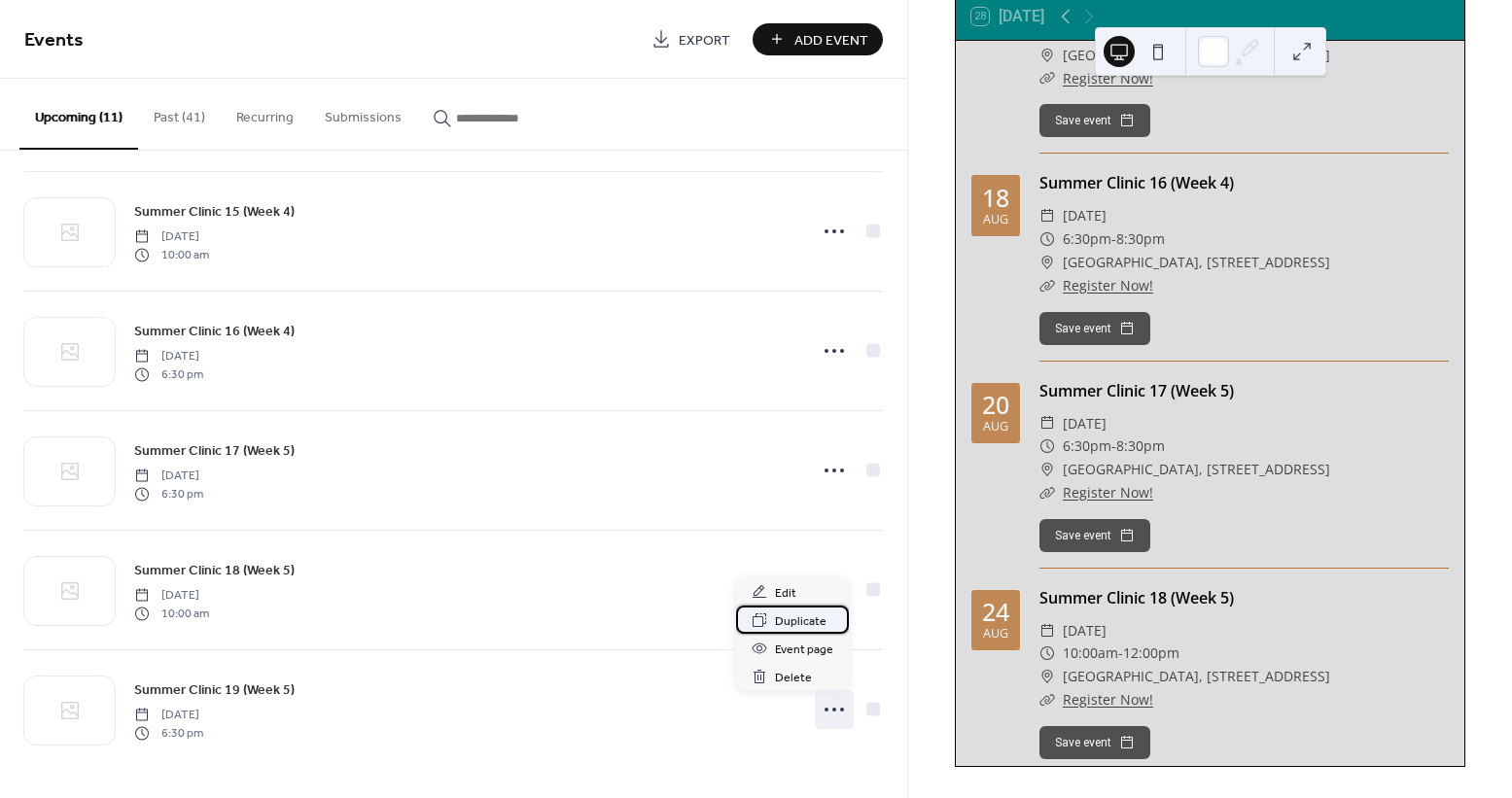 click on "Duplicate" at bounding box center [800, 621] 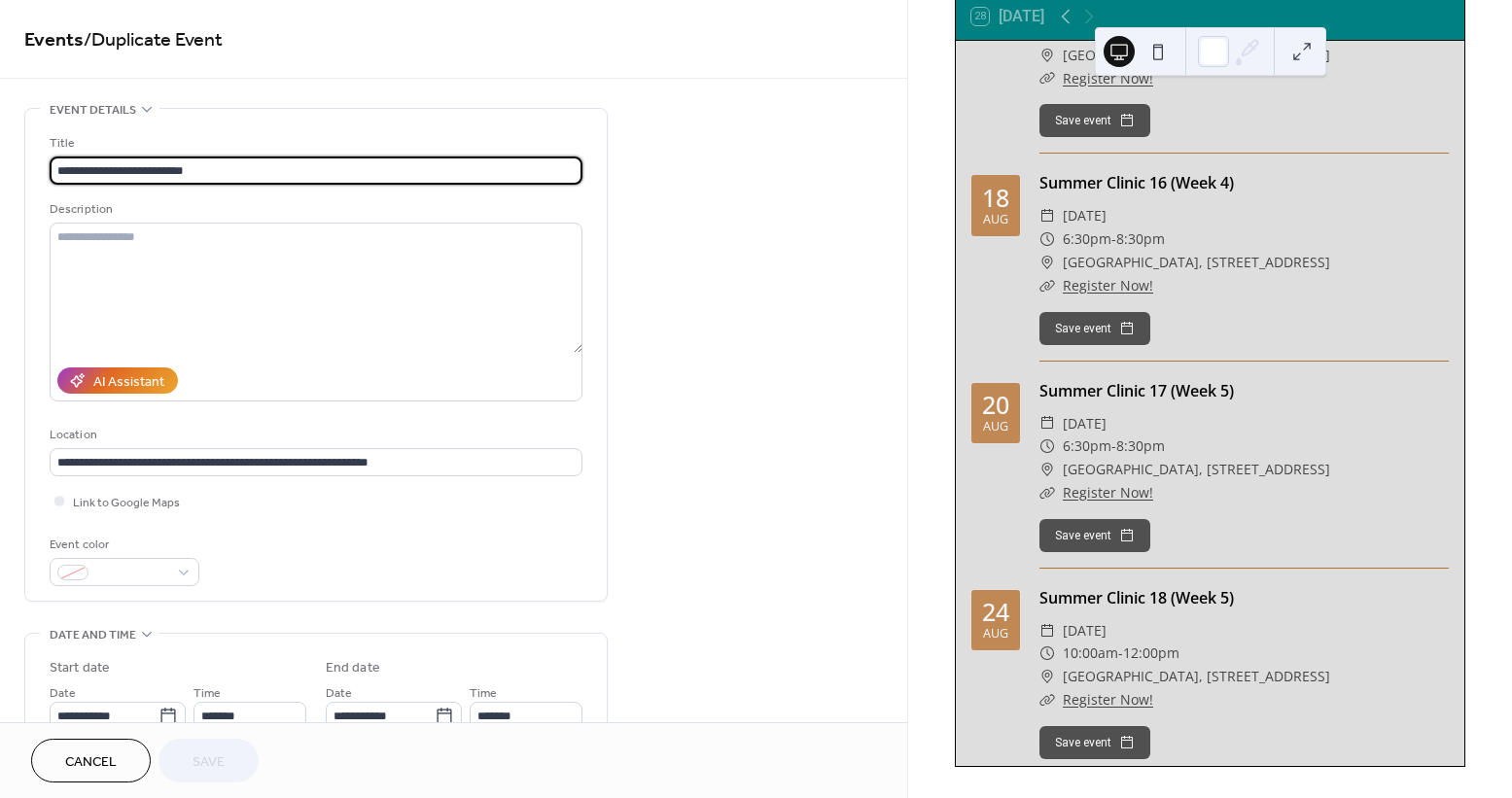 click on "**********" at bounding box center [316, 170] 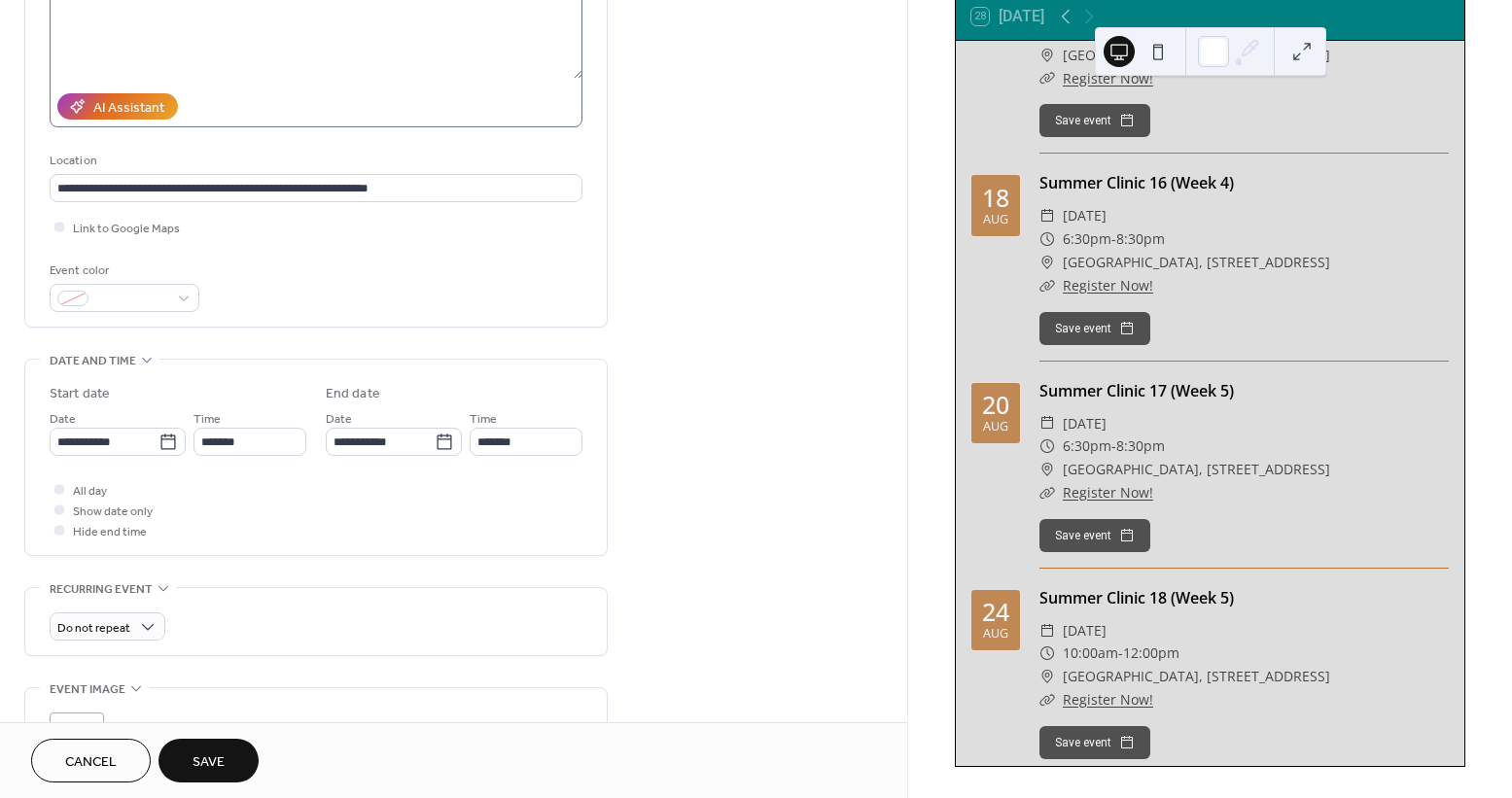scroll, scrollTop: 328, scrollLeft: 0, axis: vertical 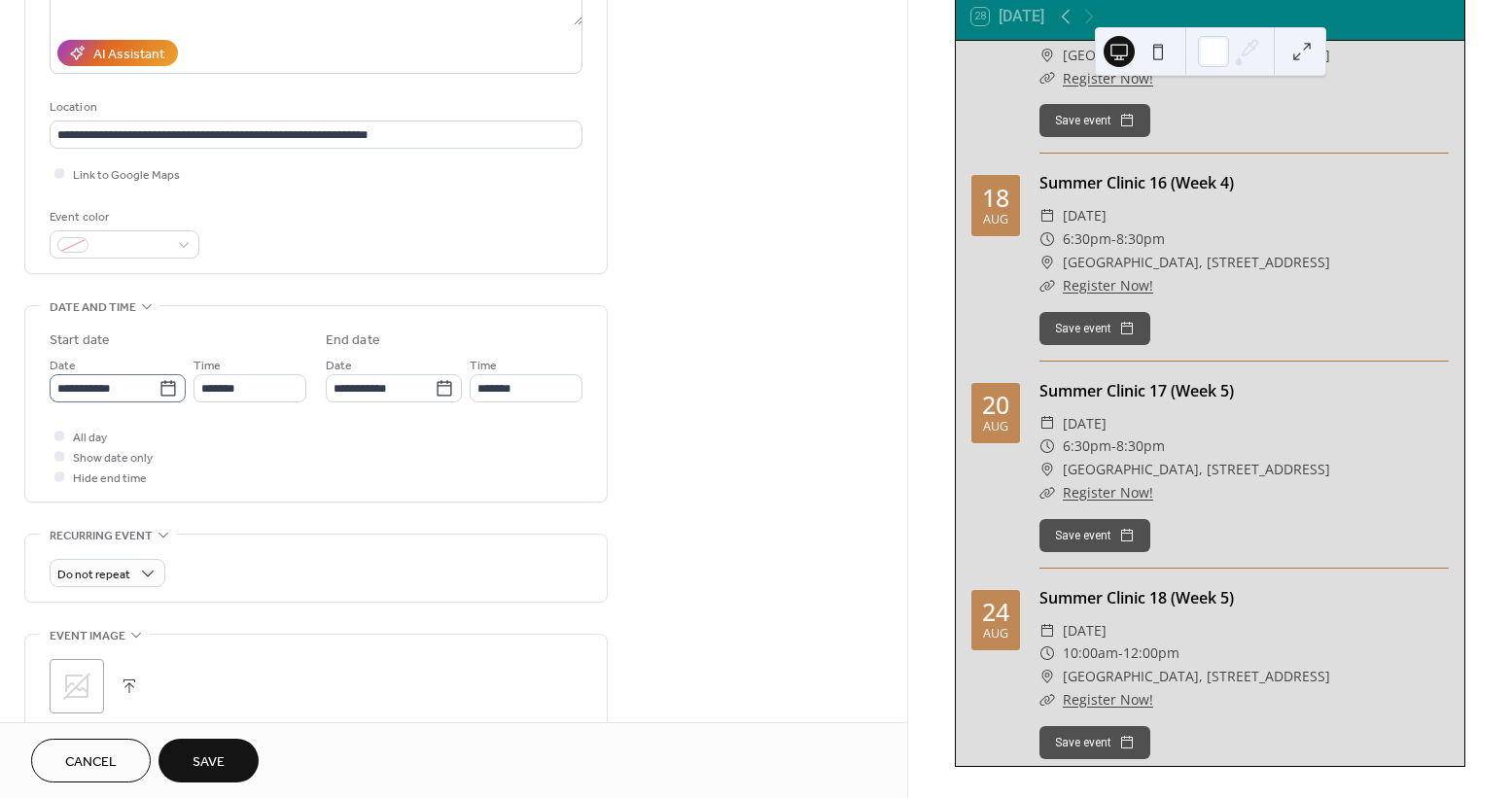 type on "**********" 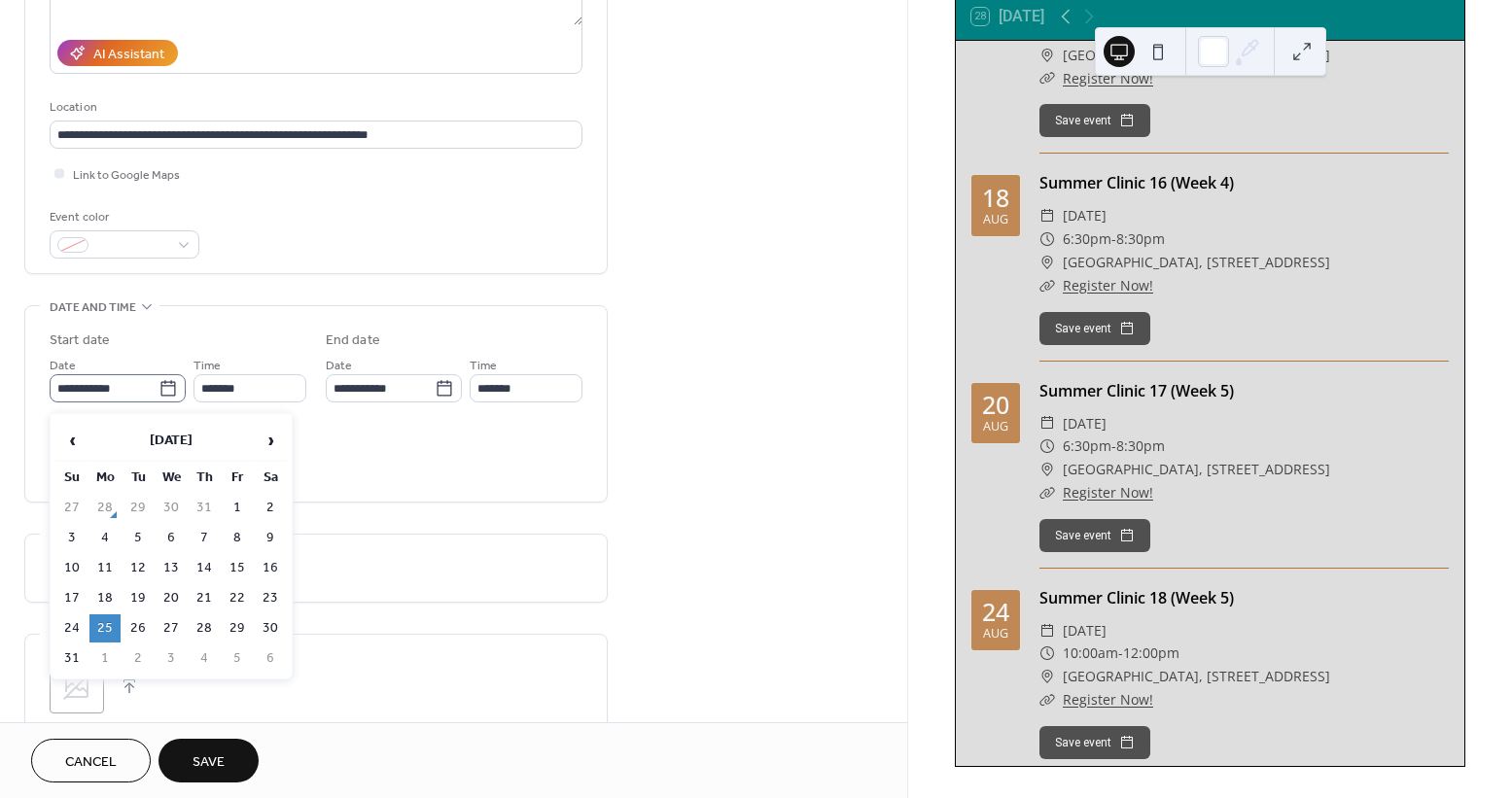 click 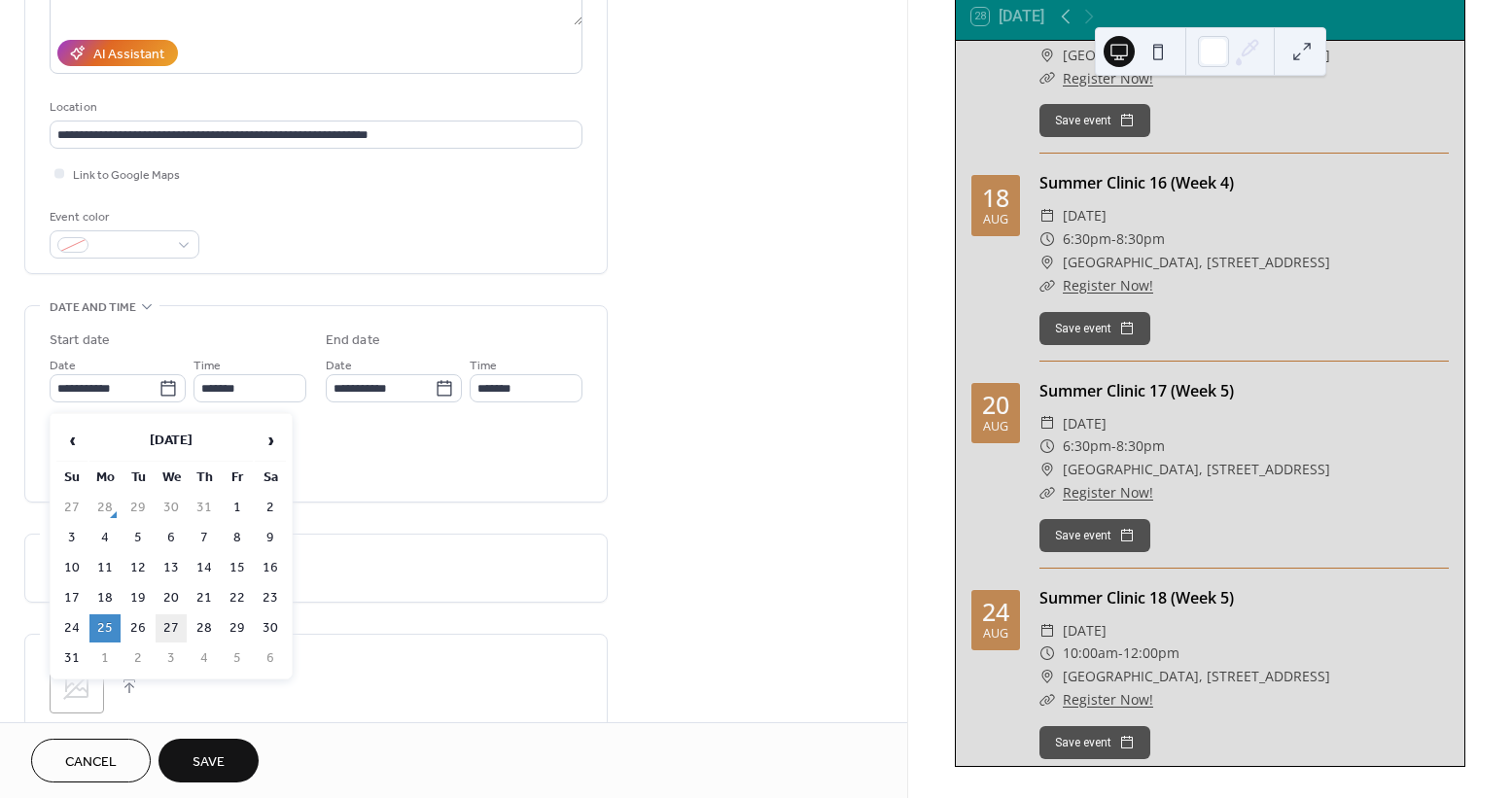 click on "27" at bounding box center (171, 628) 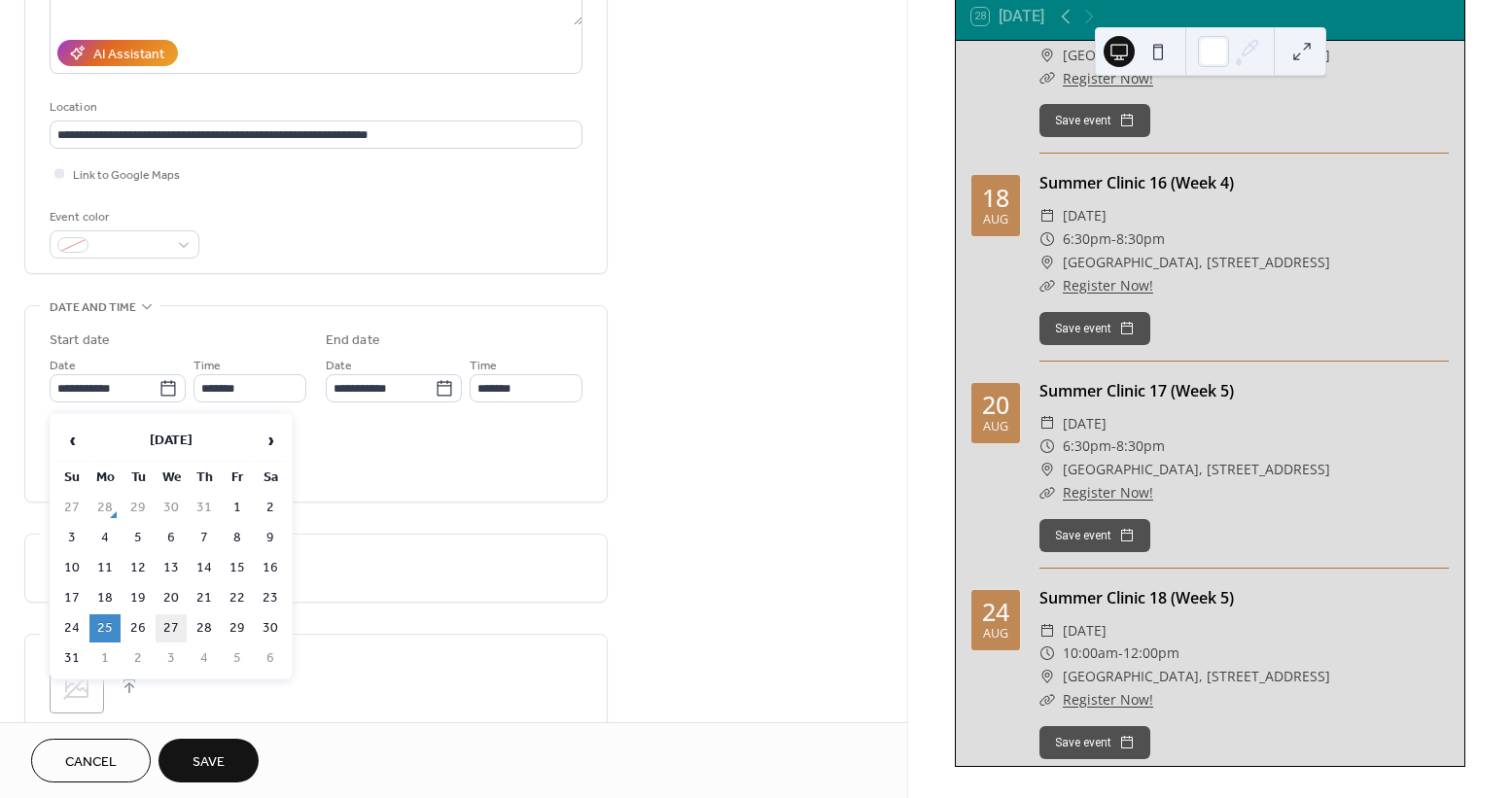 type on "**********" 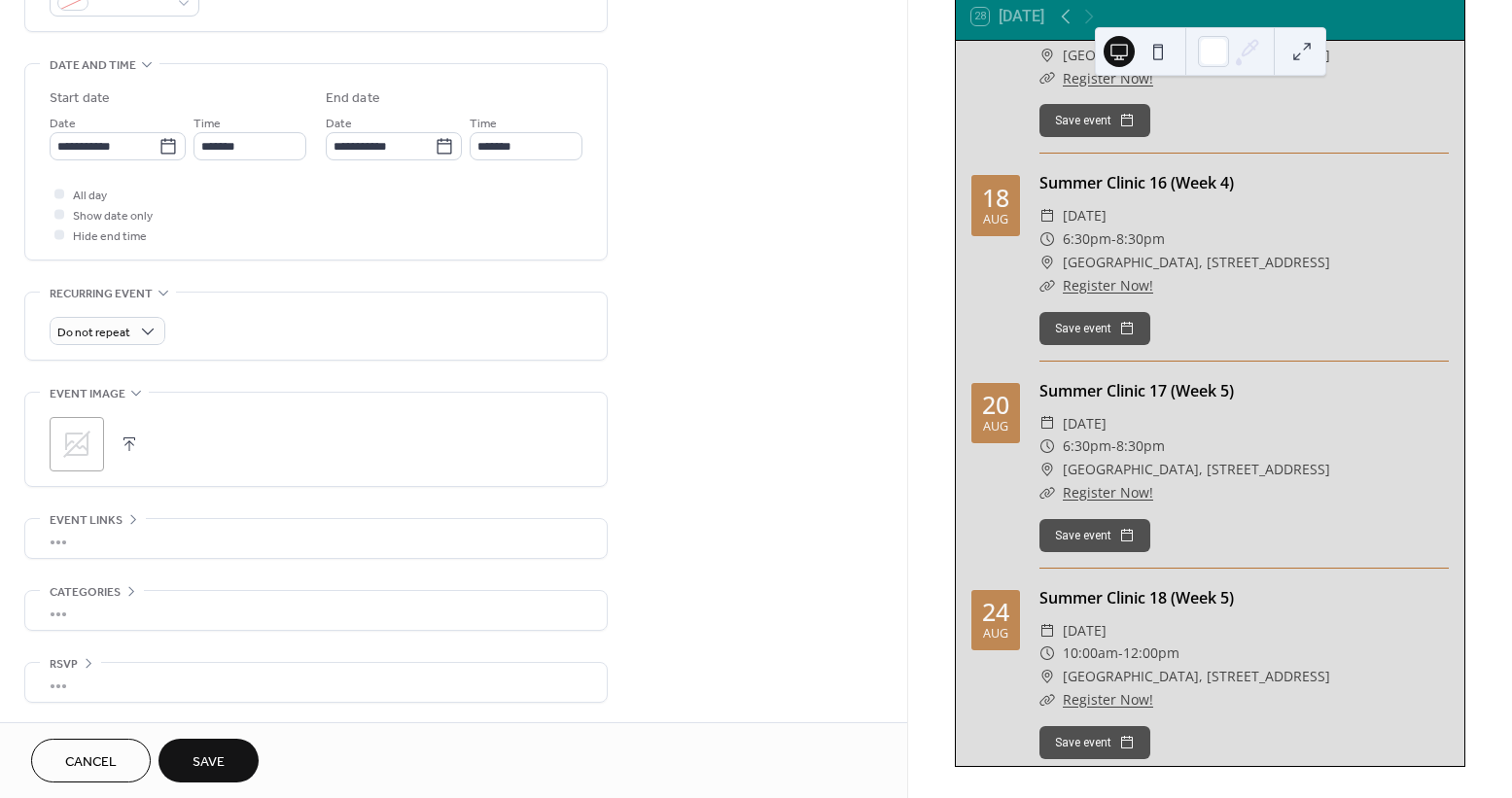 scroll, scrollTop: 575, scrollLeft: 0, axis: vertical 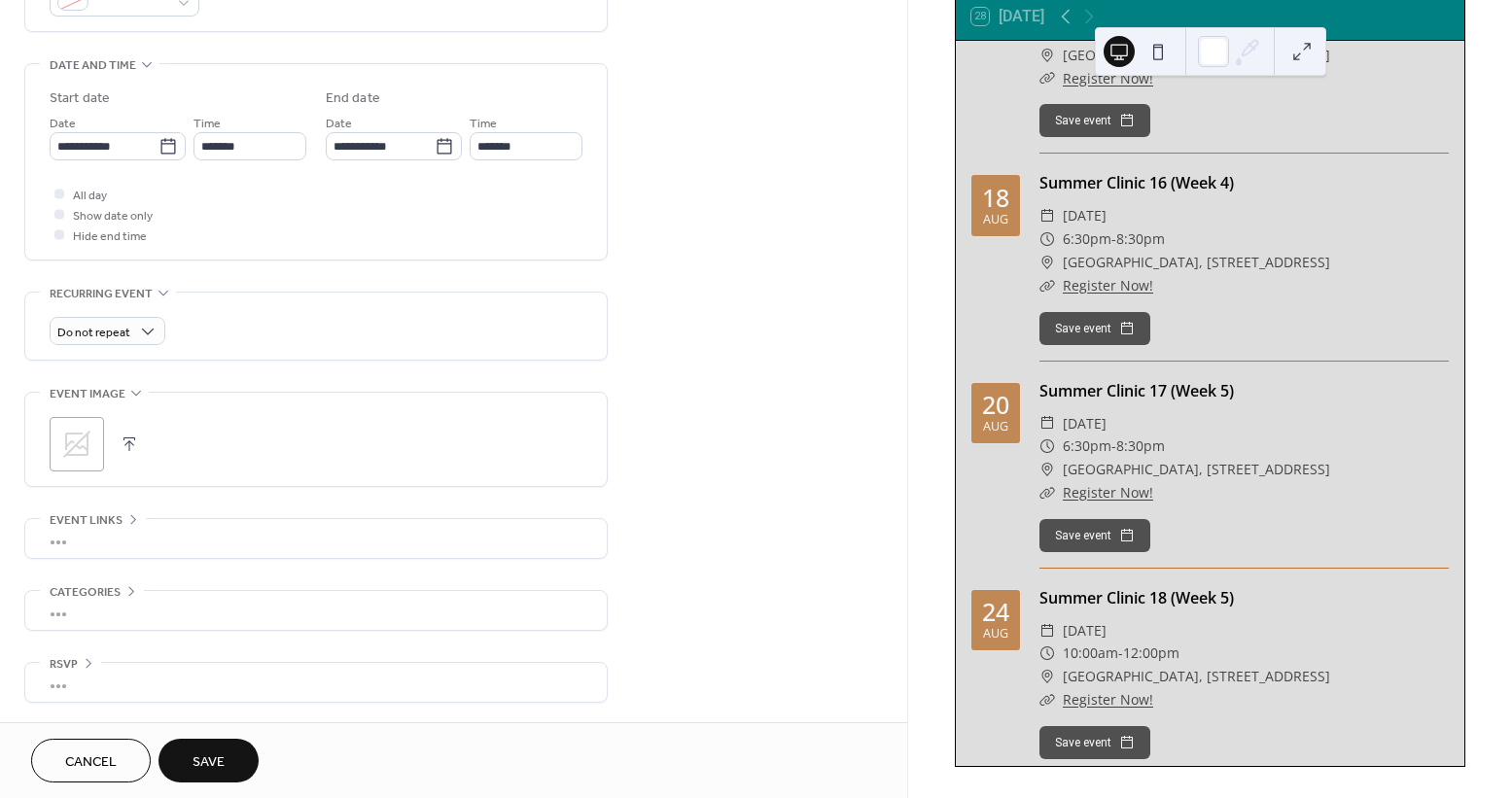 click on "Save" at bounding box center (208, 760) 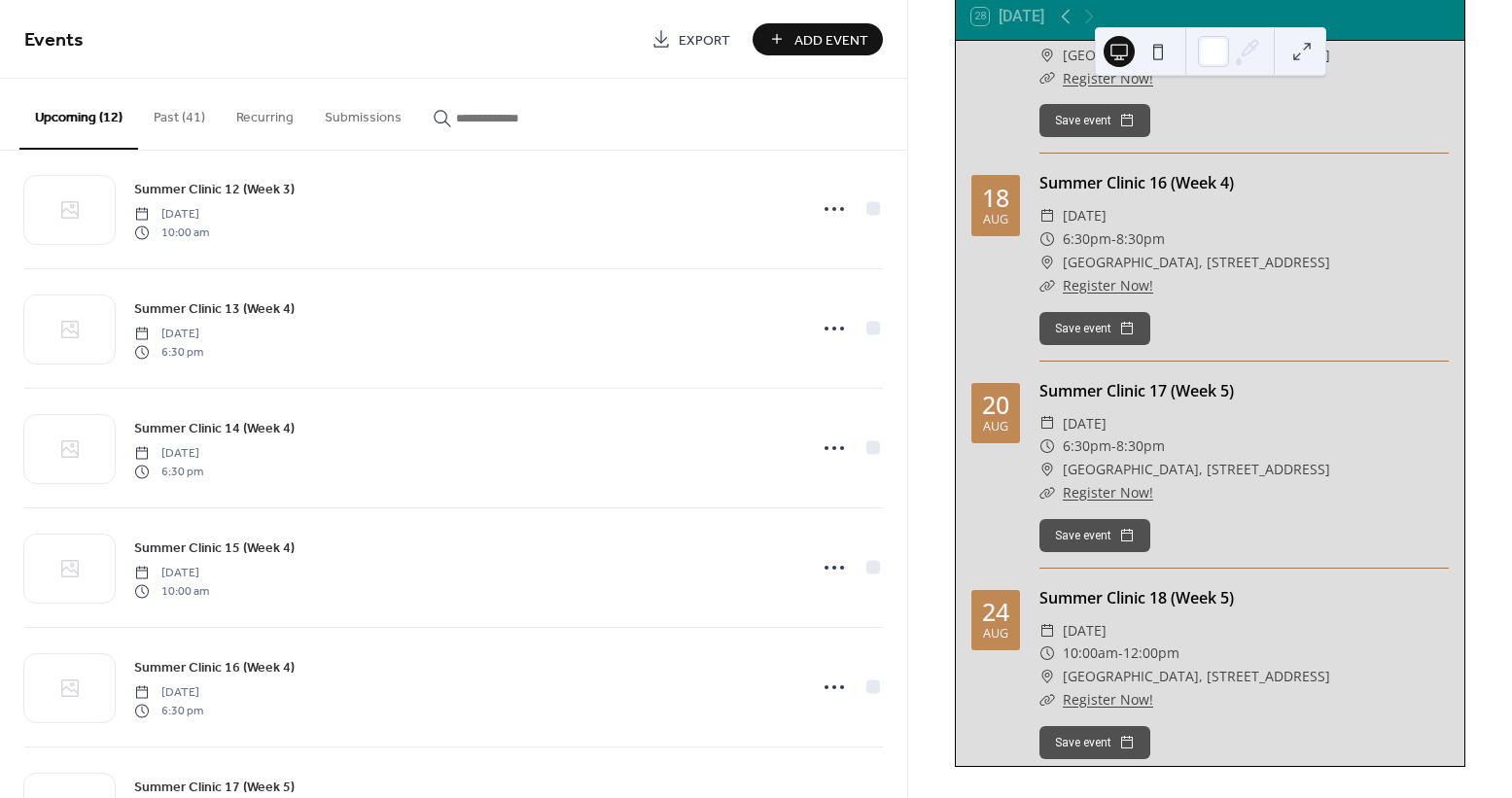 scroll, scrollTop: 407, scrollLeft: 0, axis: vertical 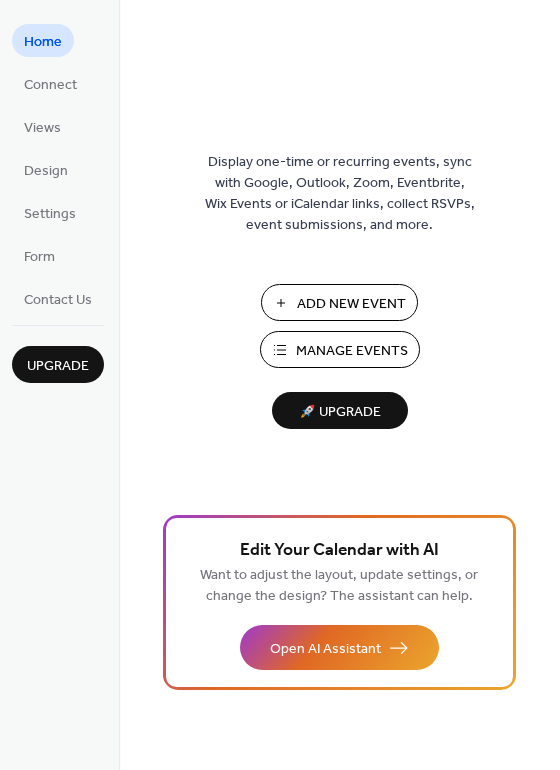 click on "Manage Events" at bounding box center [340, 349] 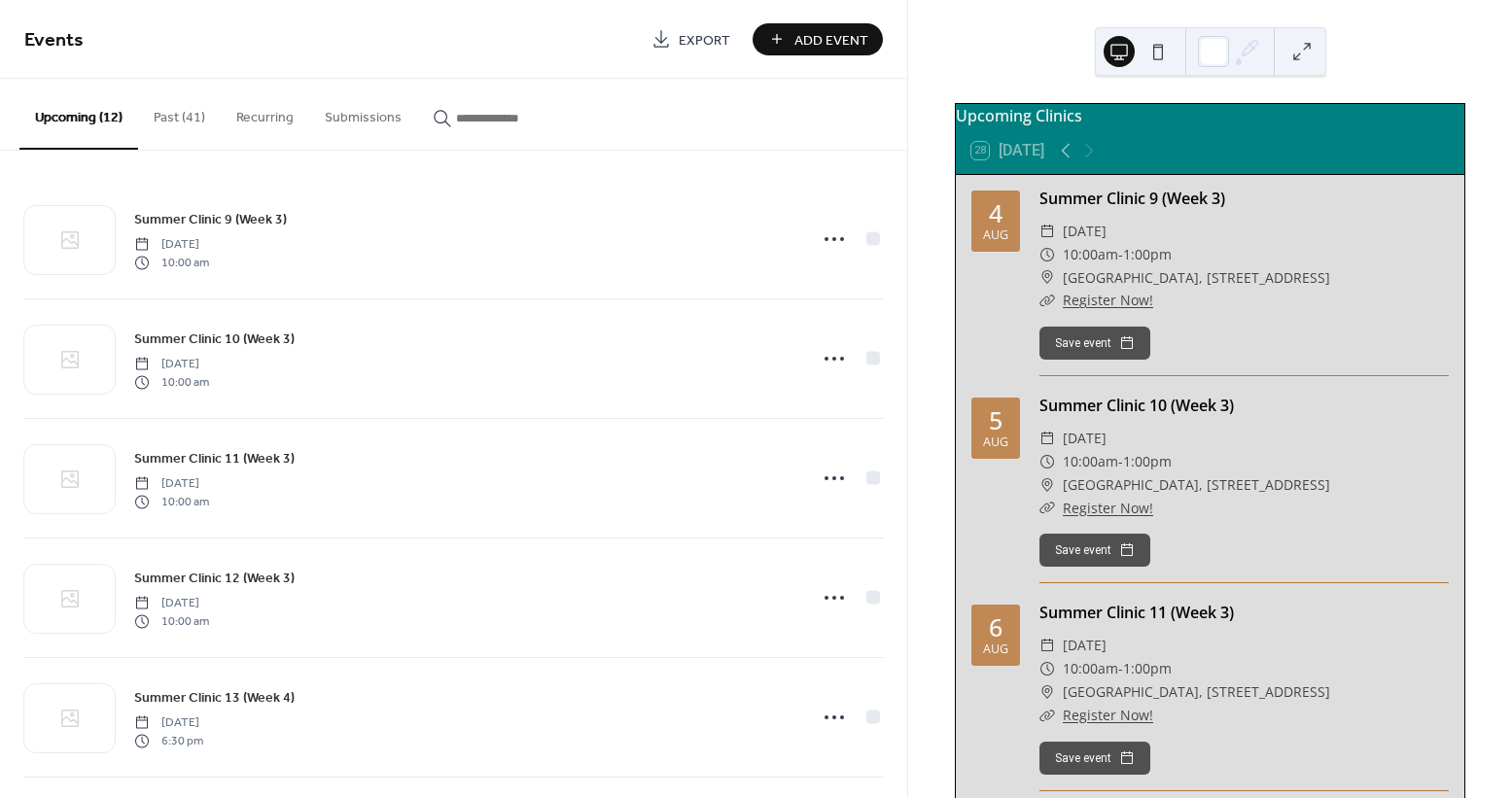 scroll, scrollTop: 0, scrollLeft: 0, axis: both 